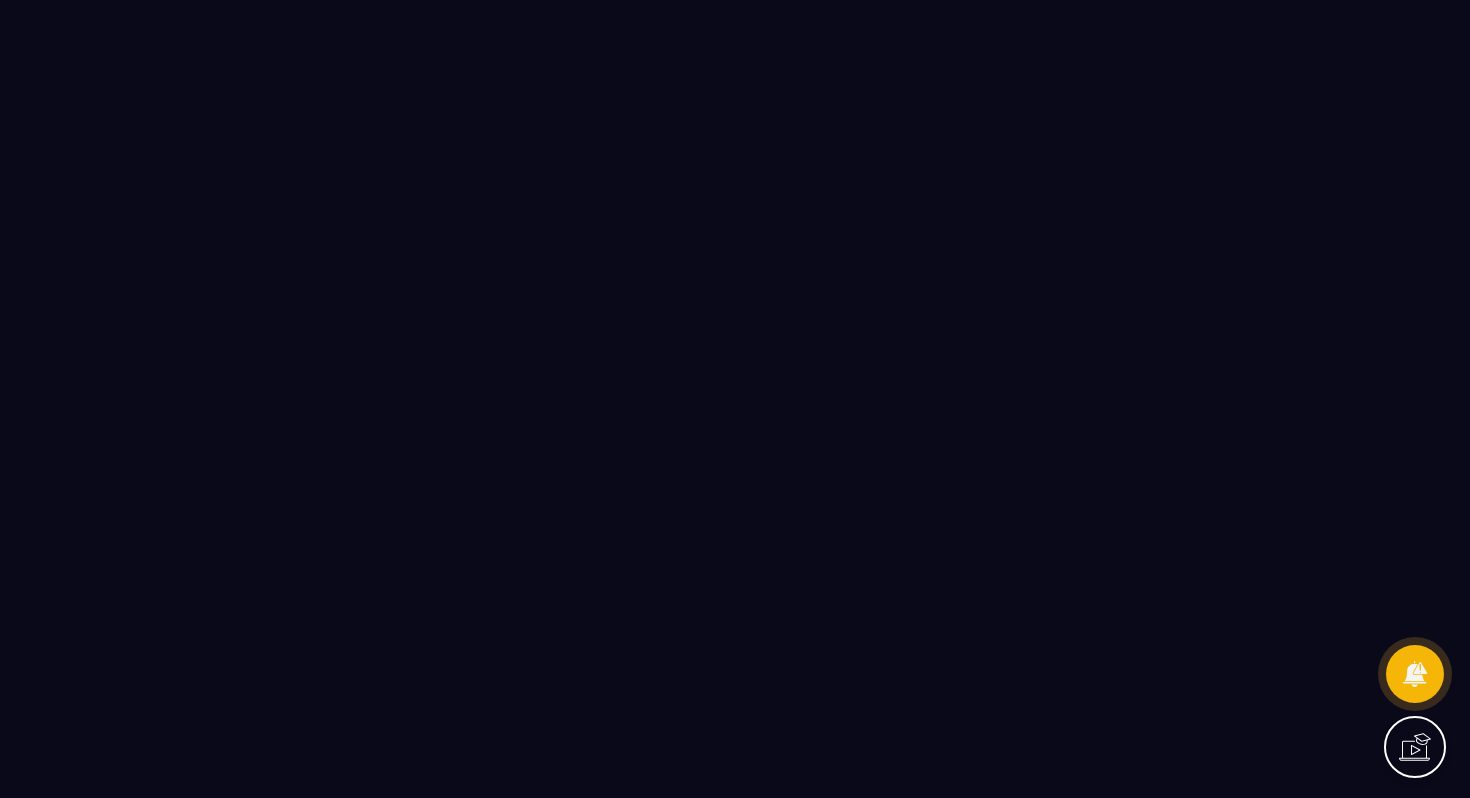 scroll, scrollTop: 0, scrollLeft: 0, axis: both 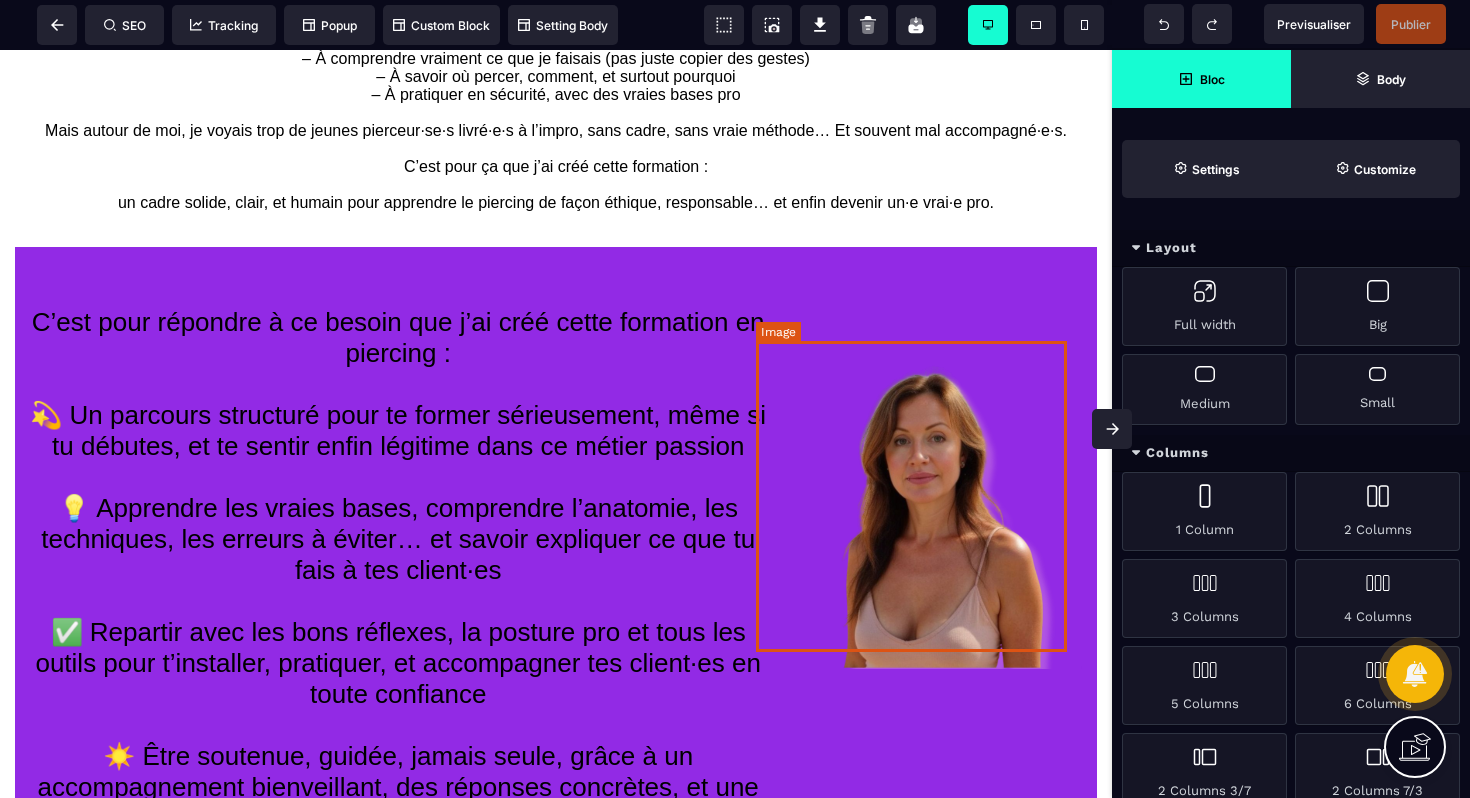 click at bounding box center [924, 511] 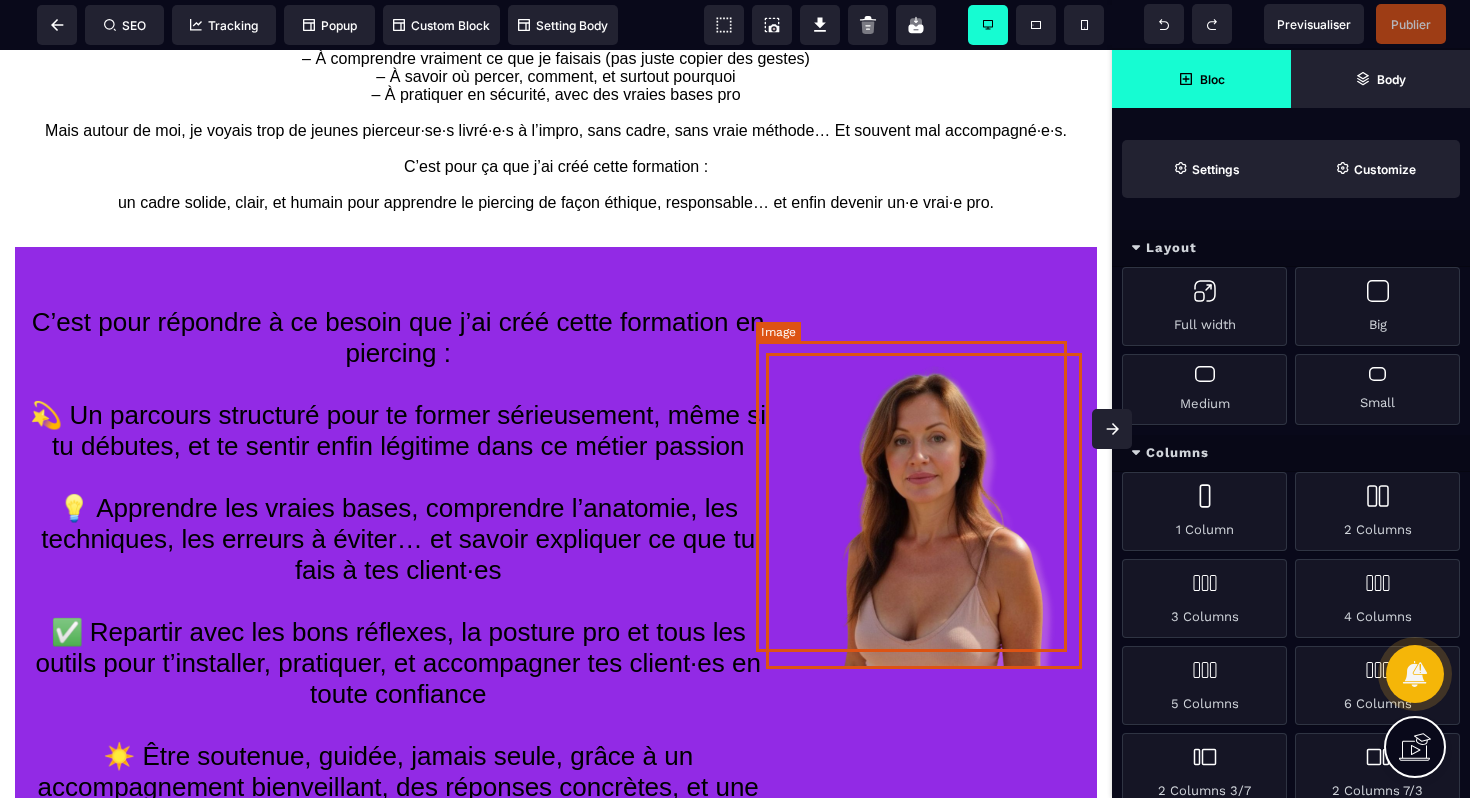 select 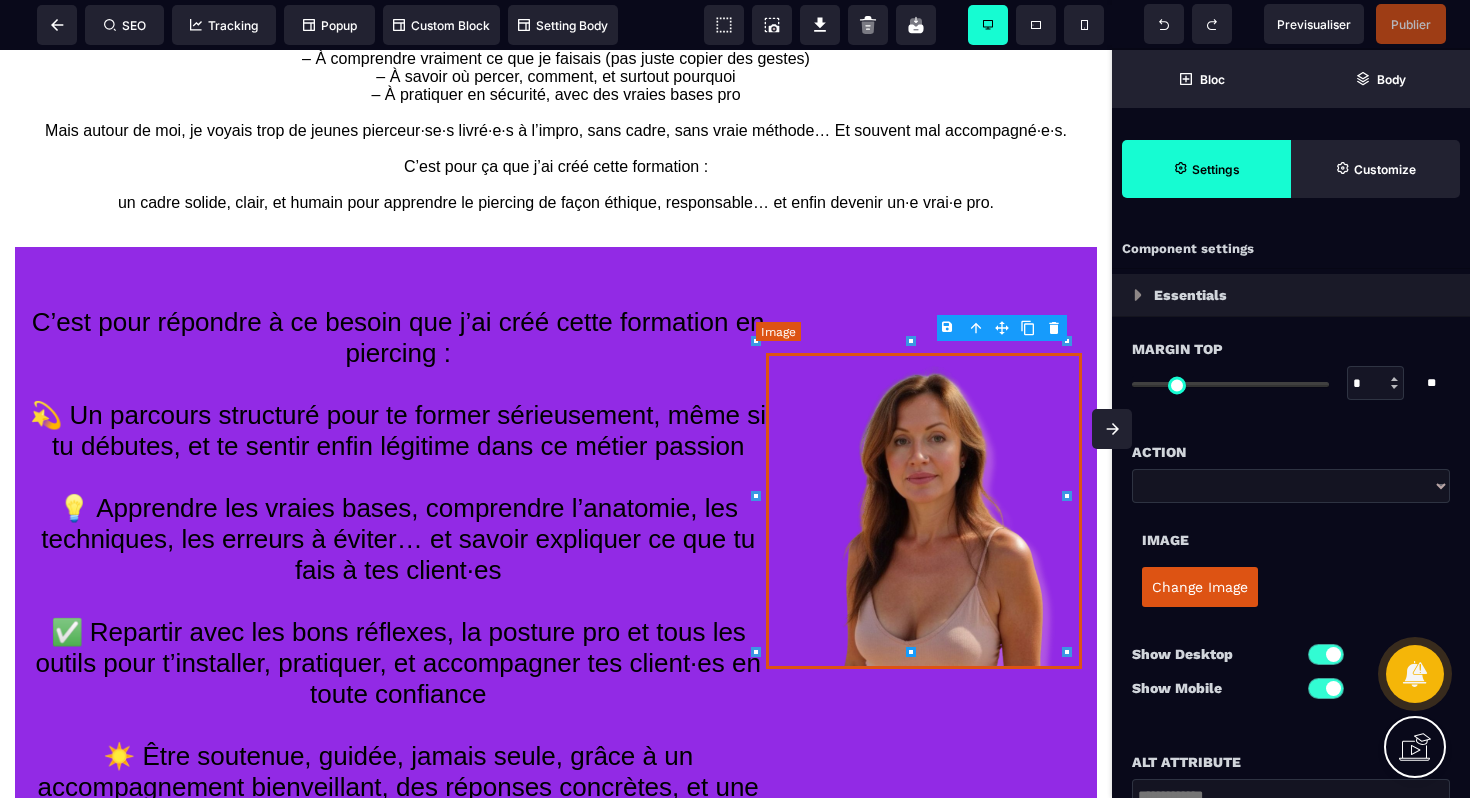 type on "*" 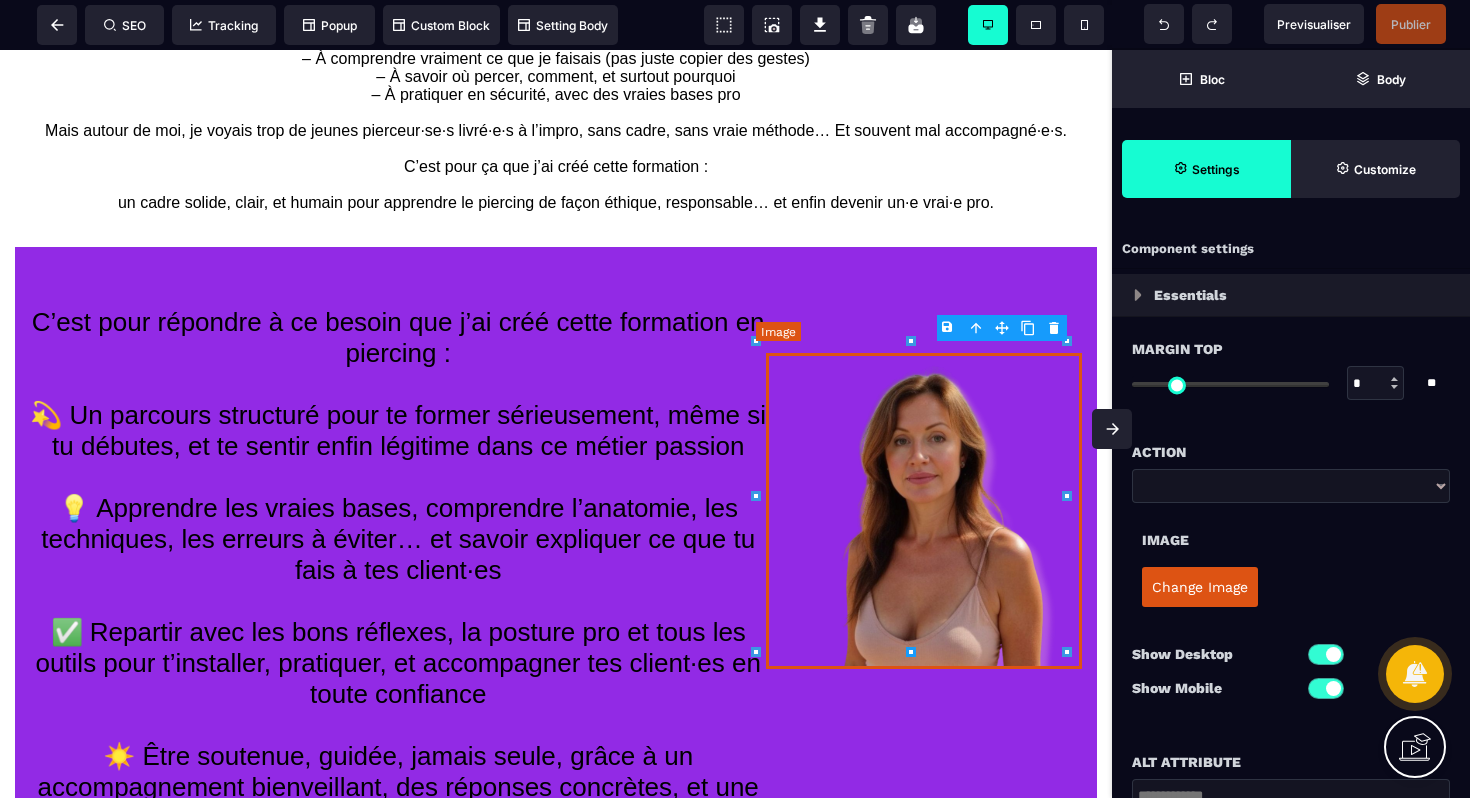 type on "****" 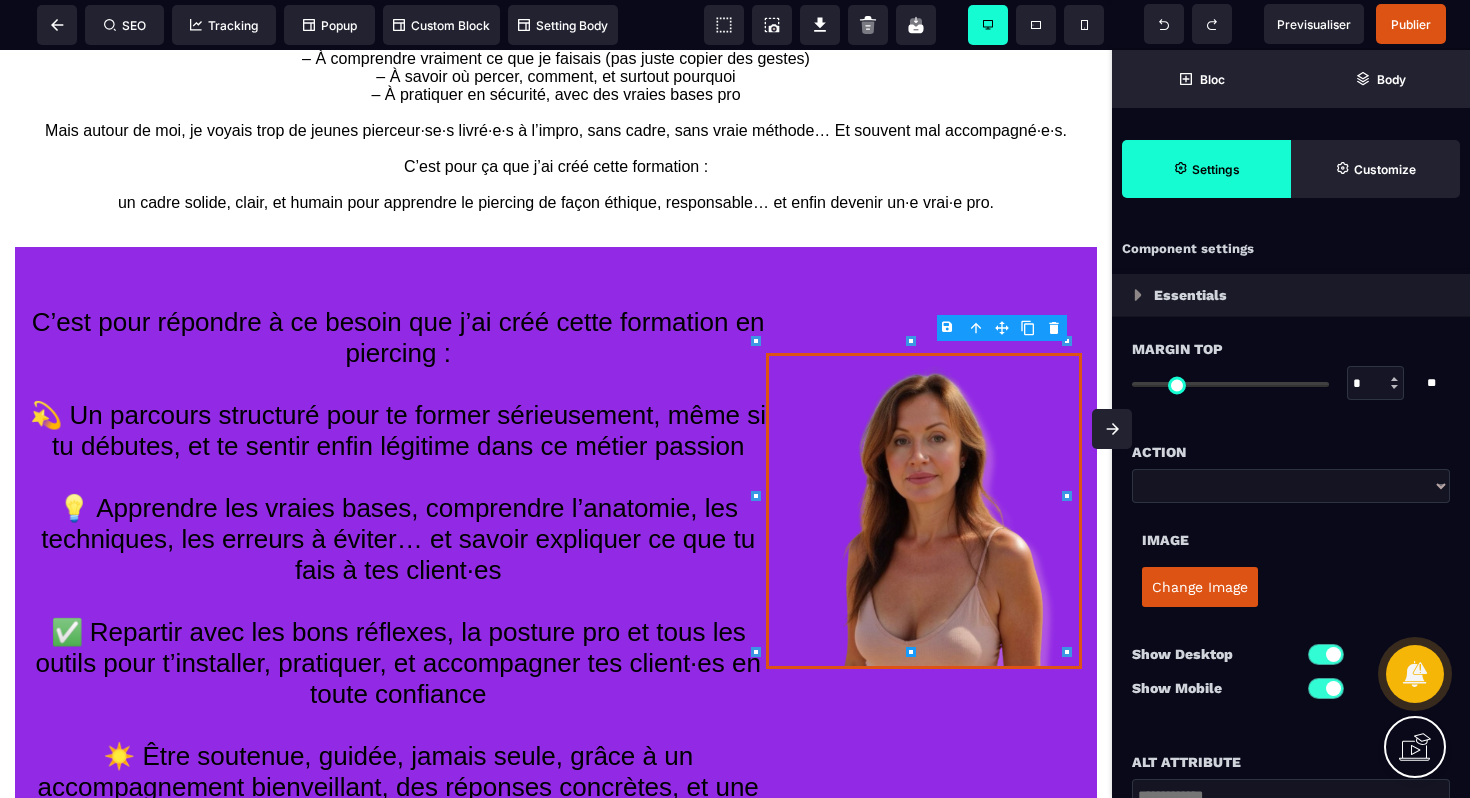 type on "***" 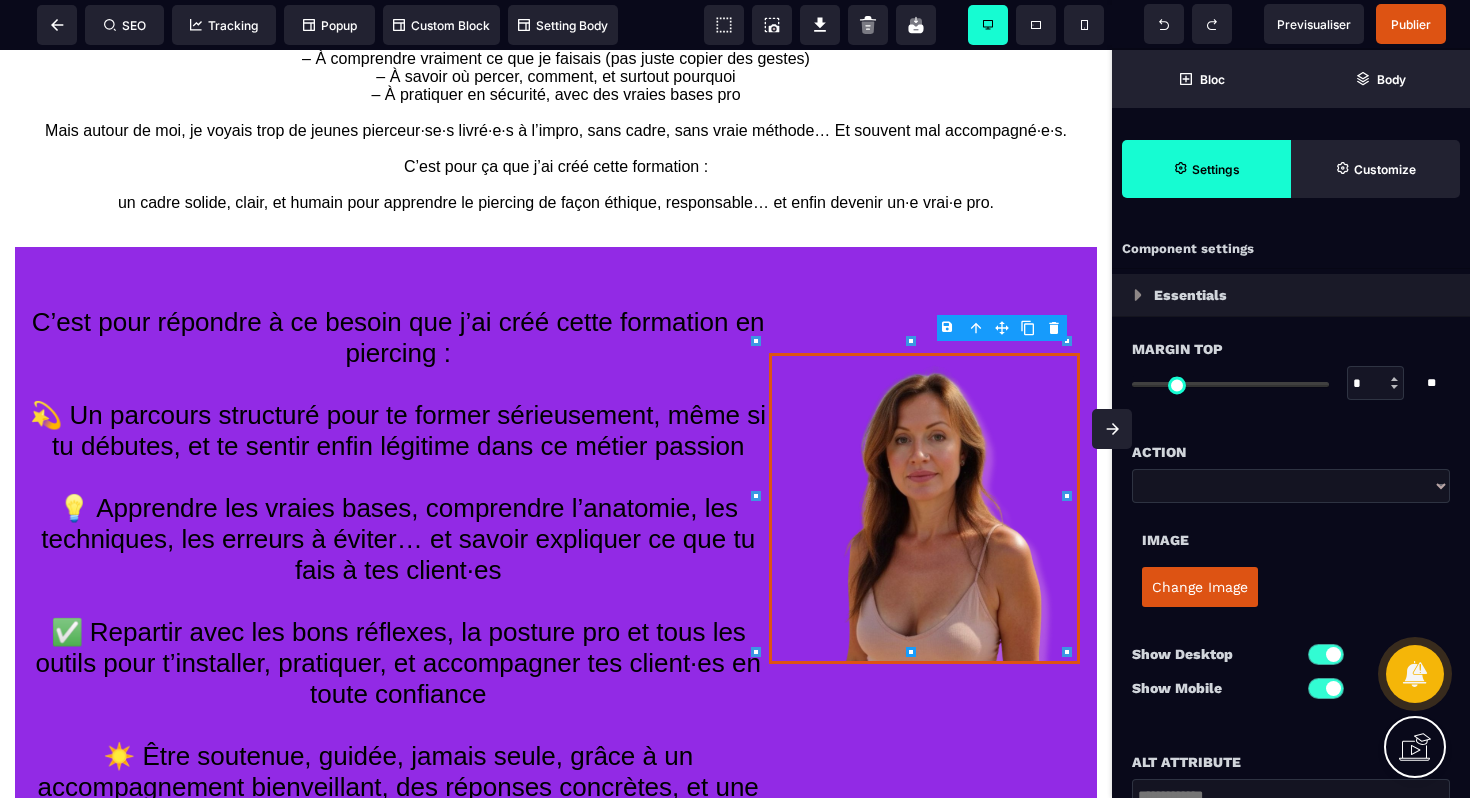 click on "Change Image" at bounding box center (1200, 587) 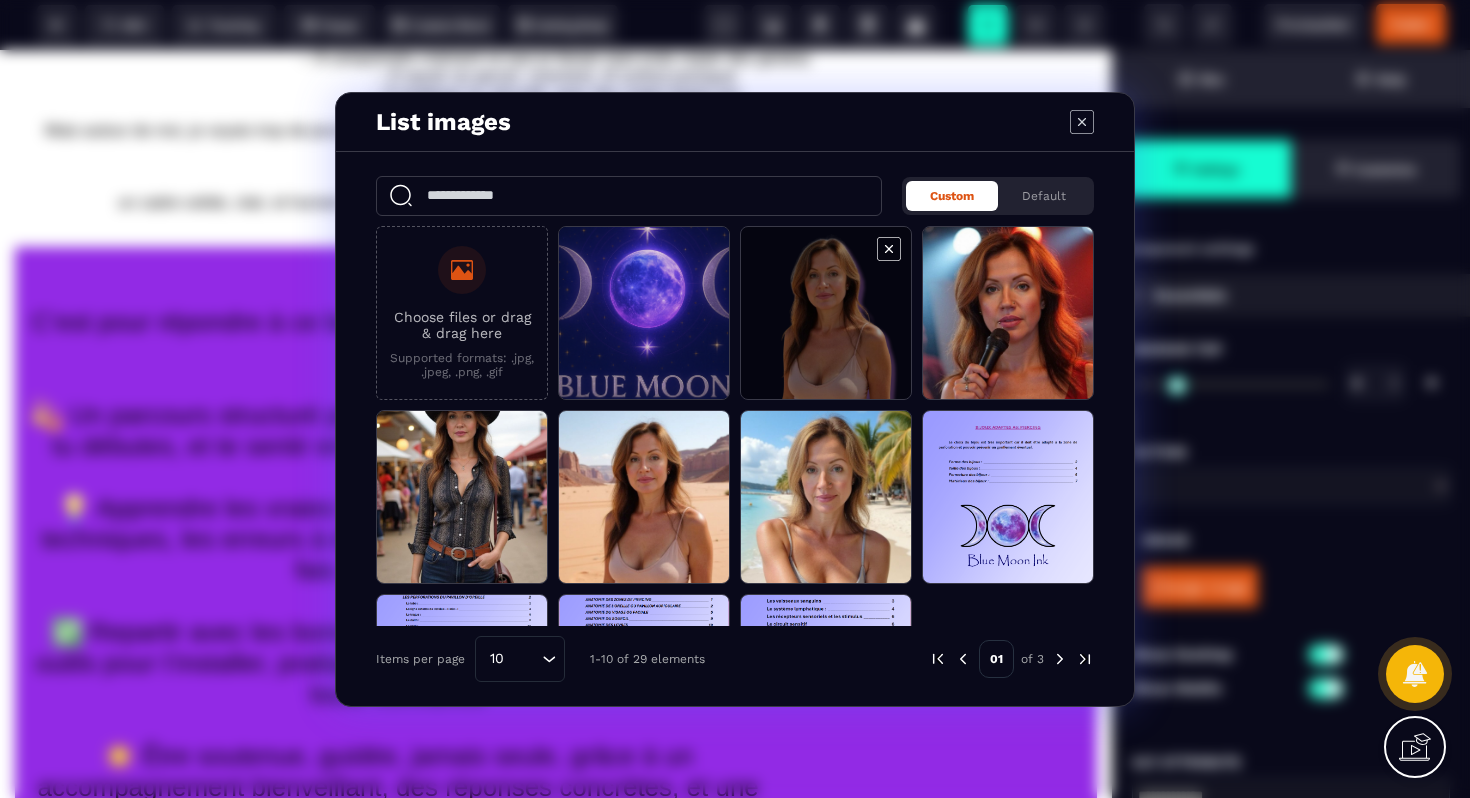 click at bounding box center [826, 314] 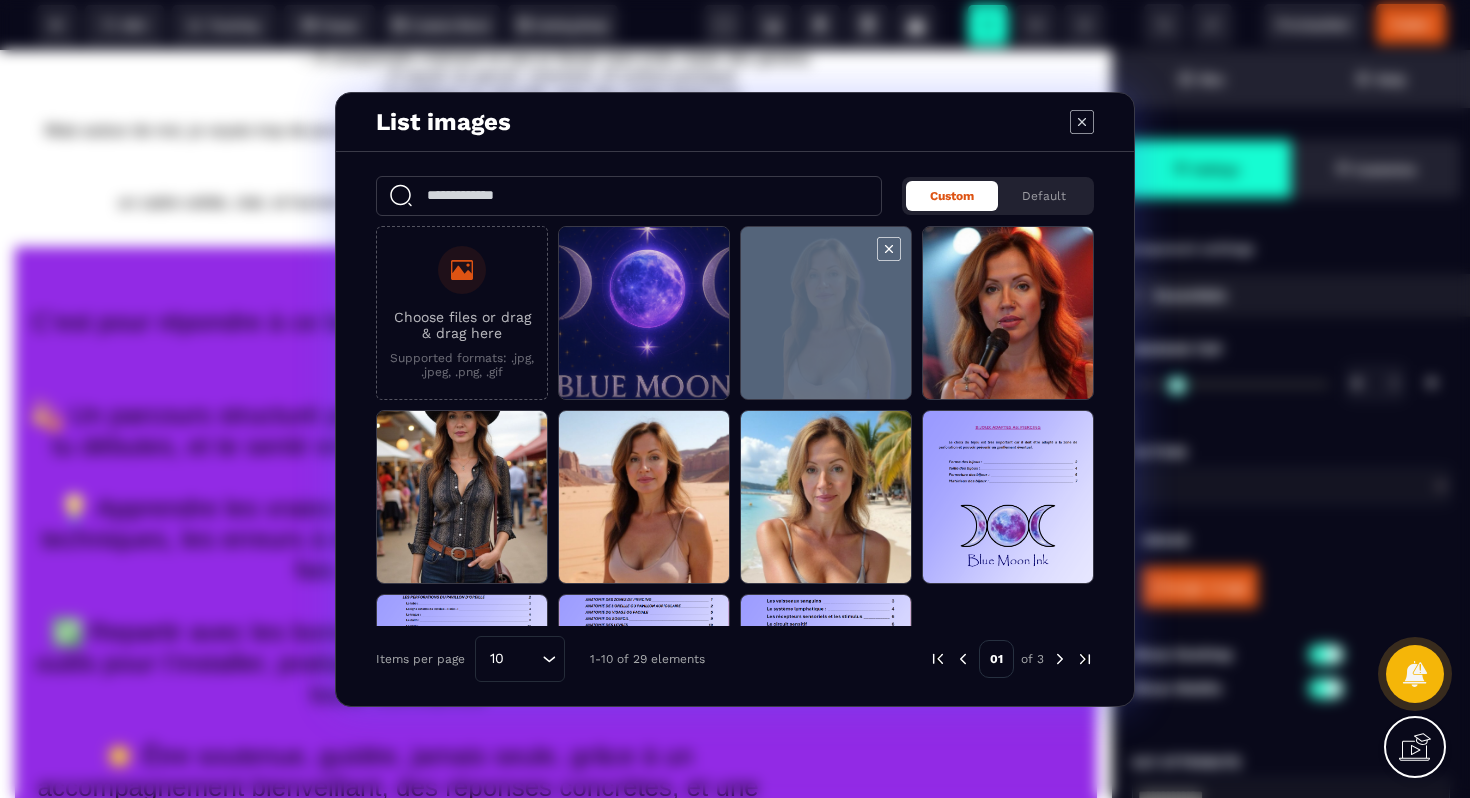 click at bounding box center [826, 314] 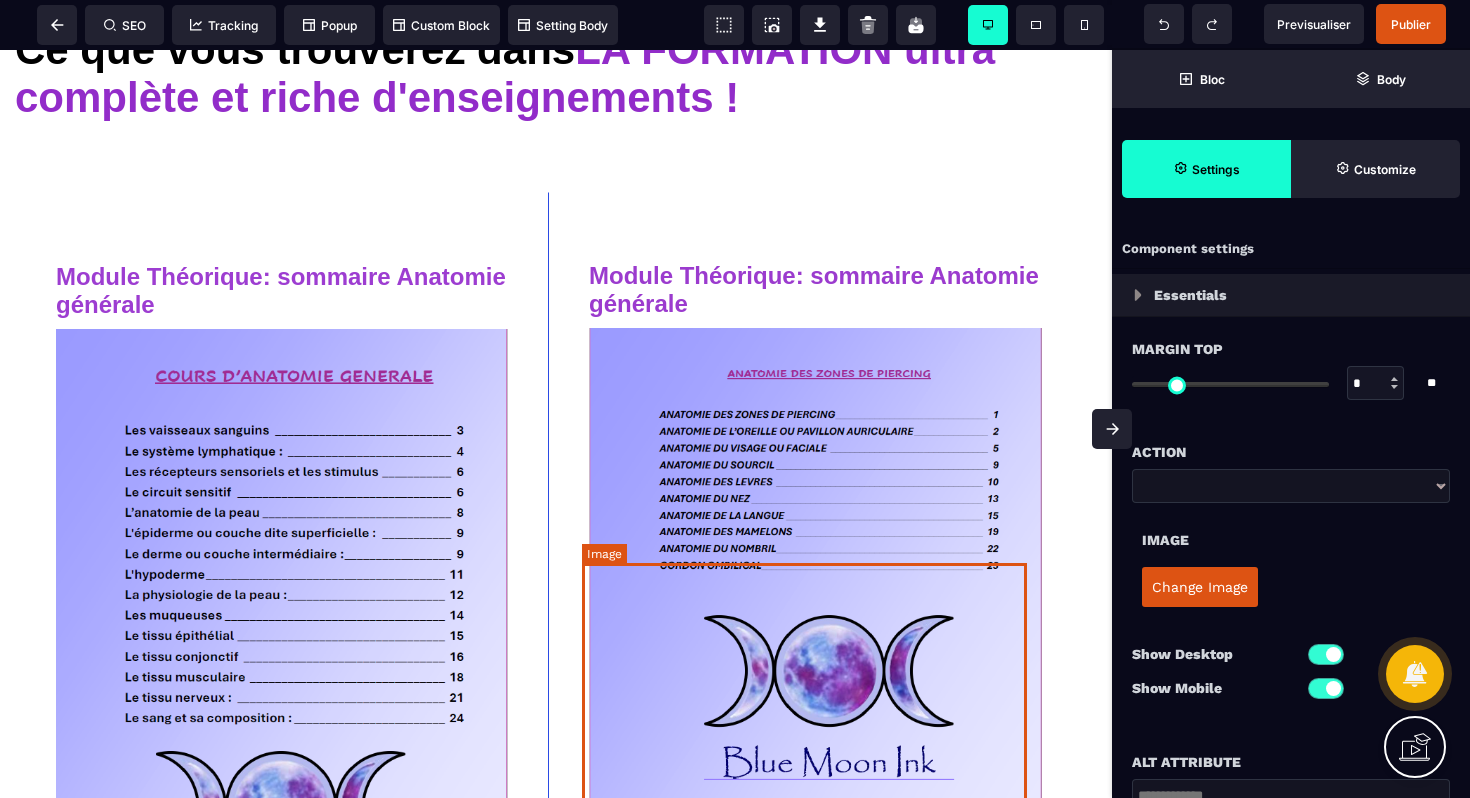 scroll, scrollTop: 5112, scrollLeft: 0, axis: vertical 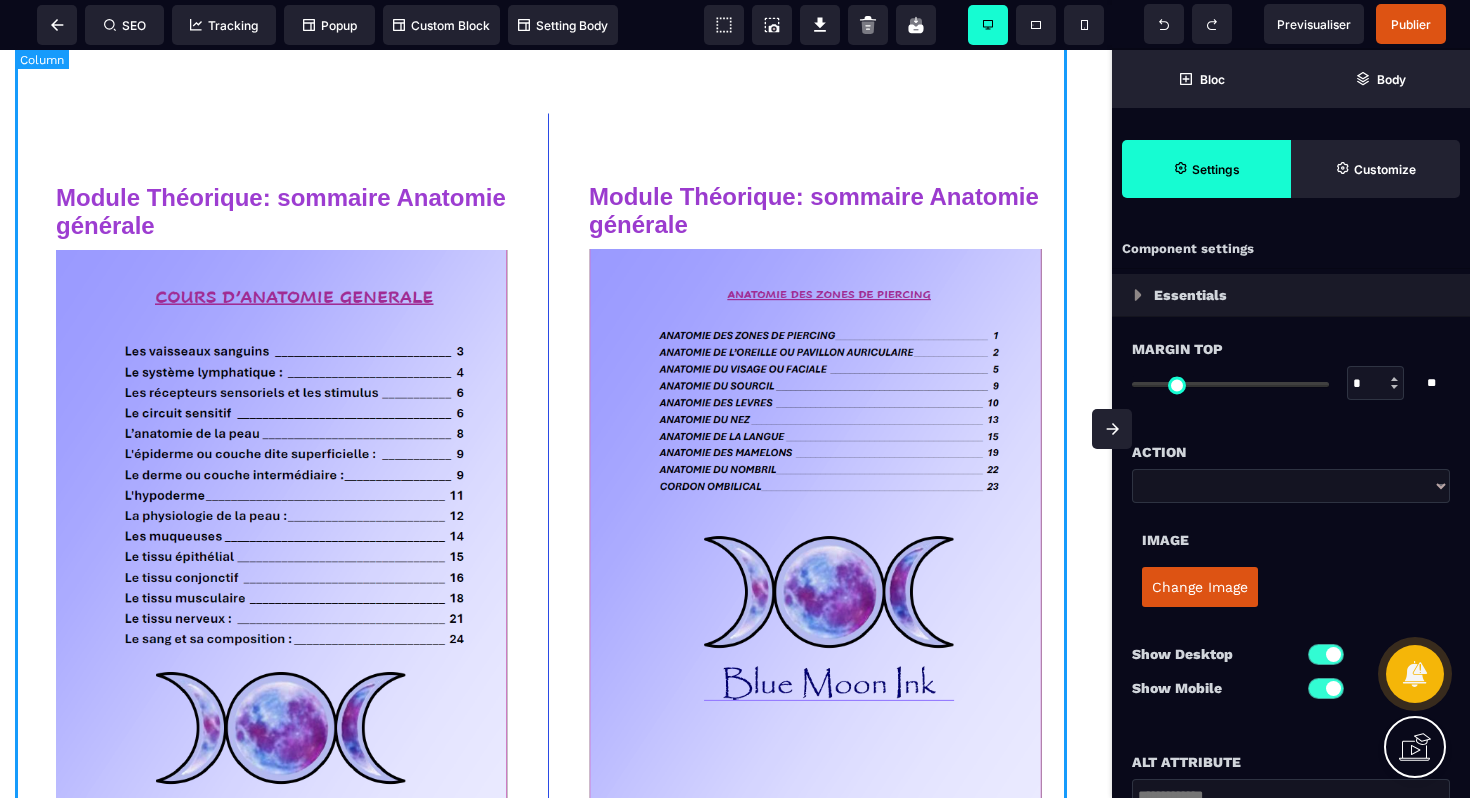 click on "Ce que vous trouverez dans  LA FORMATION ultra complète et riche d'enseignements !" at bounding box center [548, -5] 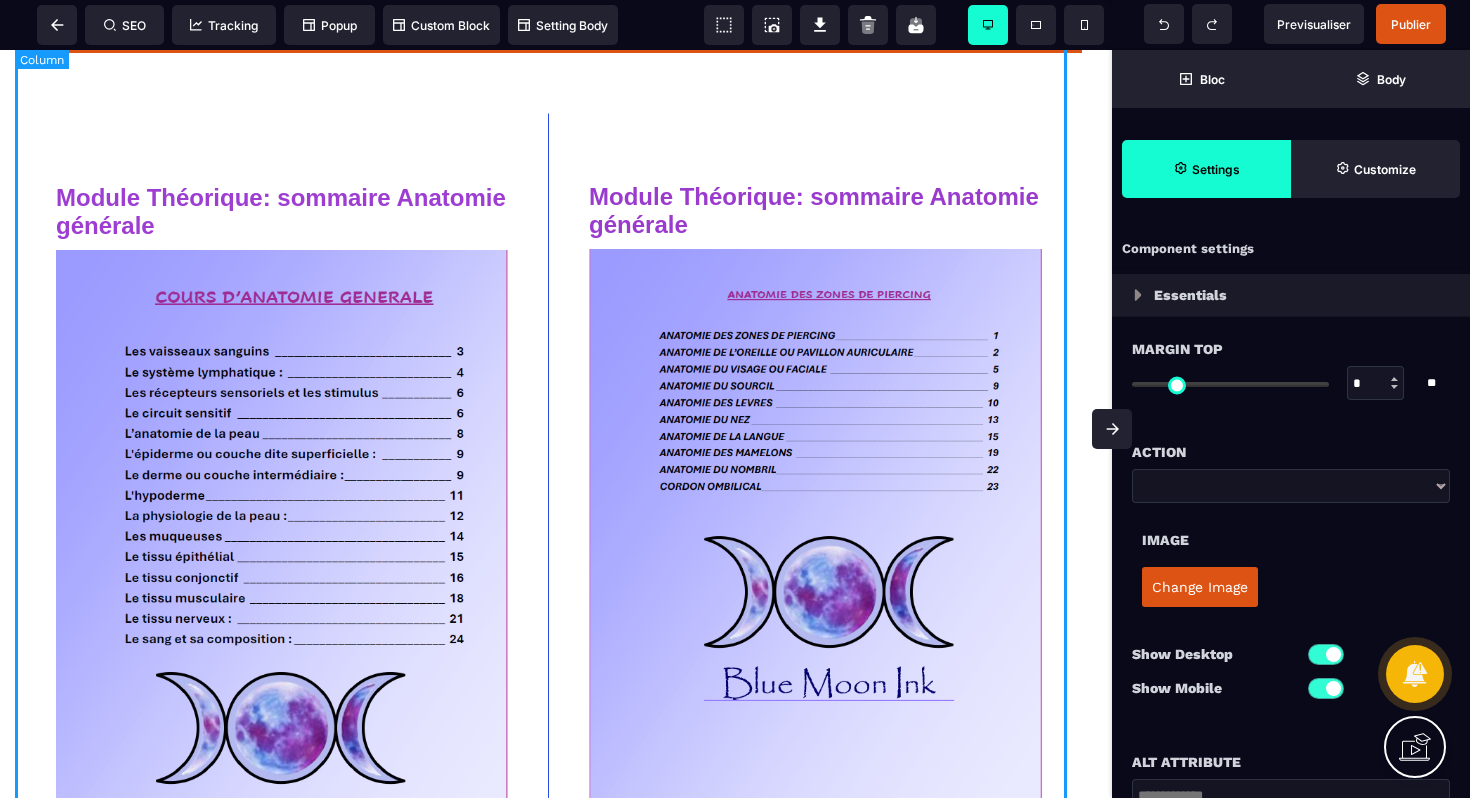 select on "***" 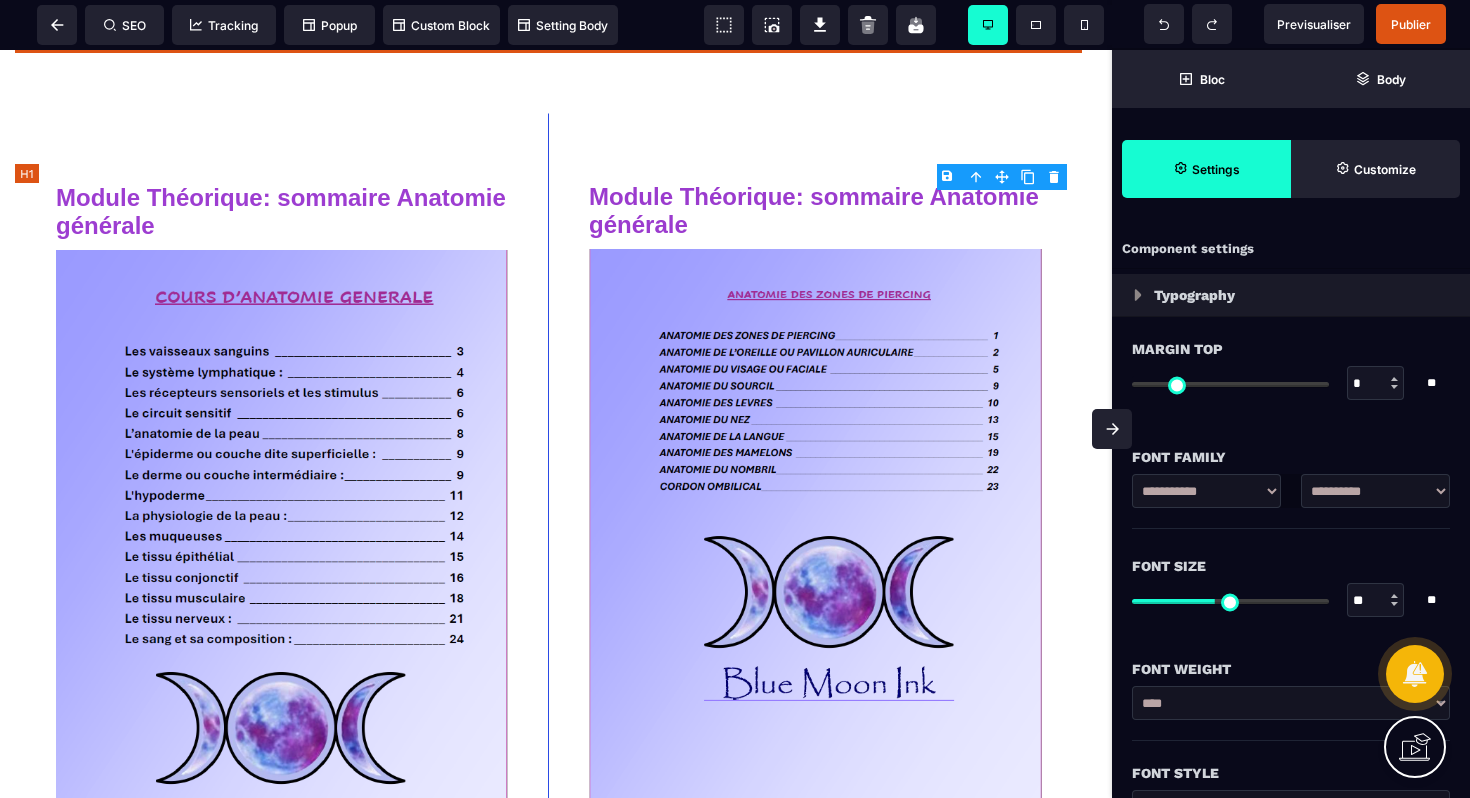 type on "*" 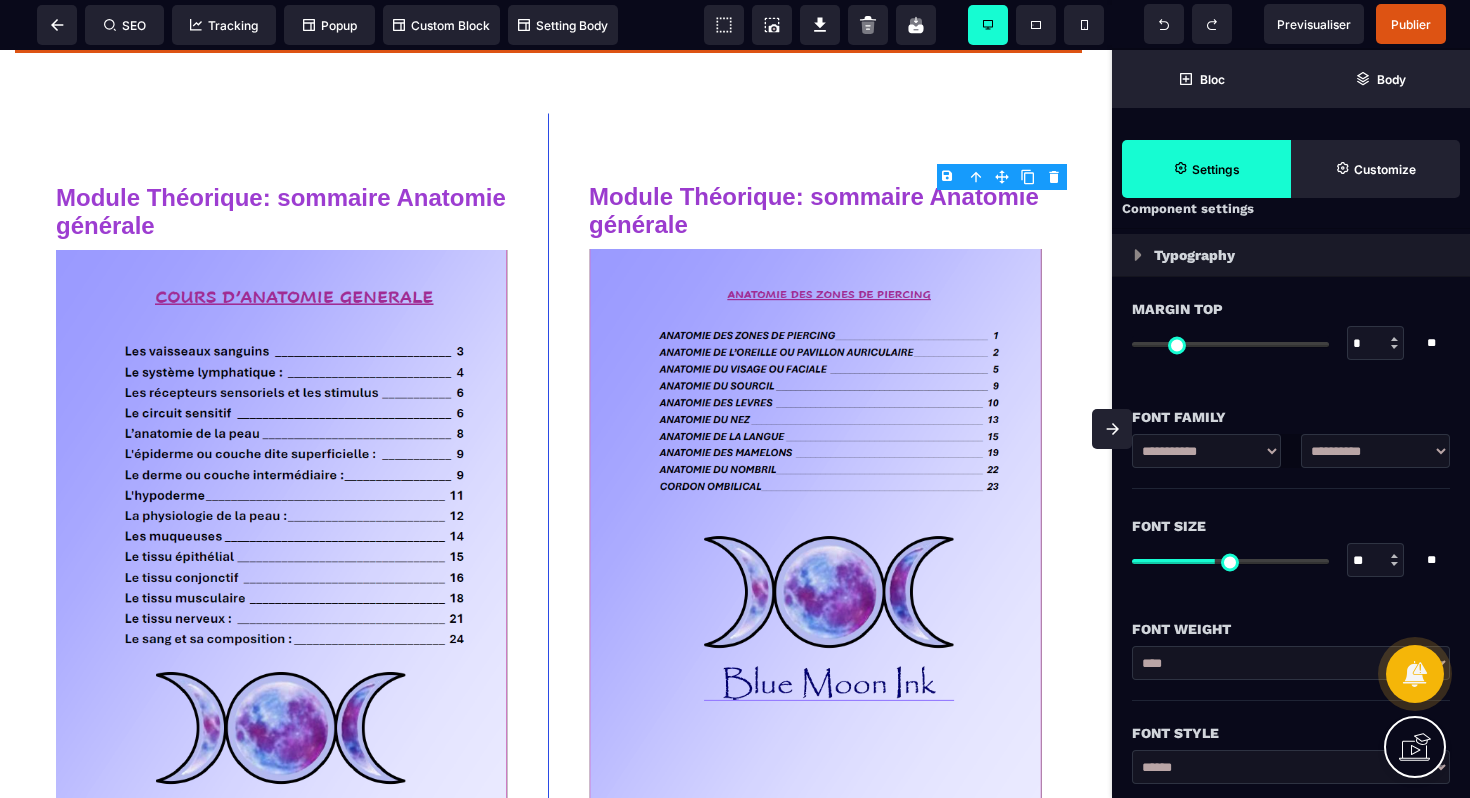 scroll, scrollTop: 146, scrollLeft: 0, axis: vertical 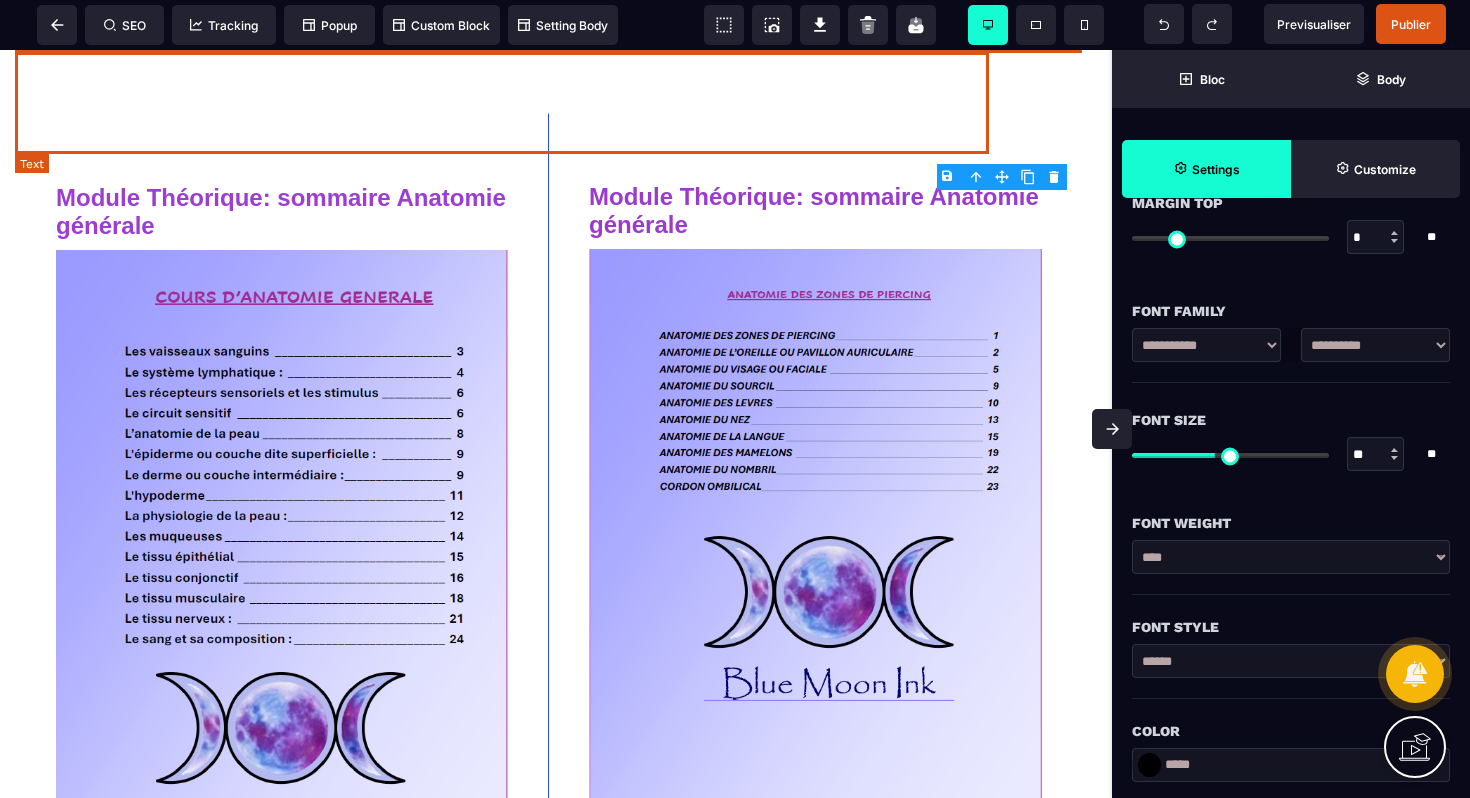 click on "LA FORMATION ultra complète et riche d'enseignements !" at bounding box center [511, -6] 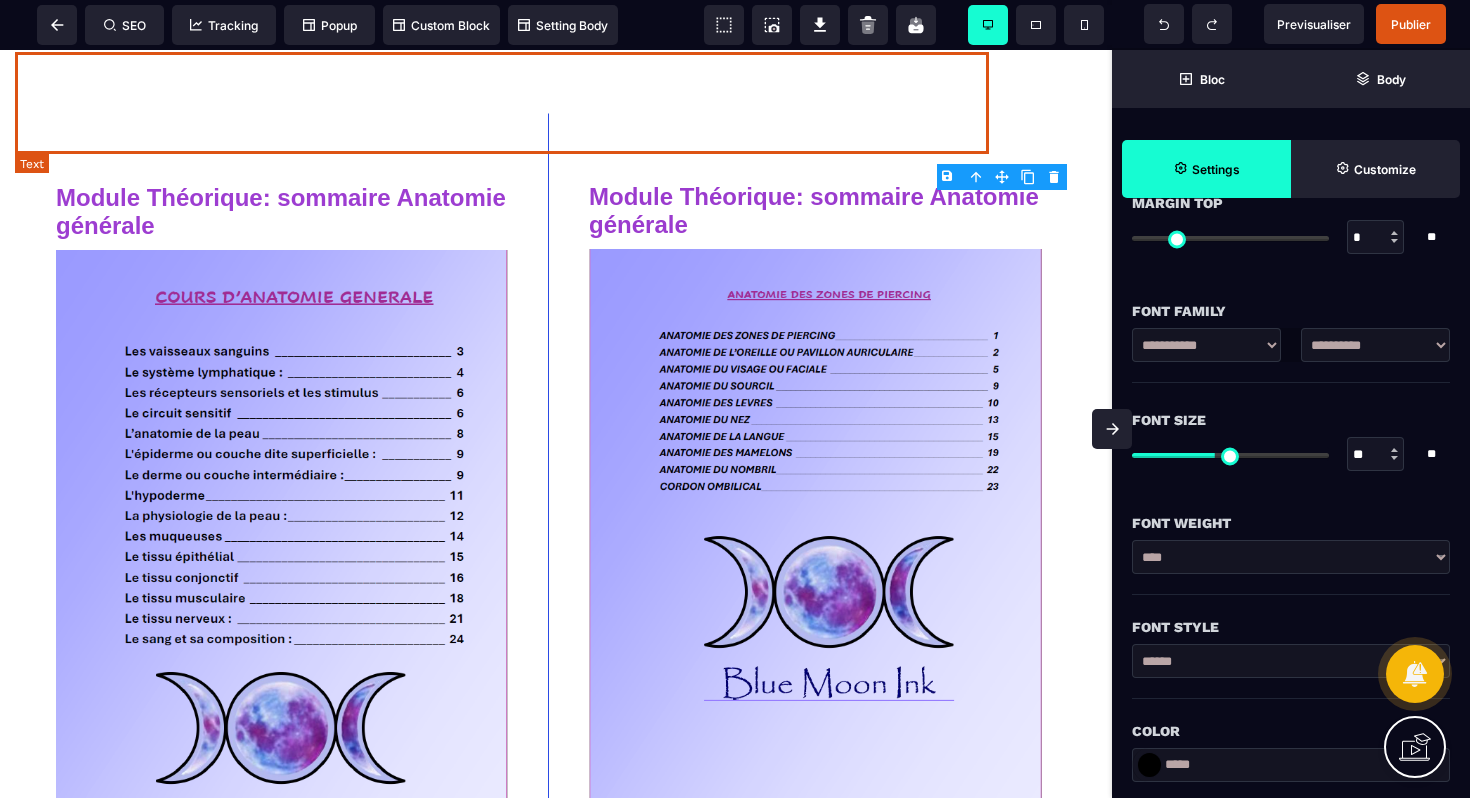 select on "***" 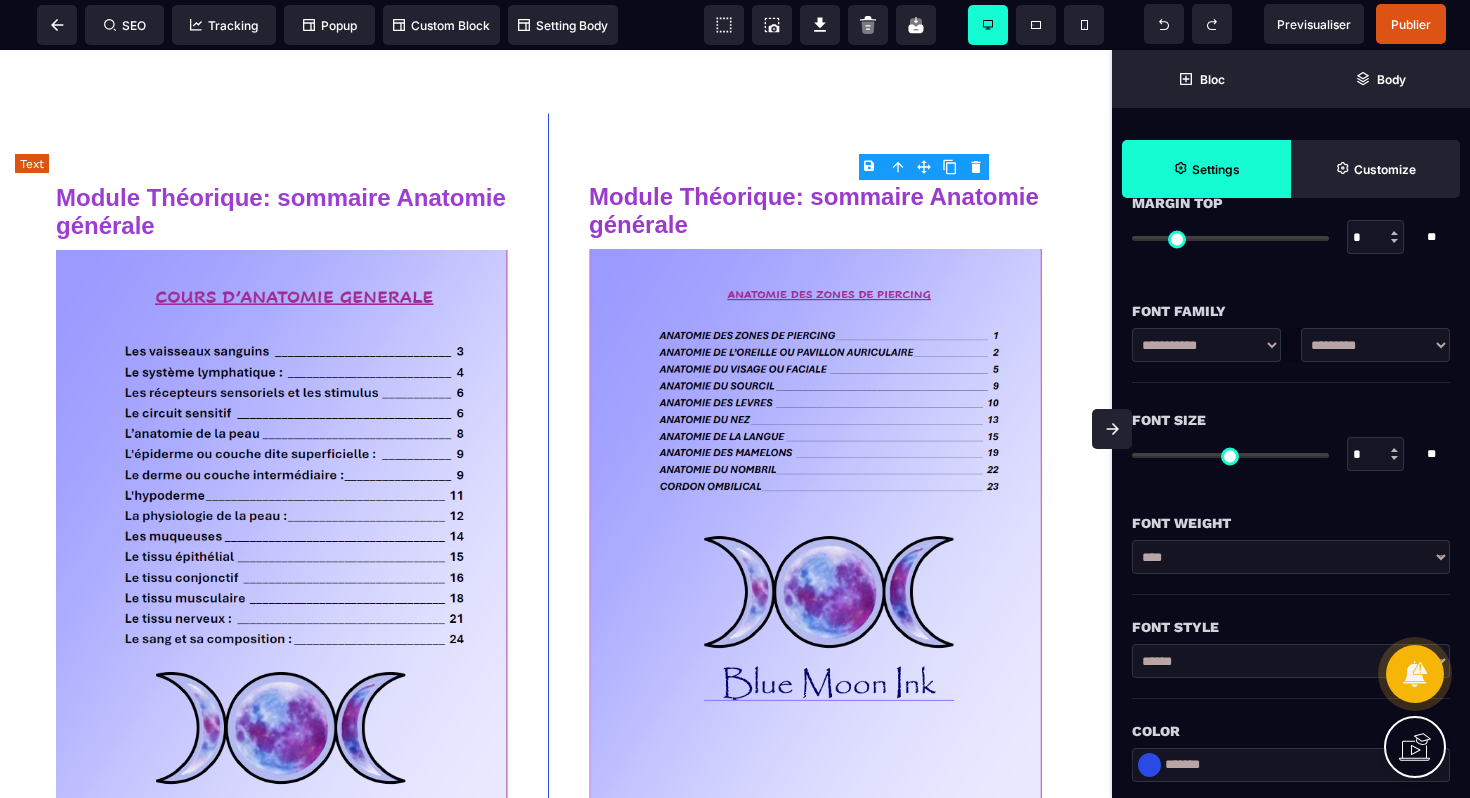 type on "*" 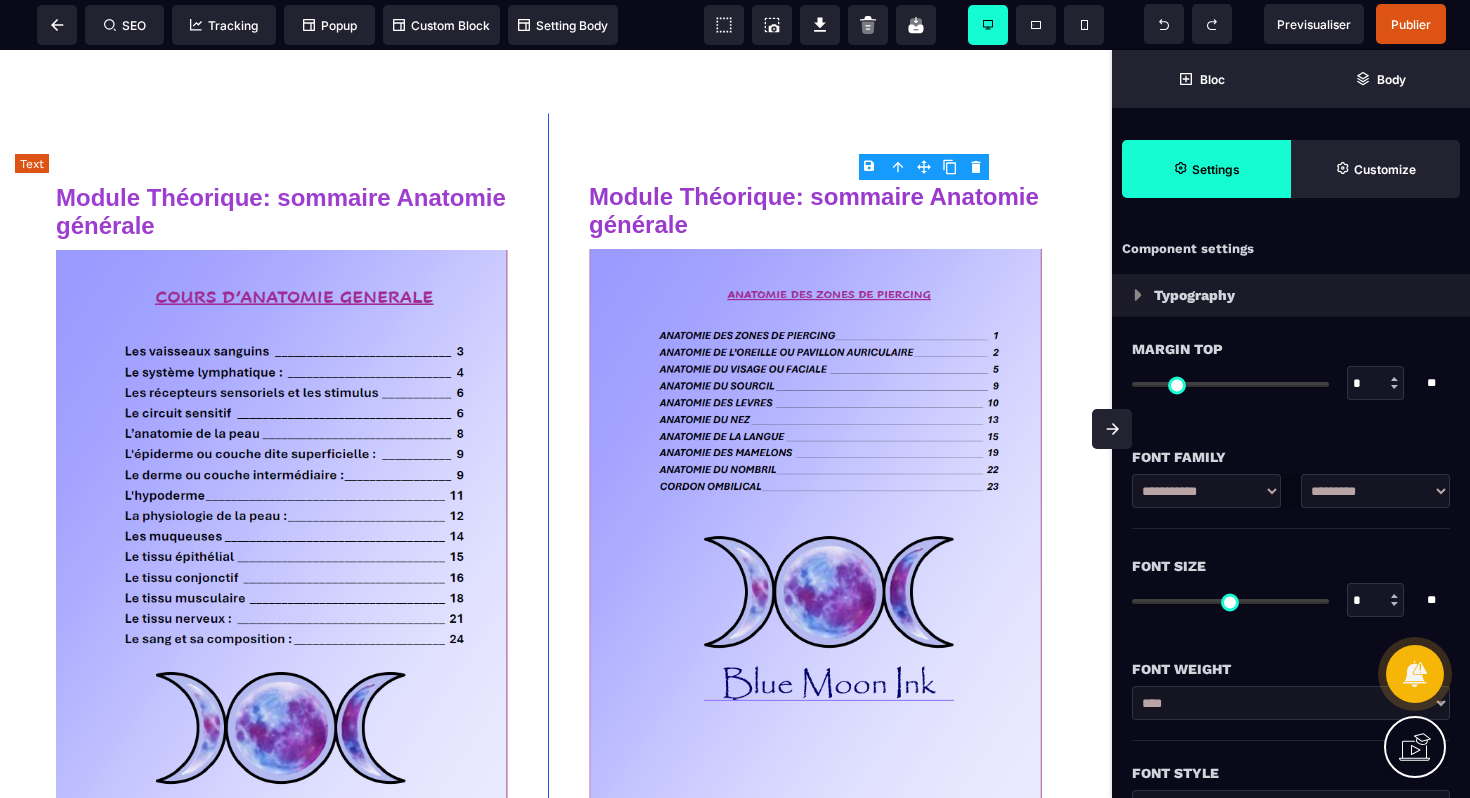 click on "LA FORMATION ultra complète et riche d'enseignements !" at bounding box center (511, -6) 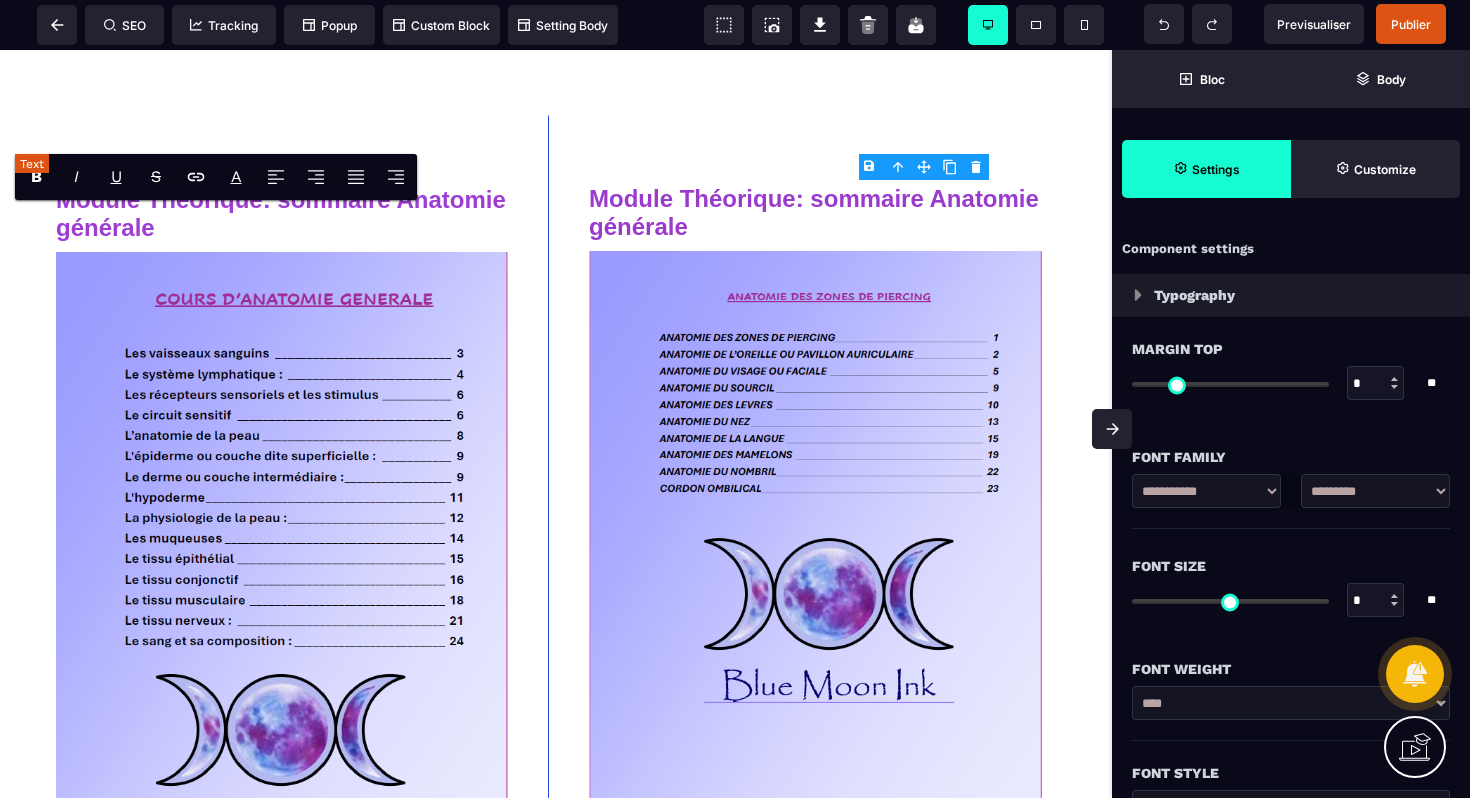 click on "**********" at bounding box center [535, -3] 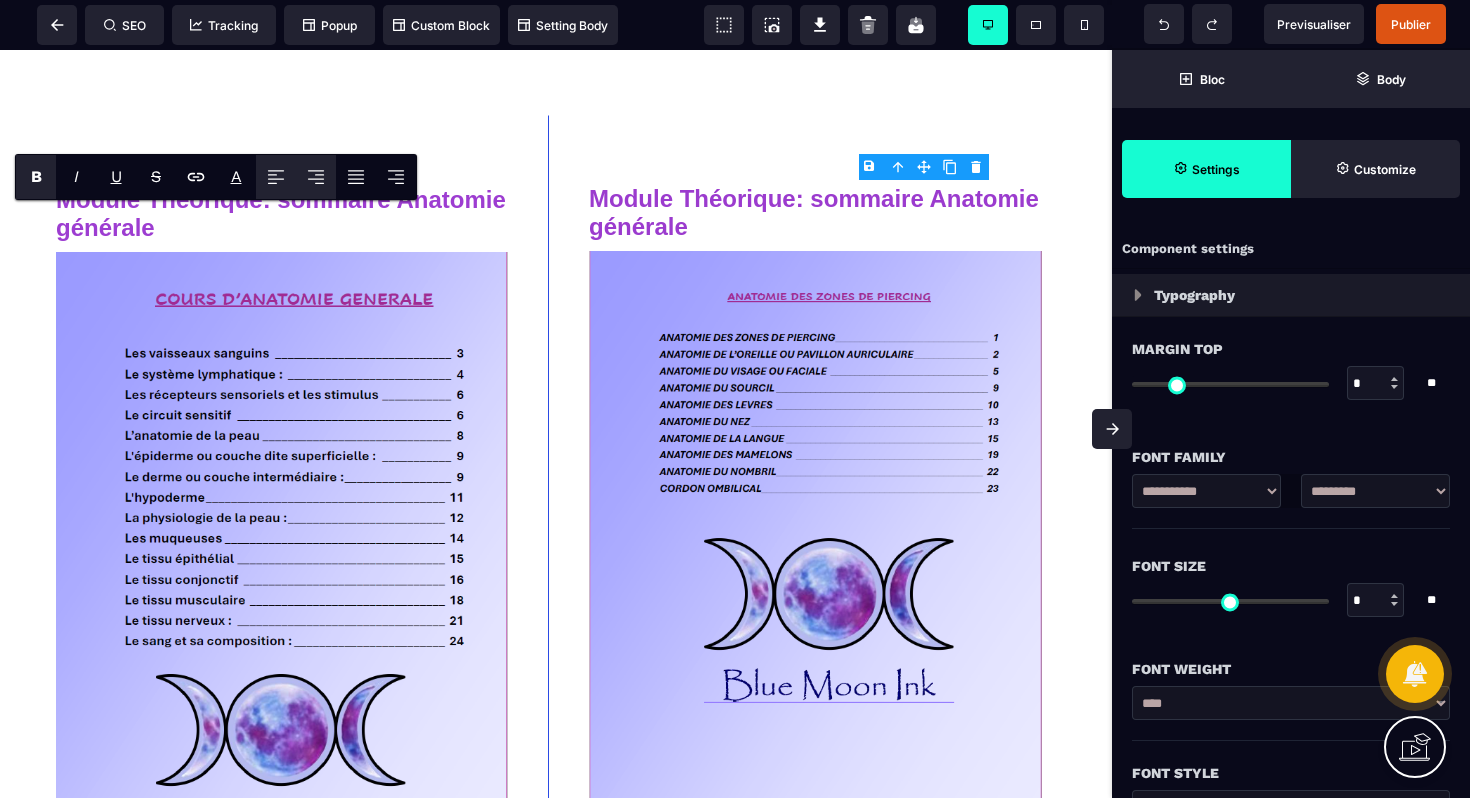 click 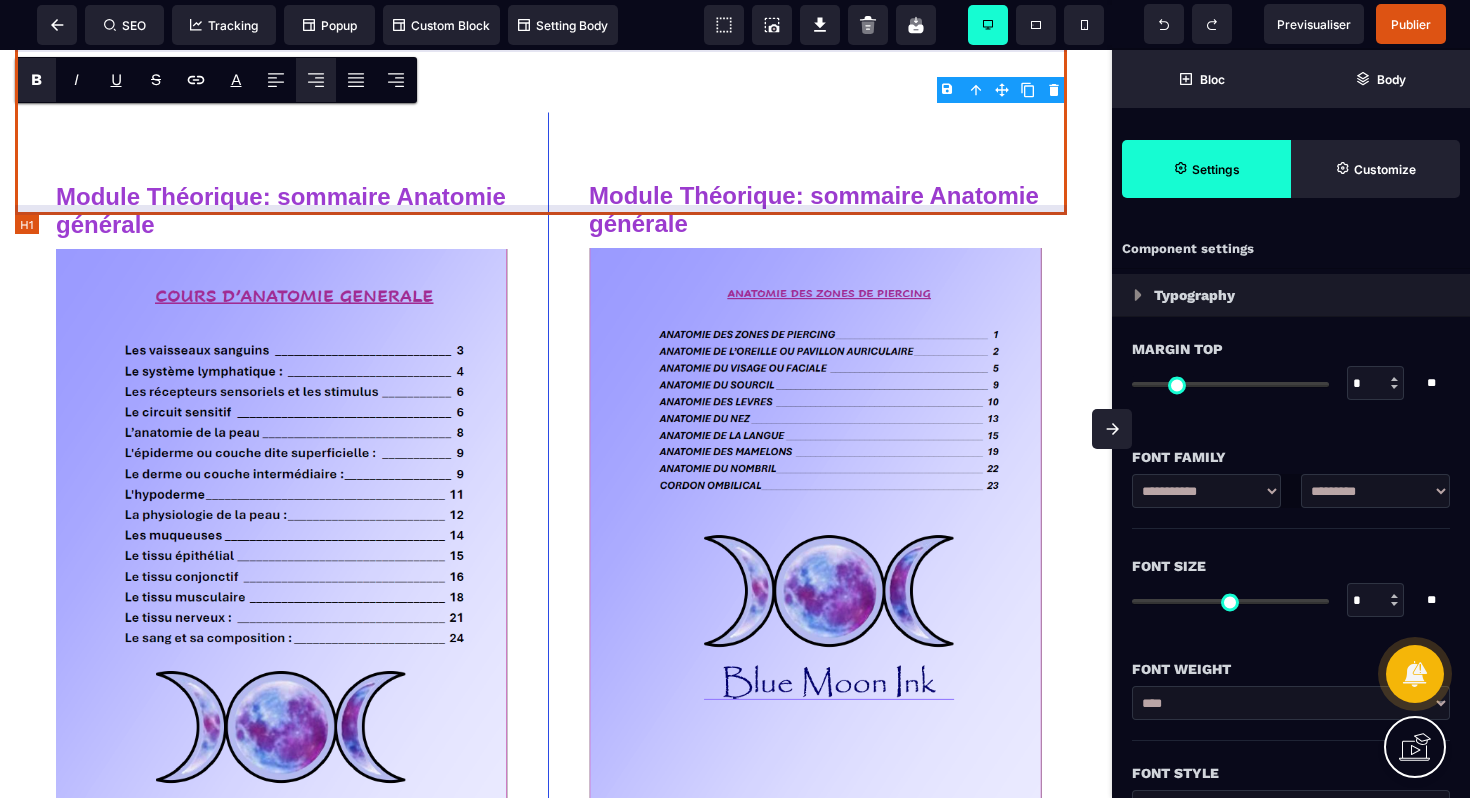 click on "**********" at bounding box center [548, -6] 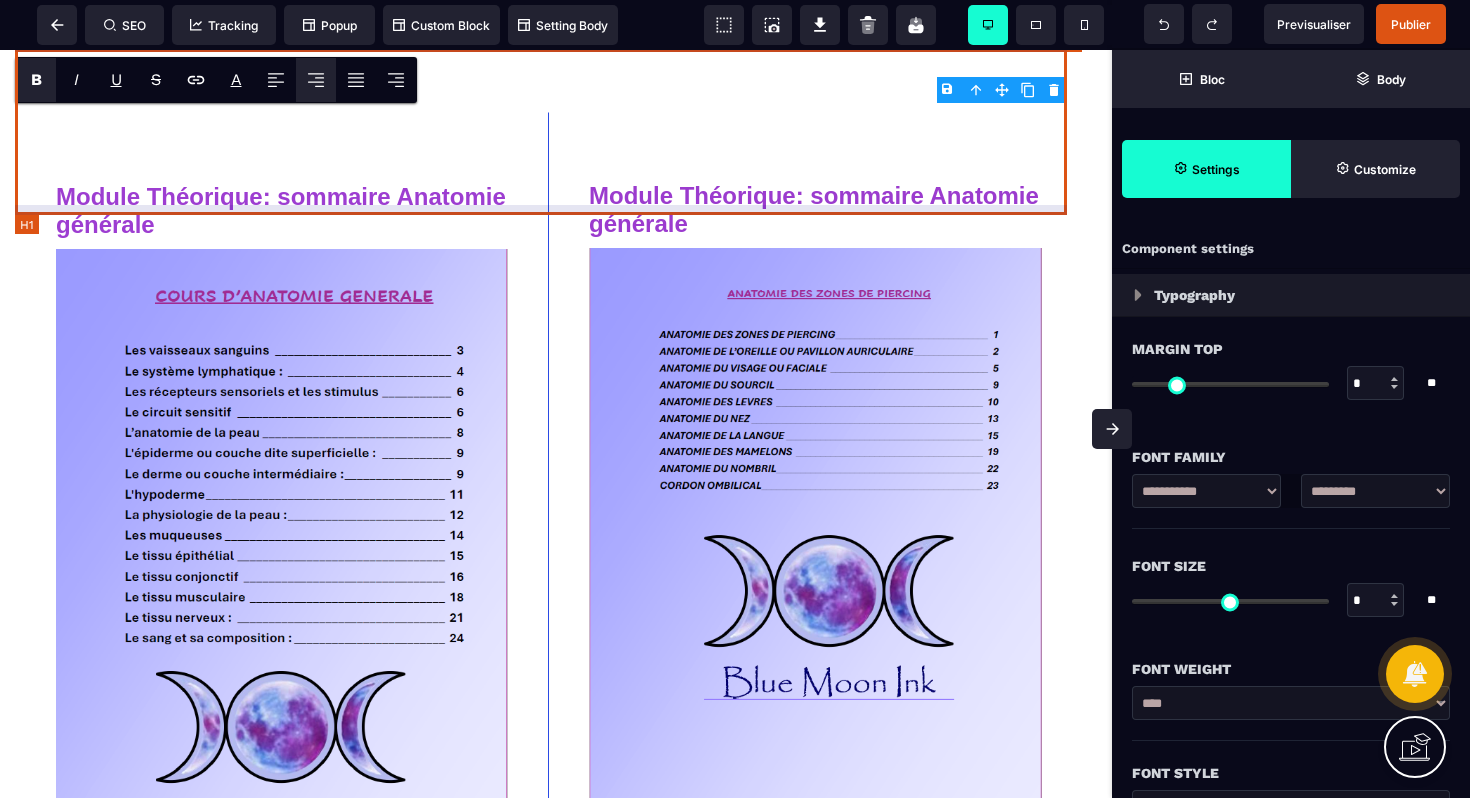 select on "***" 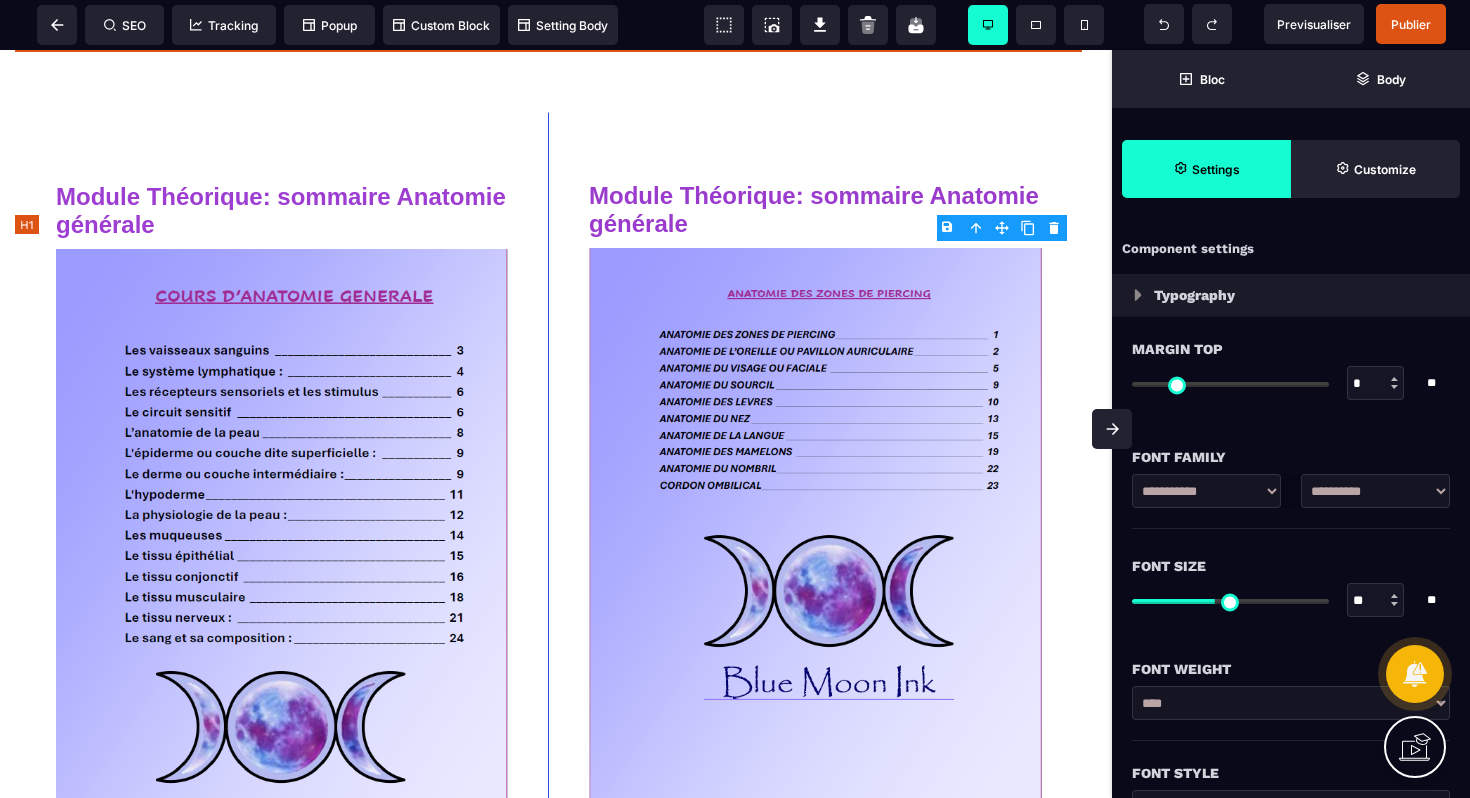 click on "**********" at bounding box center (548, -6) 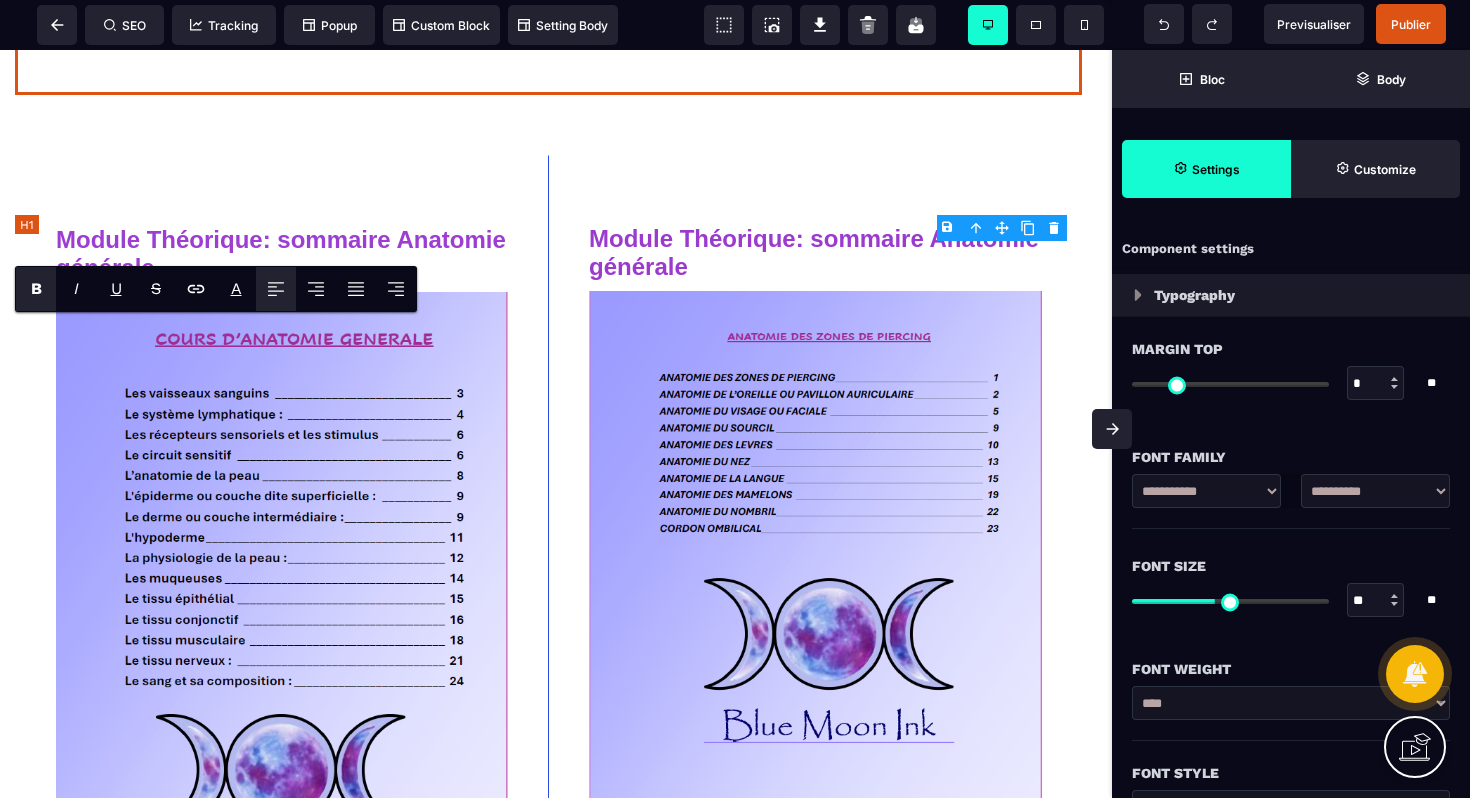 click on "**********" at bounding box center [548, 16] 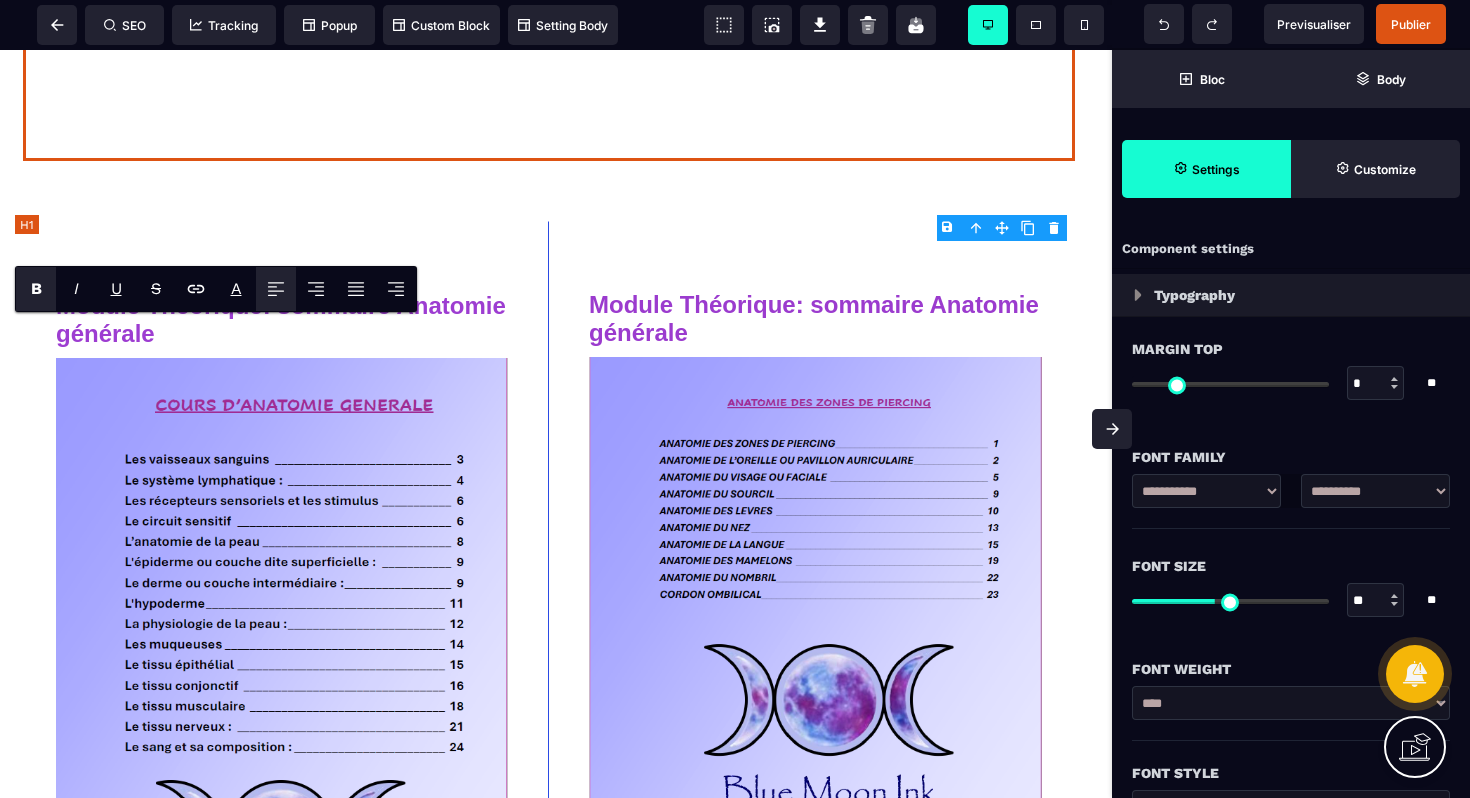 click on "**********" at bounding box center (549, 49) 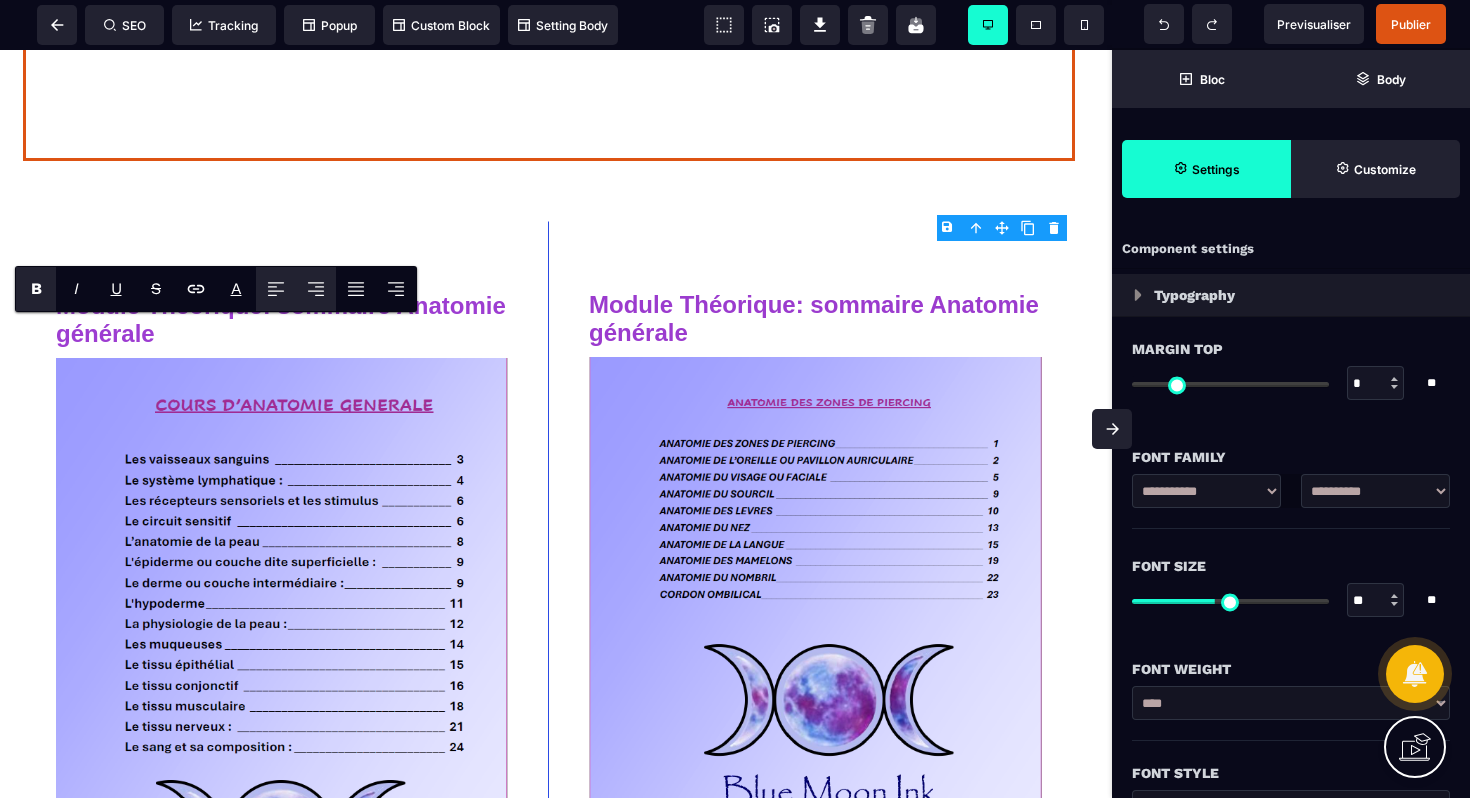 click 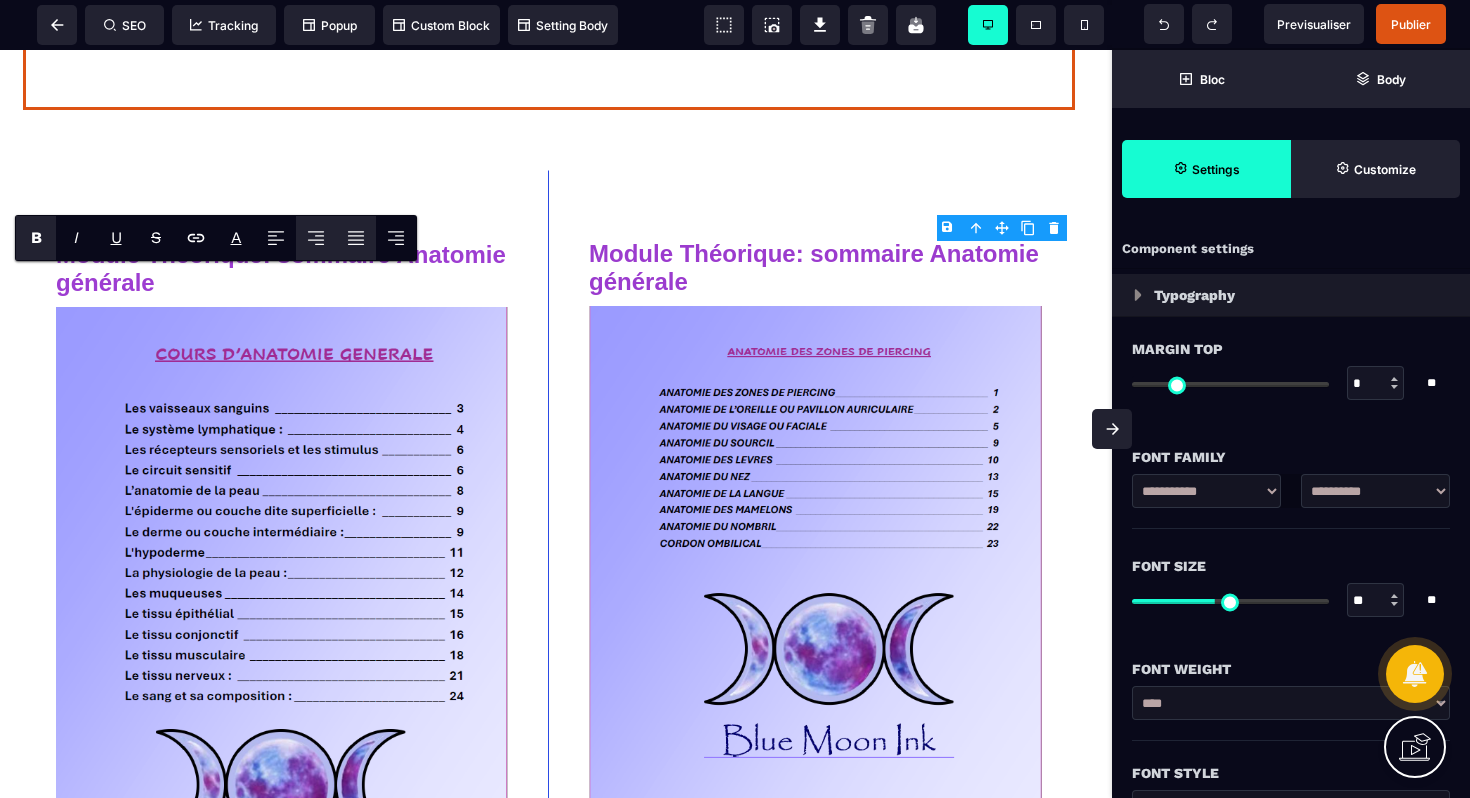 click 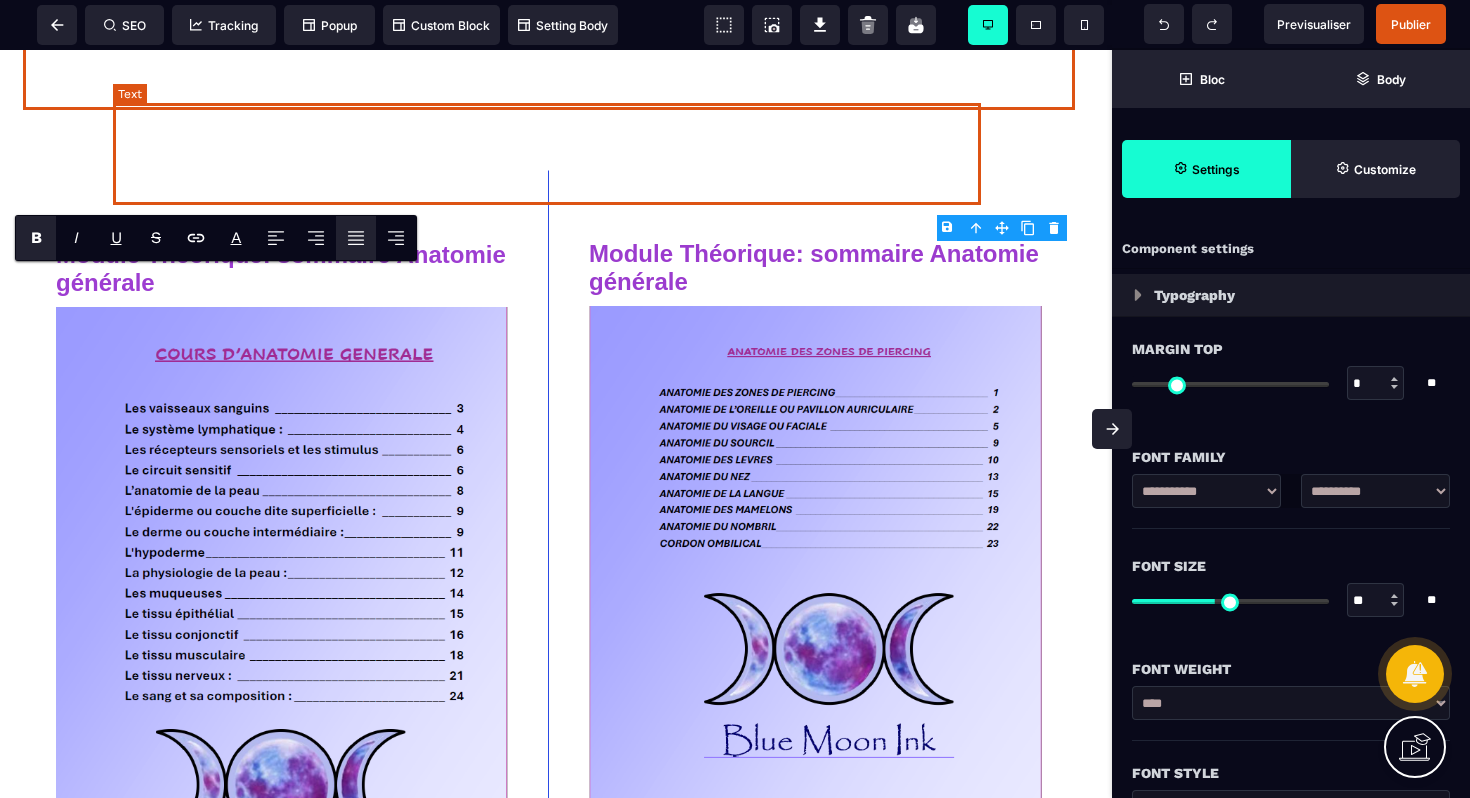 click on "**********" at bounding box center [549, 21] 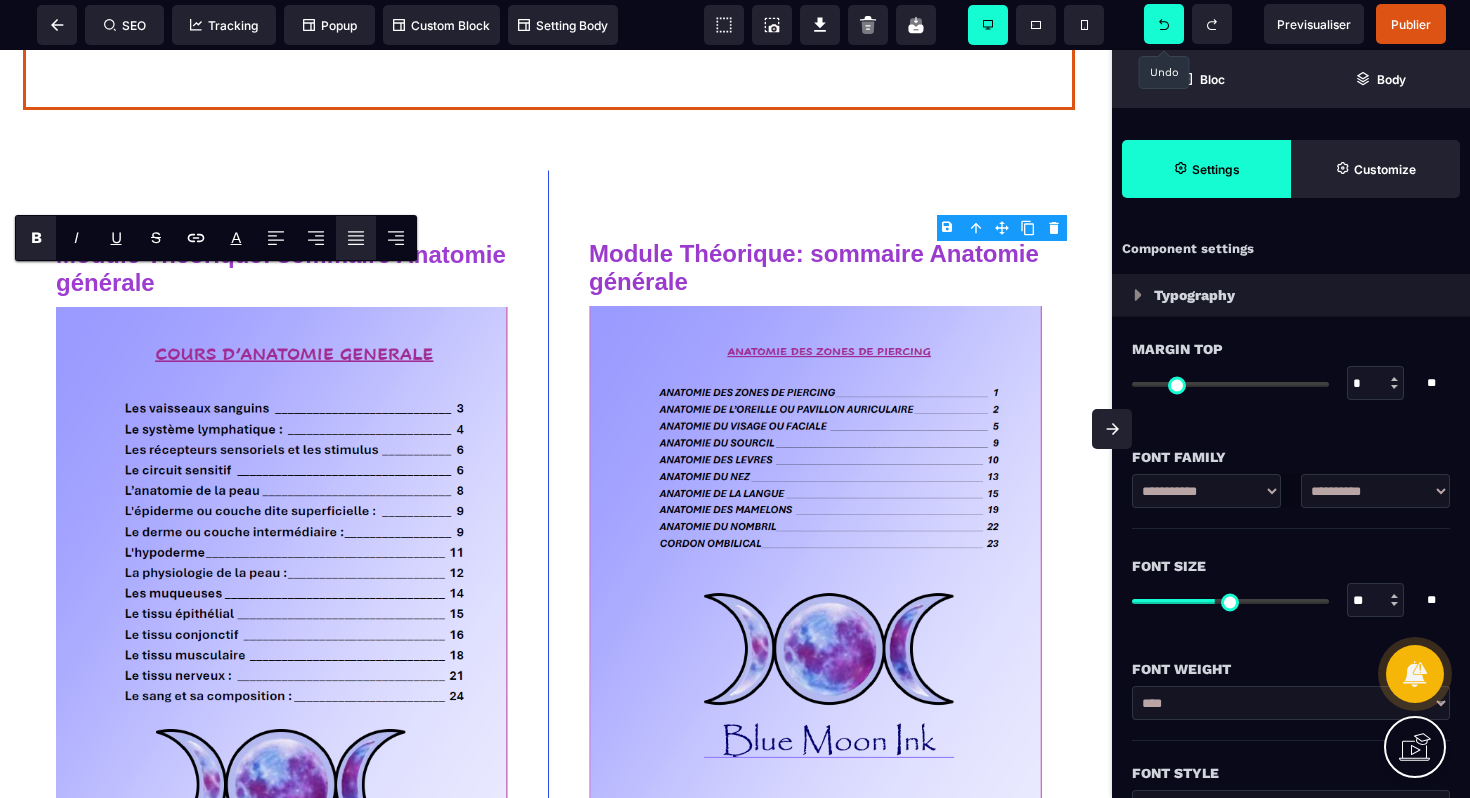 click at bounding box center [1164, 24] 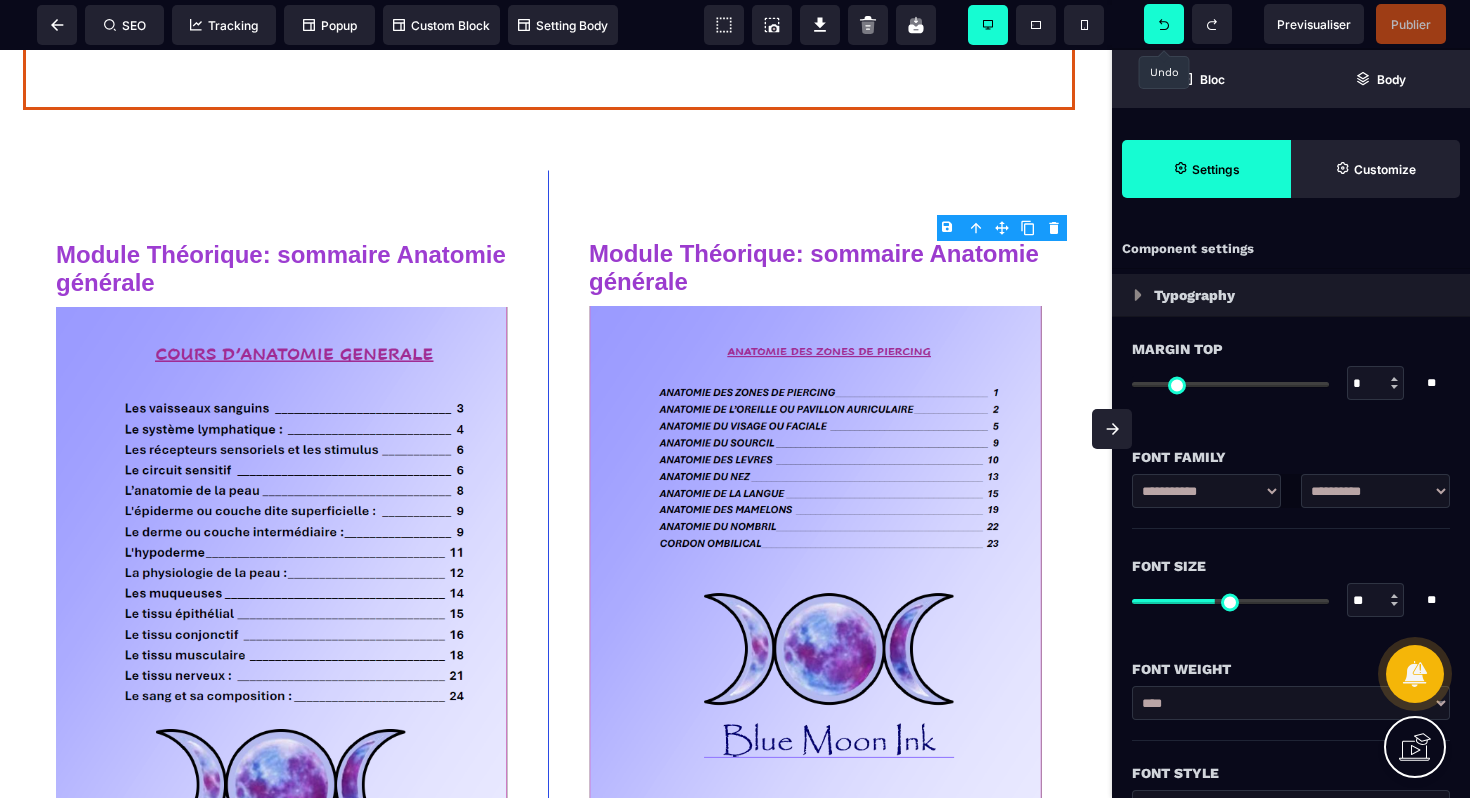 click at bounding box center (1164, 24) 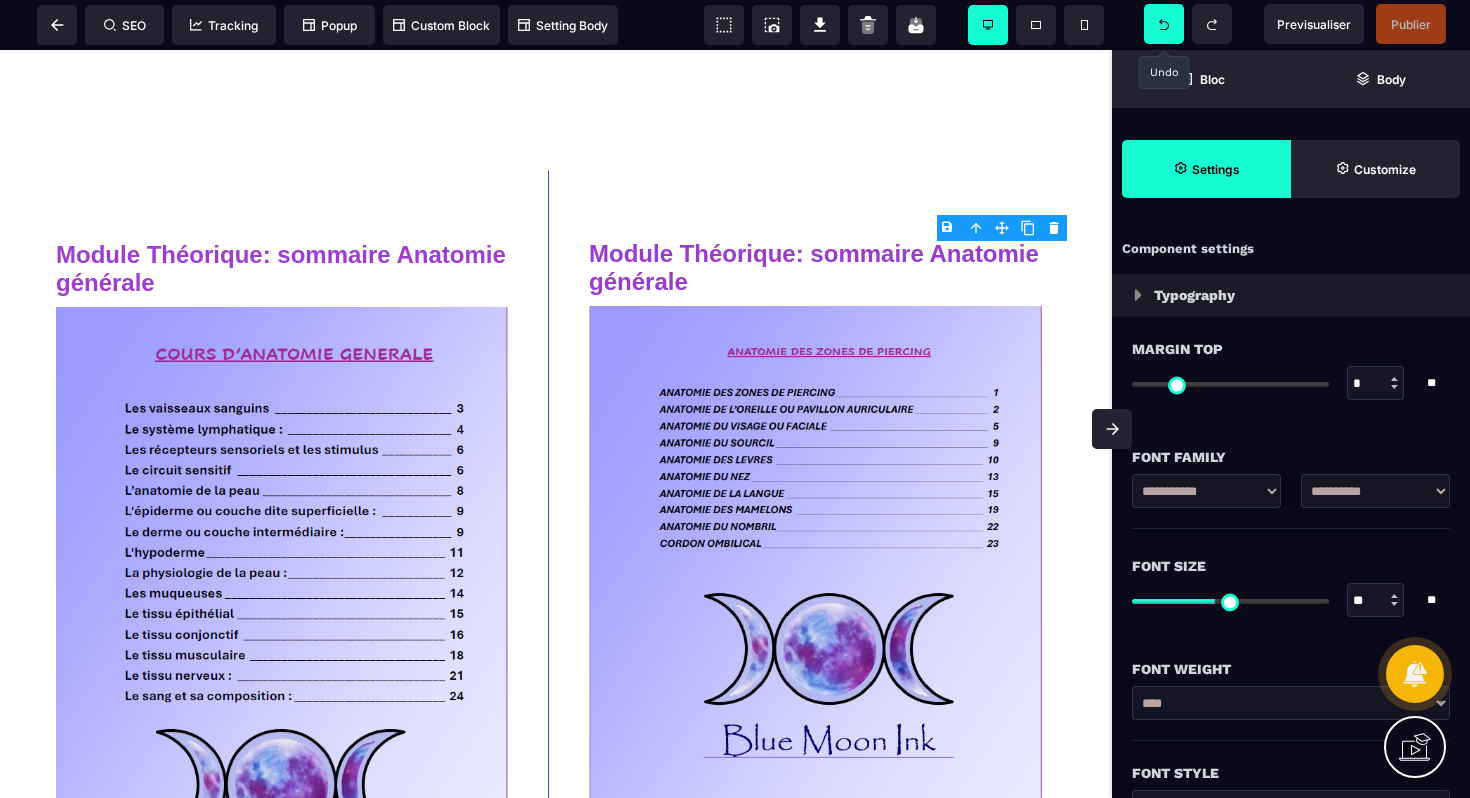 select on "***" 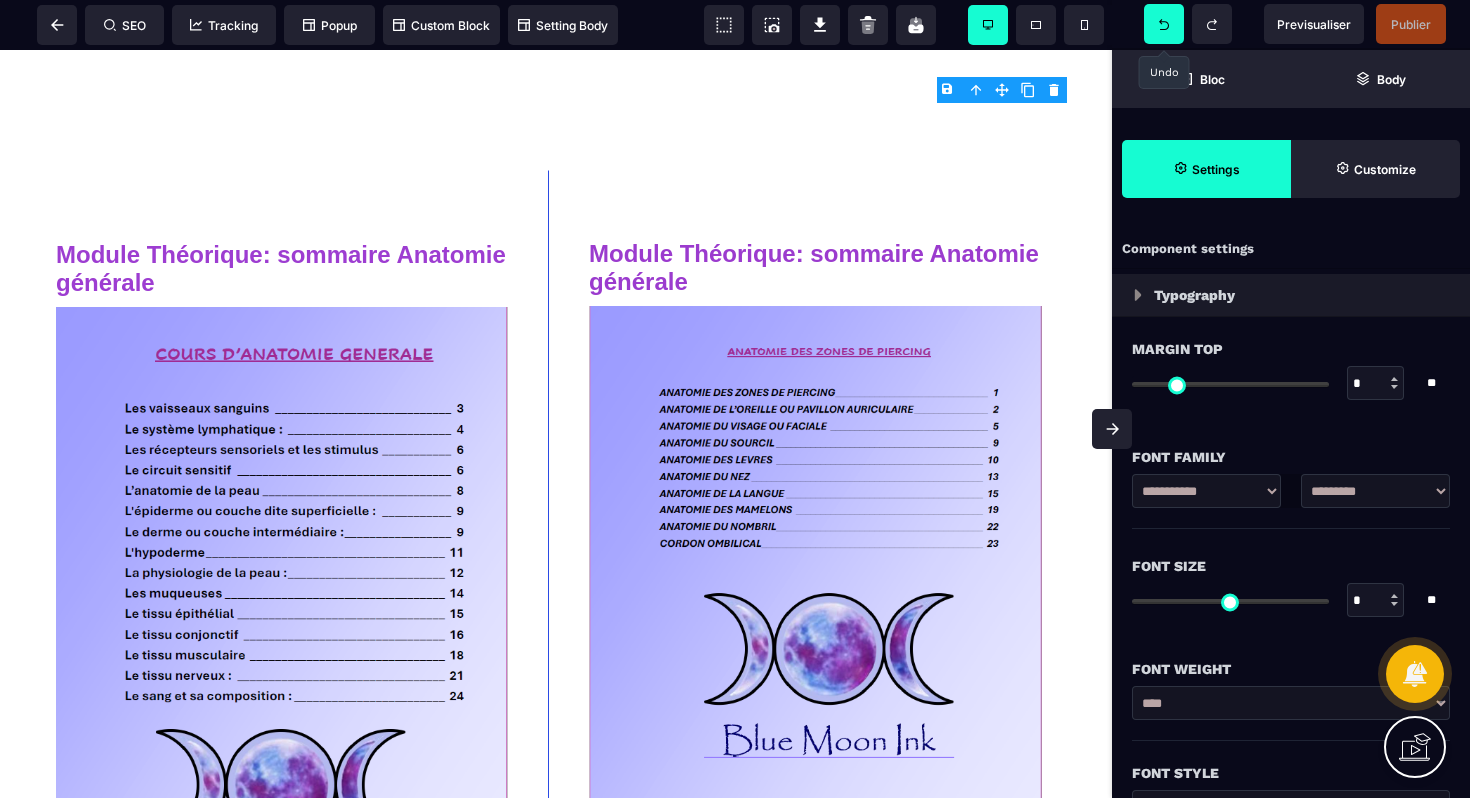 click at bounding box center (1164, 24) 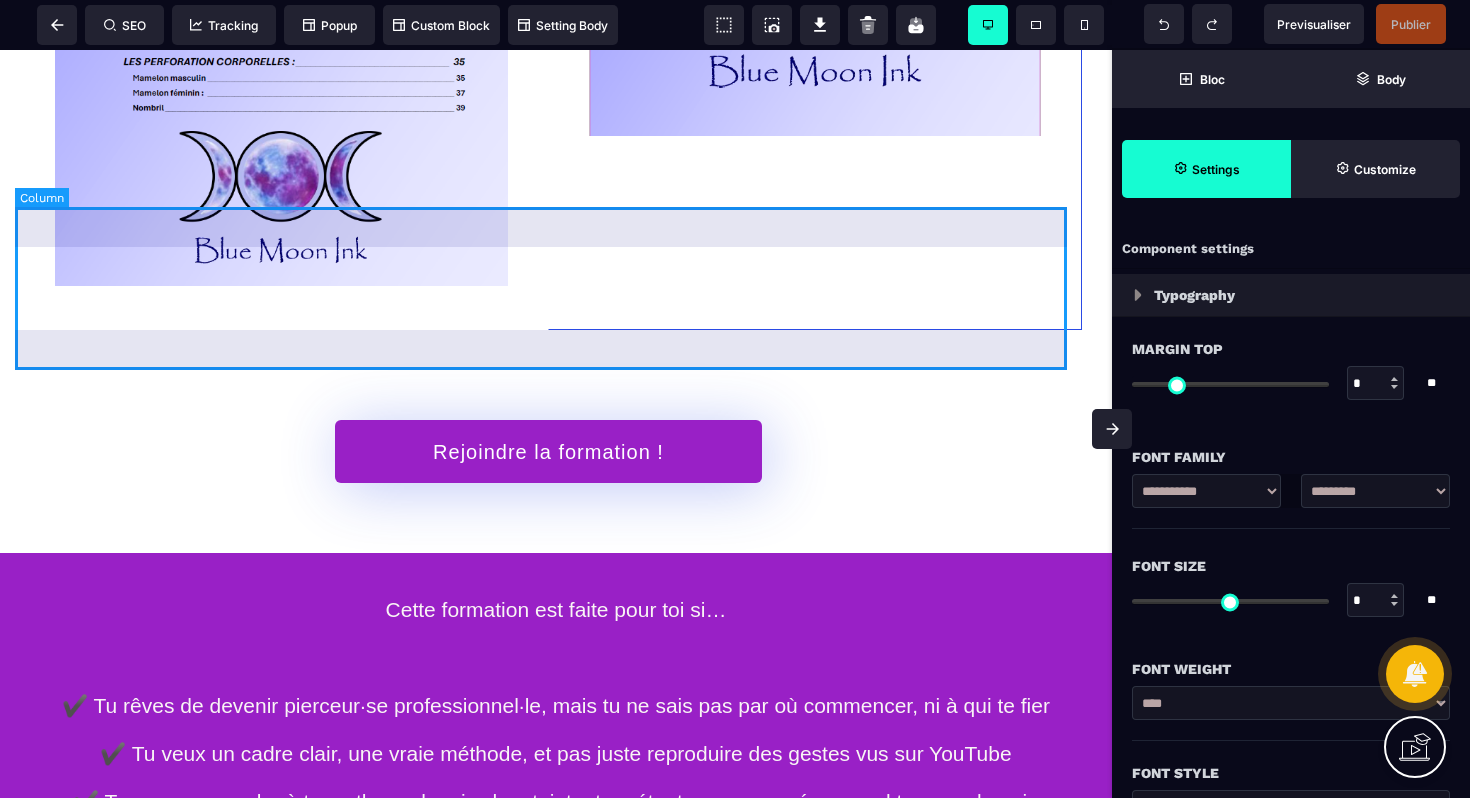 scroll, scrollTop: 6843, scrollLeft: 0, axis: vertical 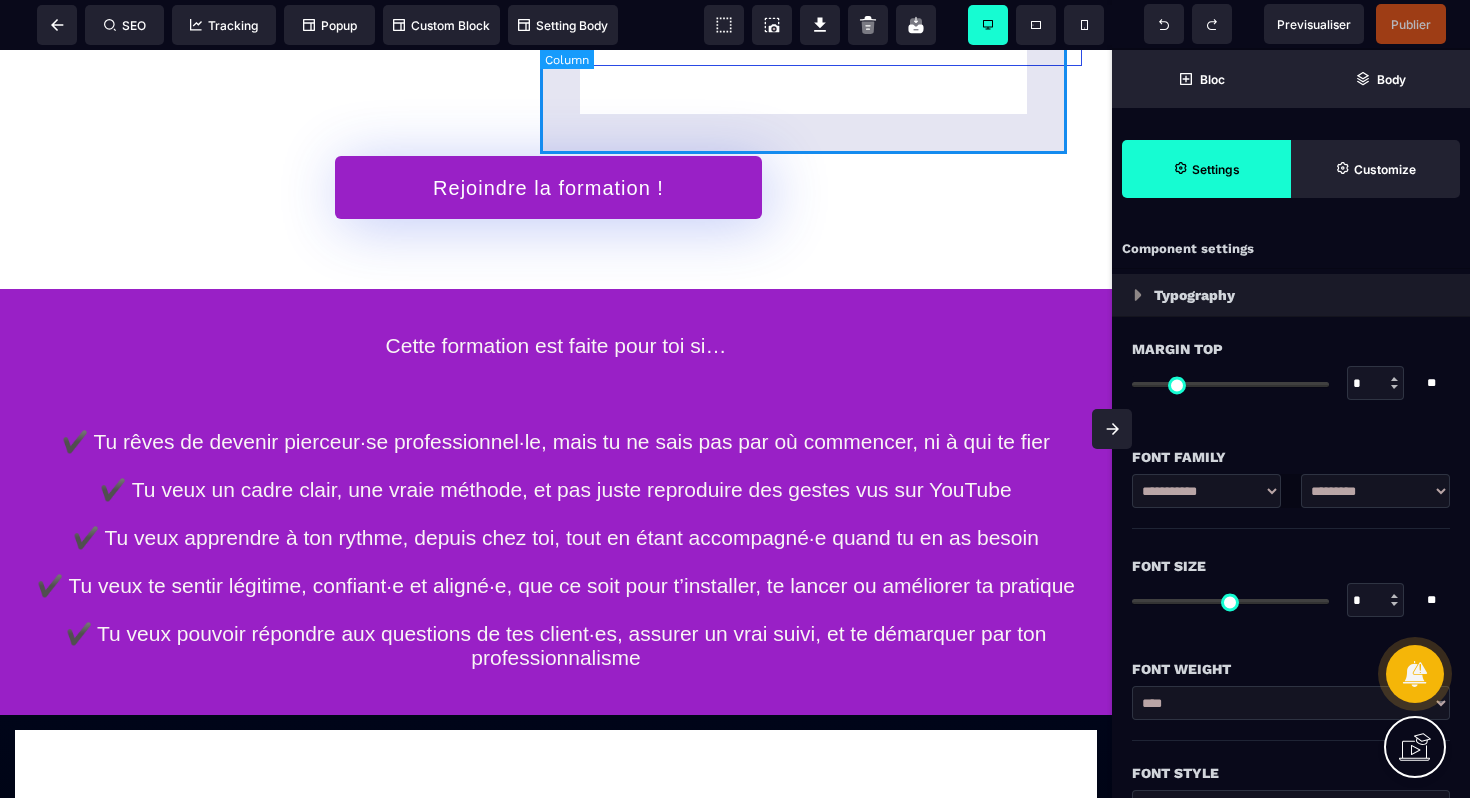 click on "Module Théorique: sommaire Bijoux adaptés au Piercing" at bounding box center [815, -328] 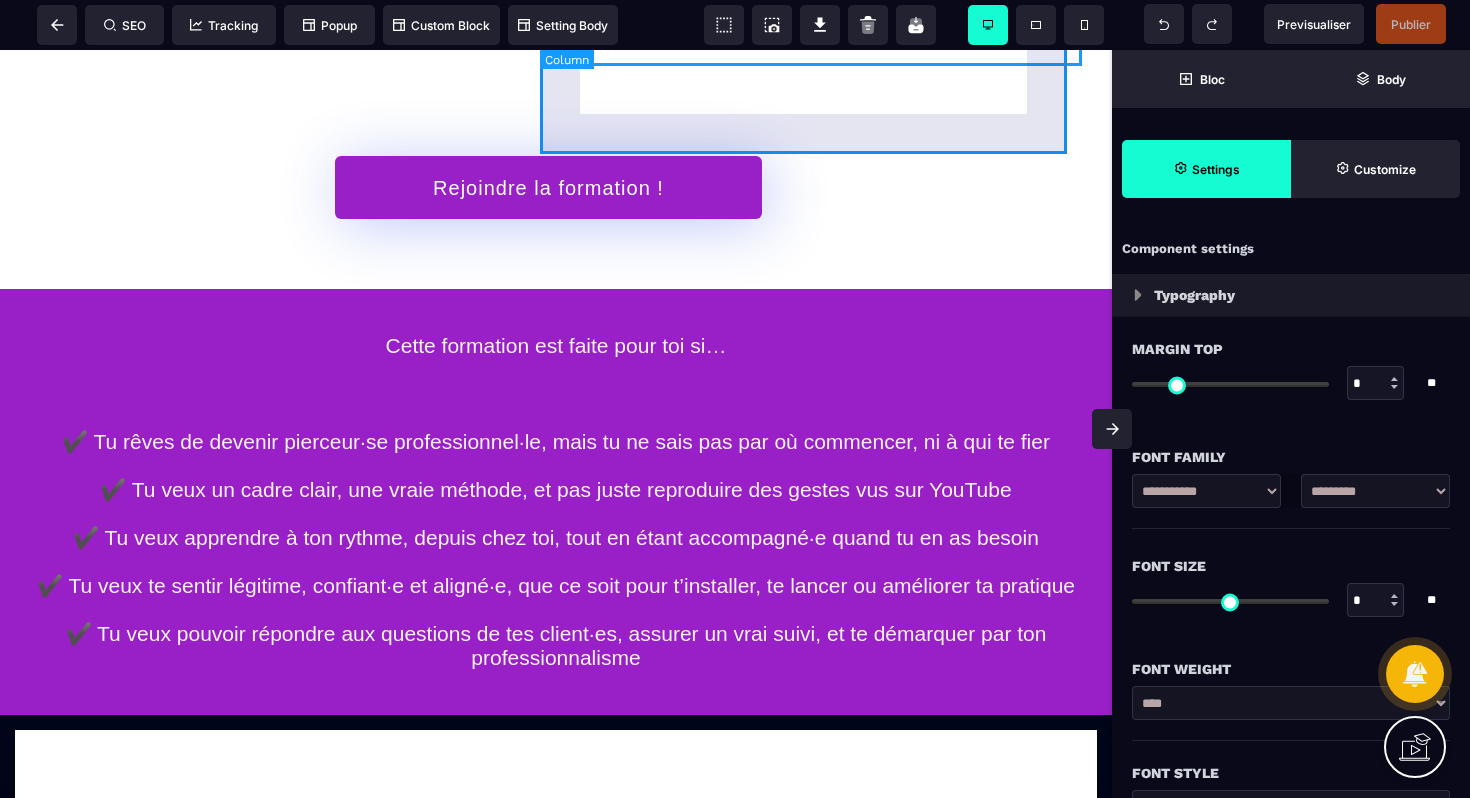 select on "*" 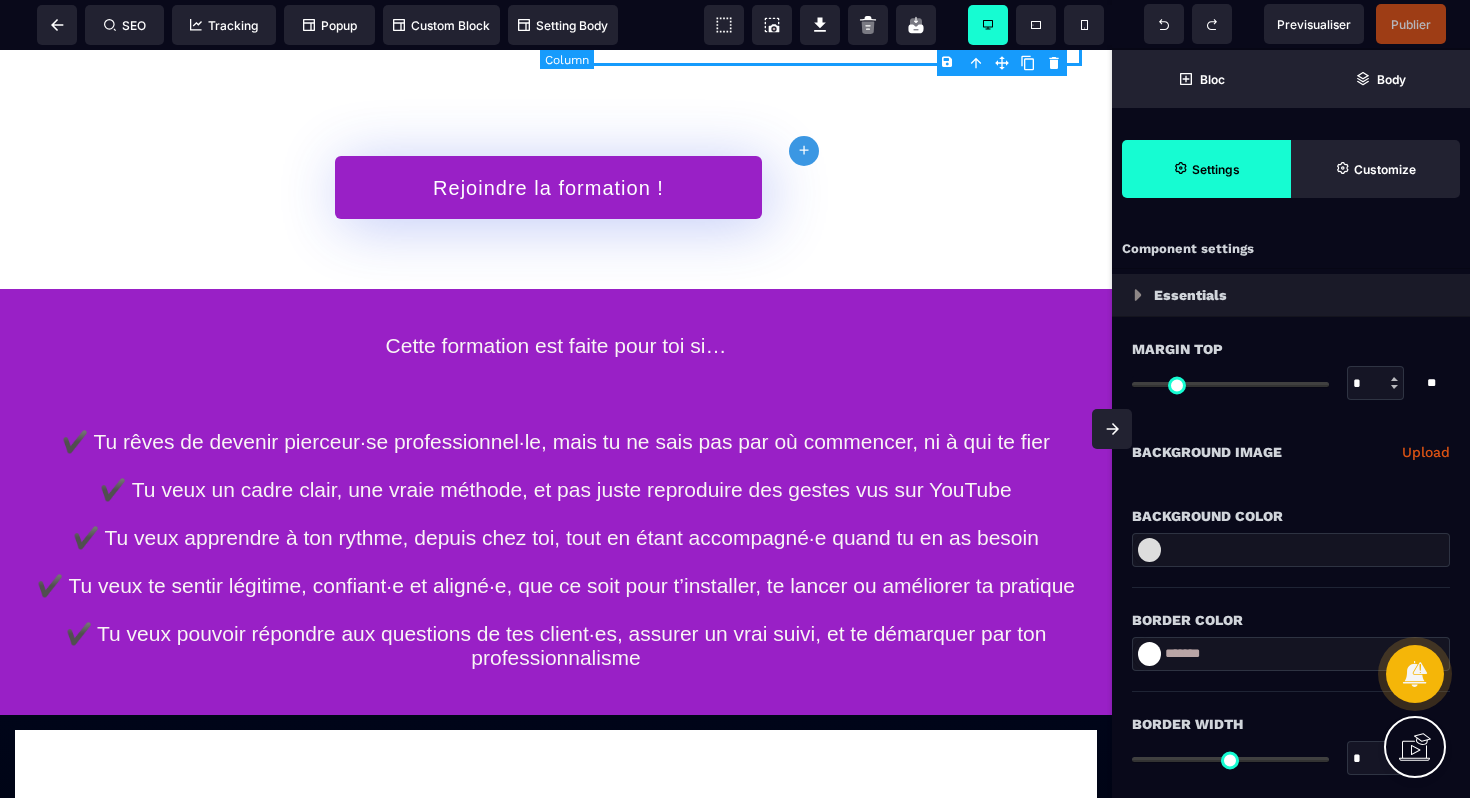 type on "*" 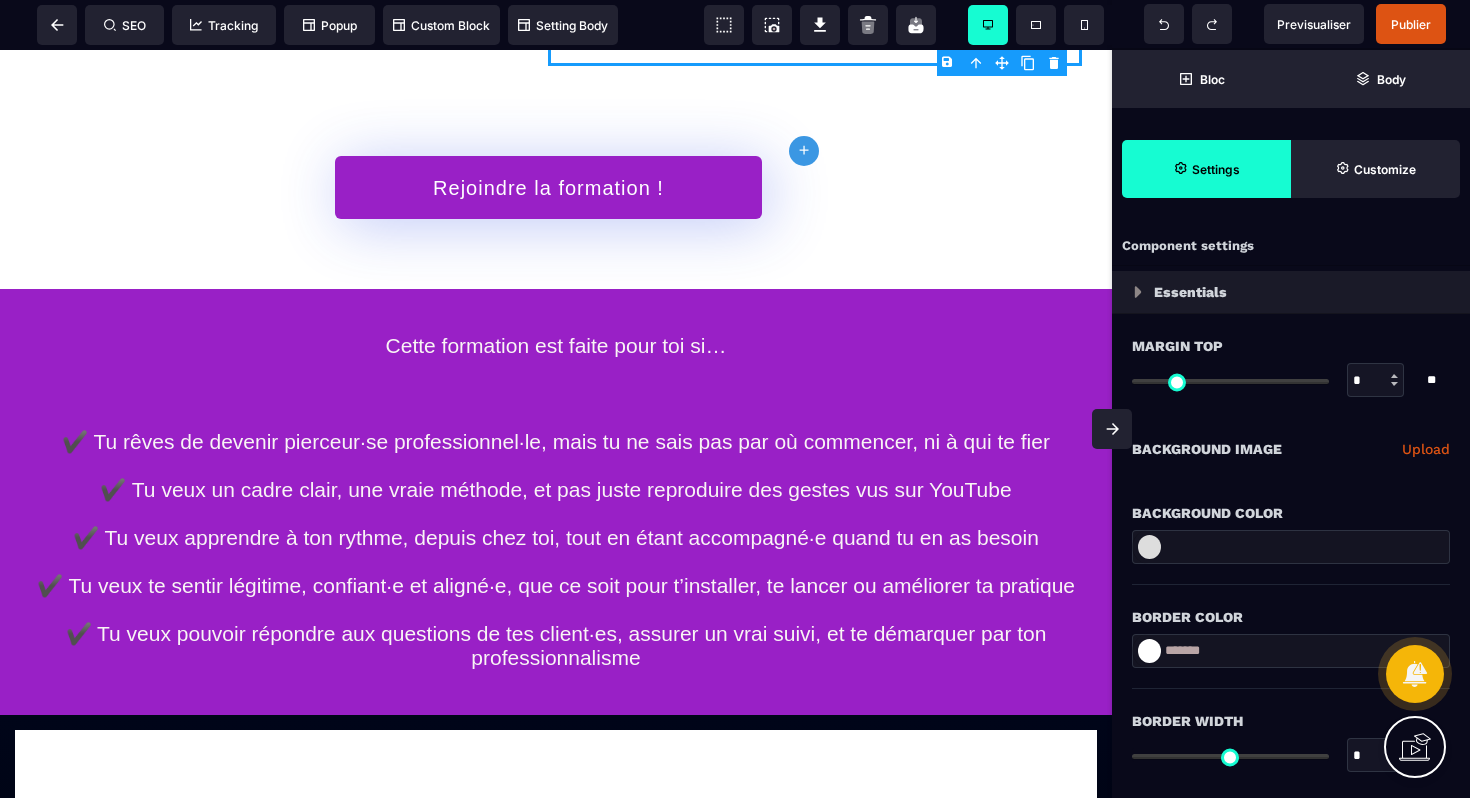 scroll, scrollTop: 4, scrollLeft: 0, axis: vertical 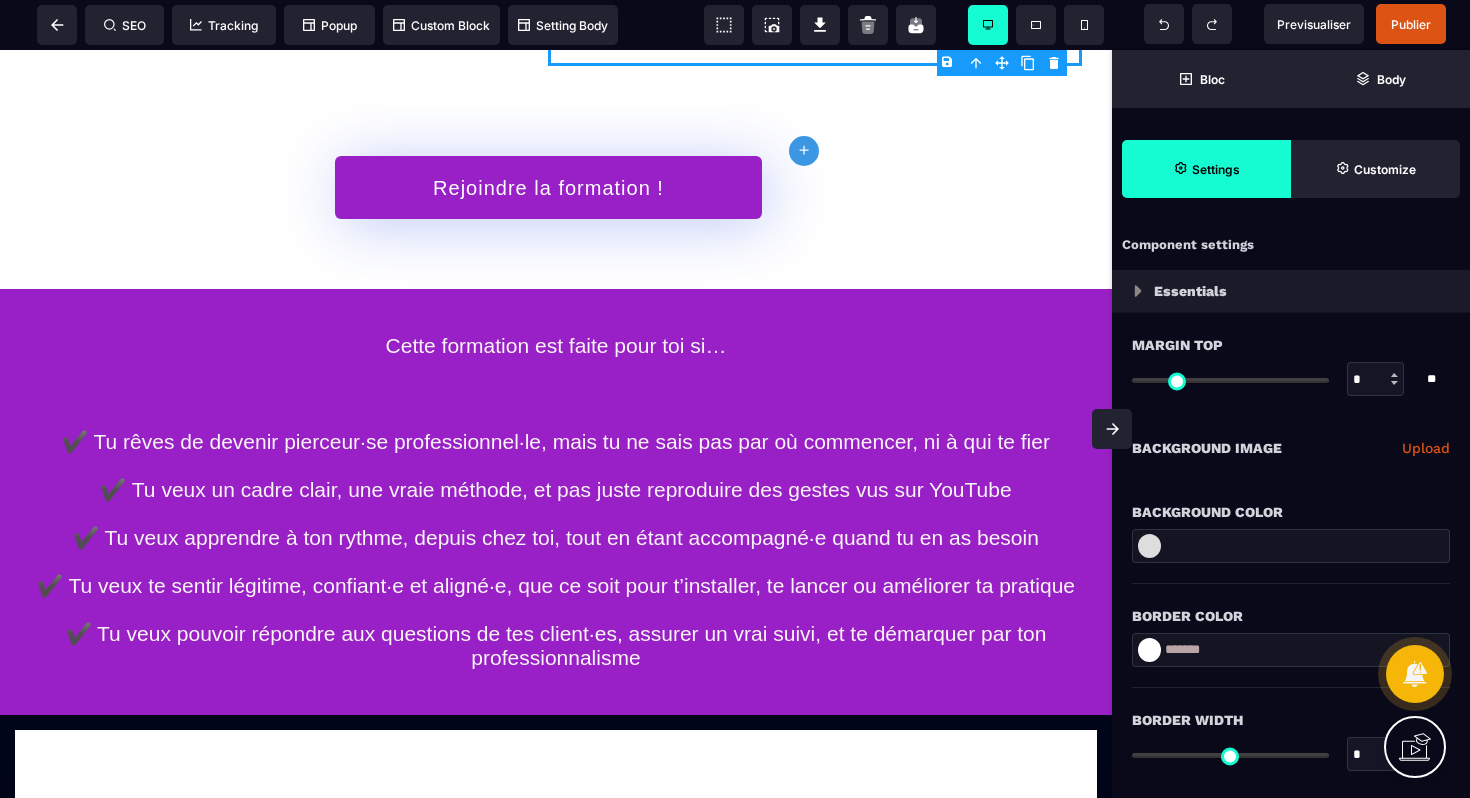drag, startPoint x: 1212, startPoint y: 654, endPoint x: 1116, endPoint y: 646, distance: 96.332756 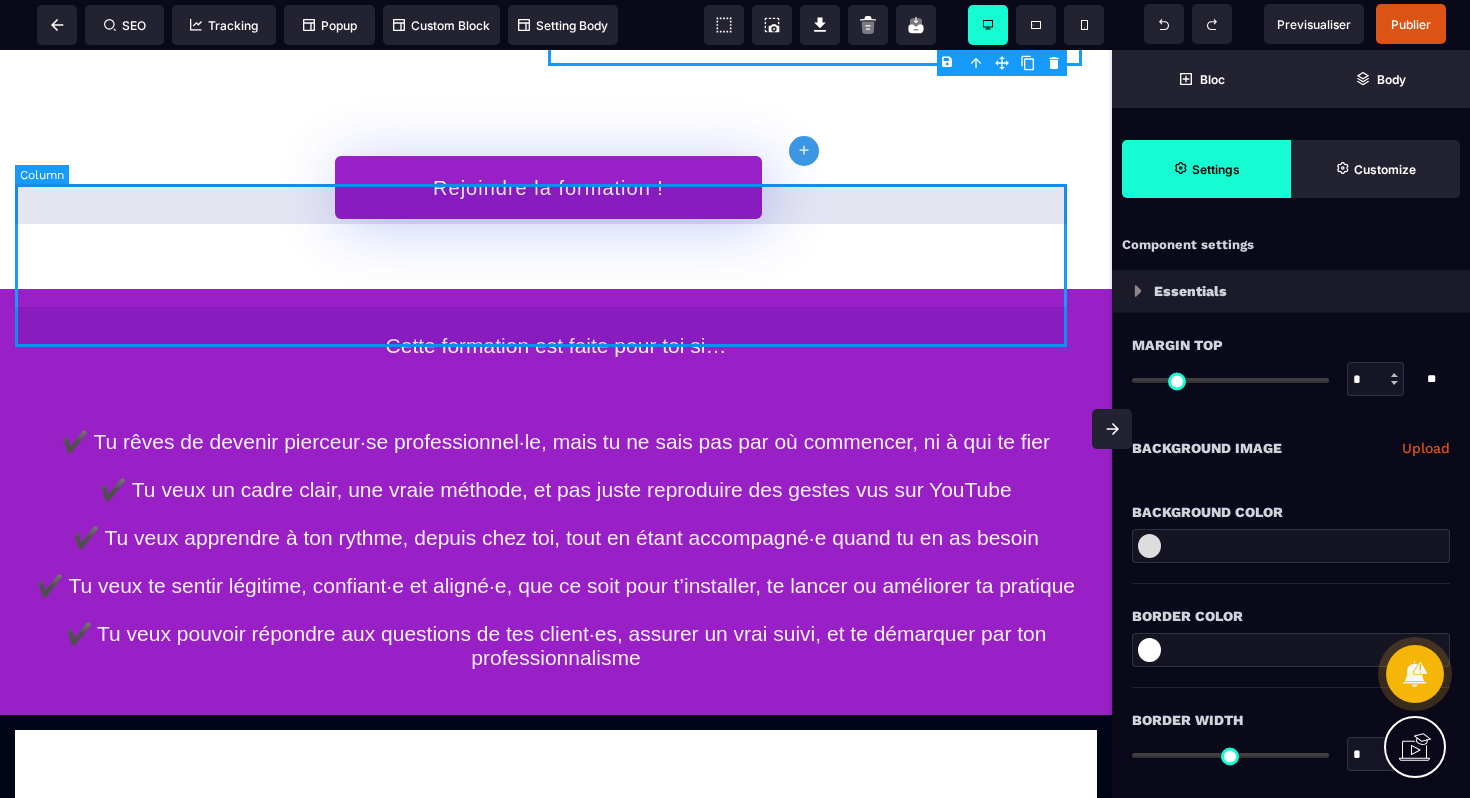 type 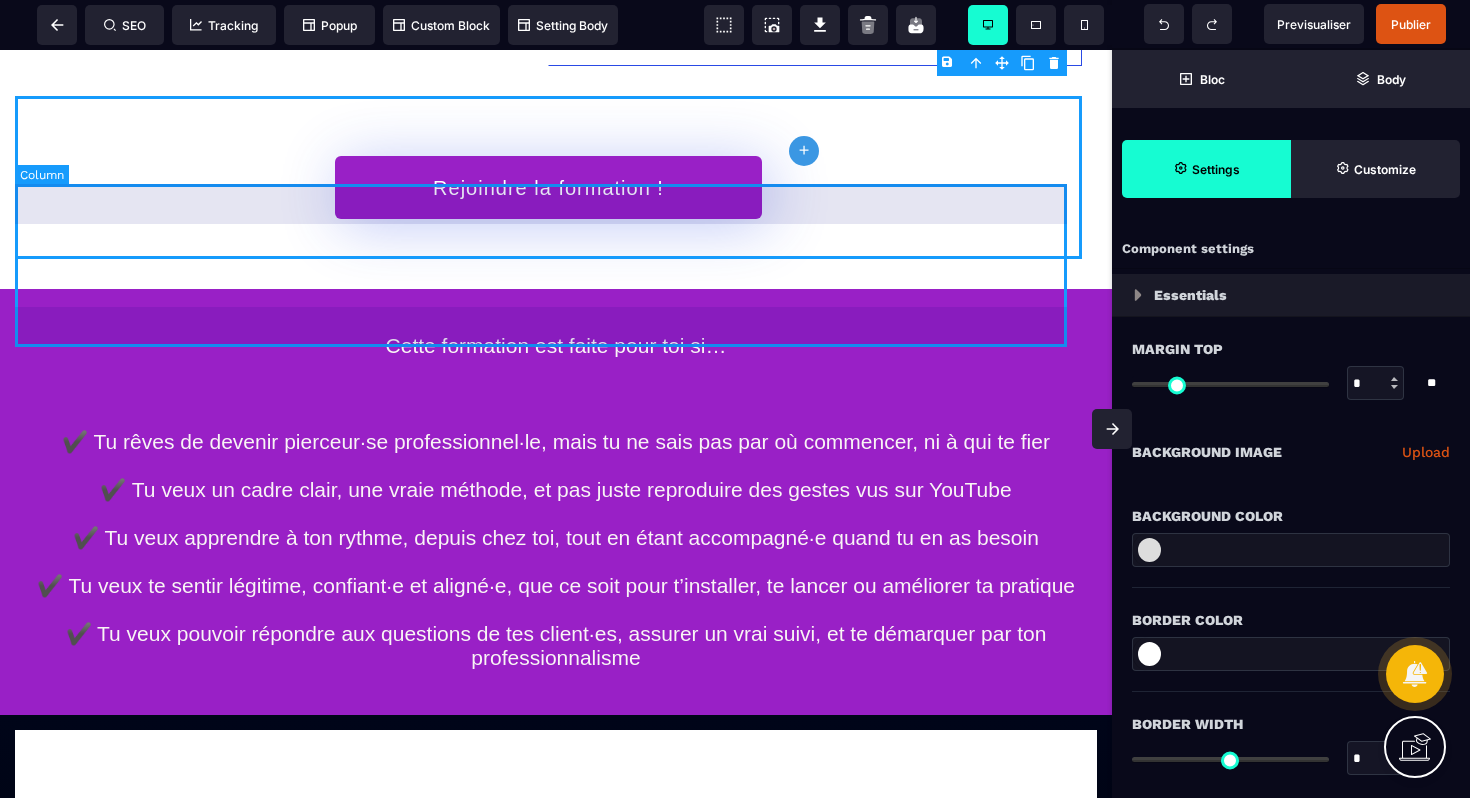 select on "**" 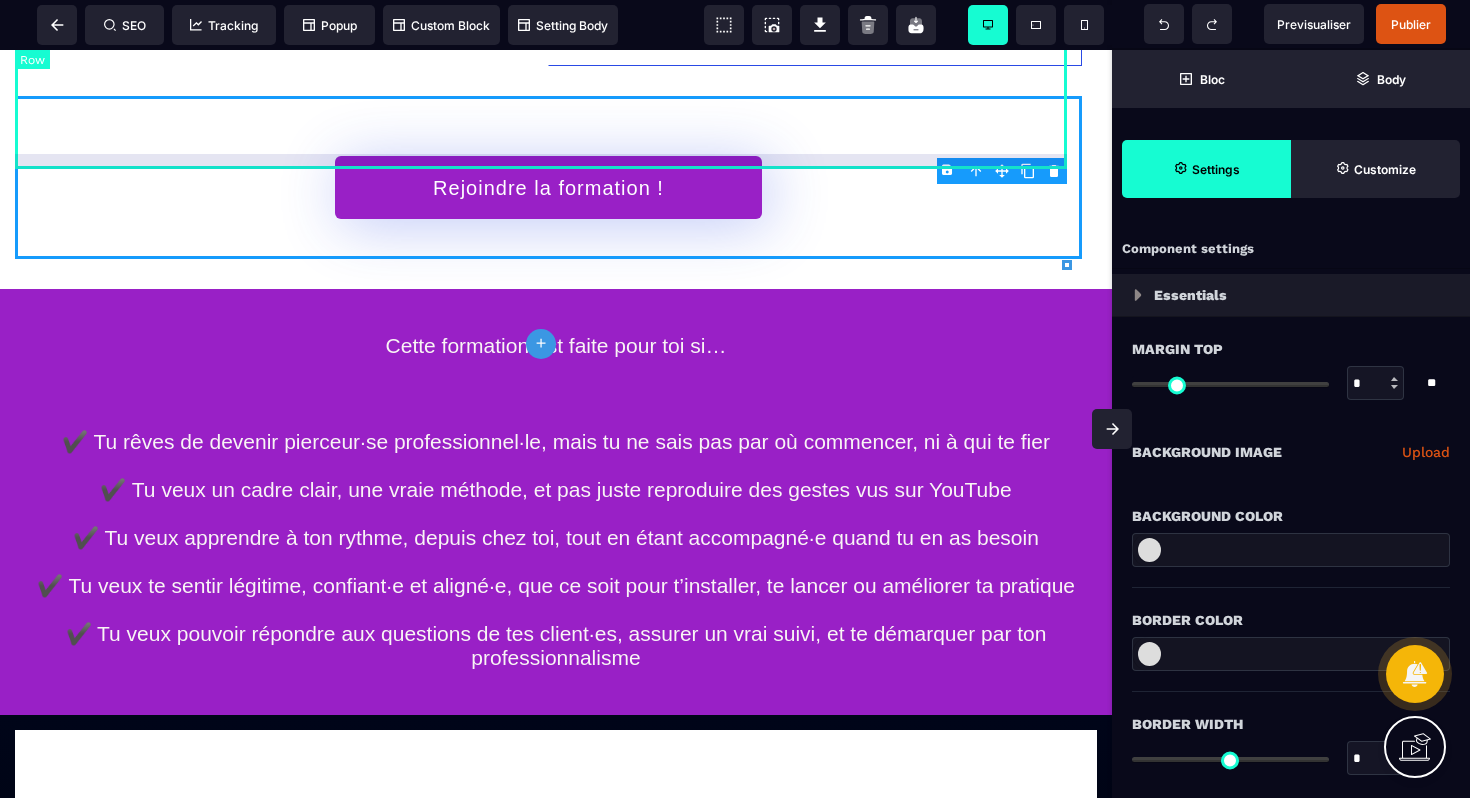 click on "Module Théorique: sommaire Technique de perçage Module Théorique: sommaire Bijoux adaptés au Piercing" at bounding box center [548, -328] 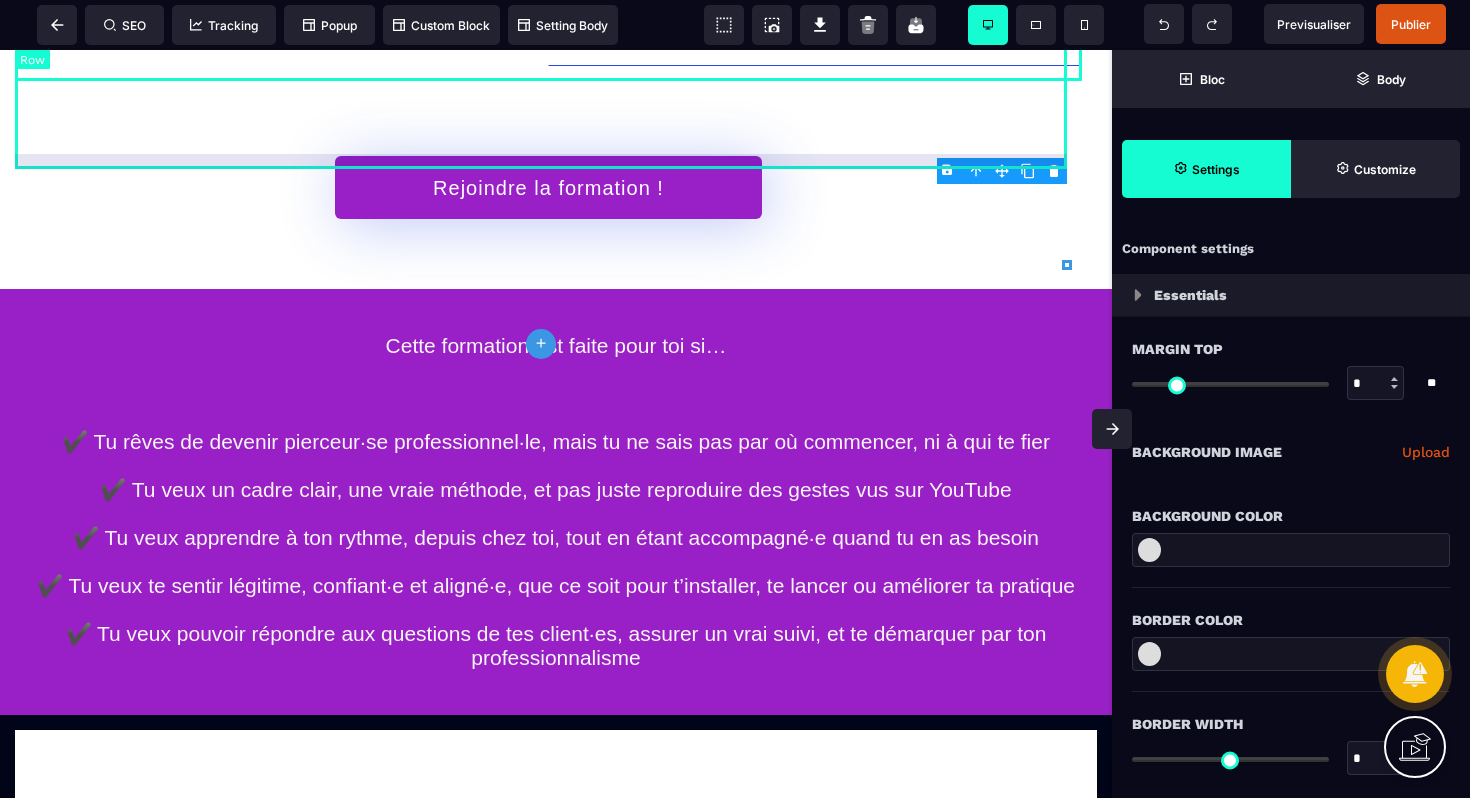 select on "*" 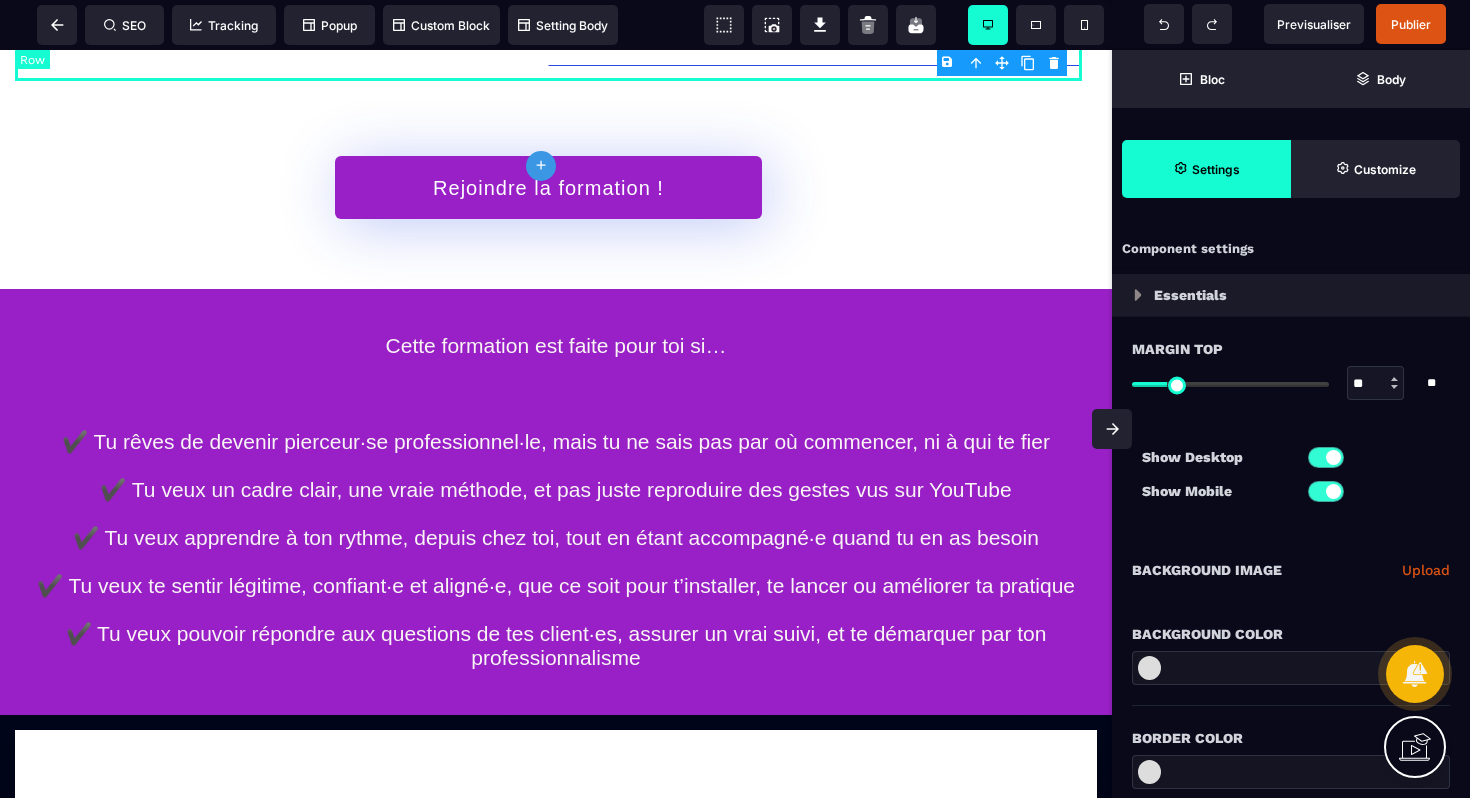 type on "*" 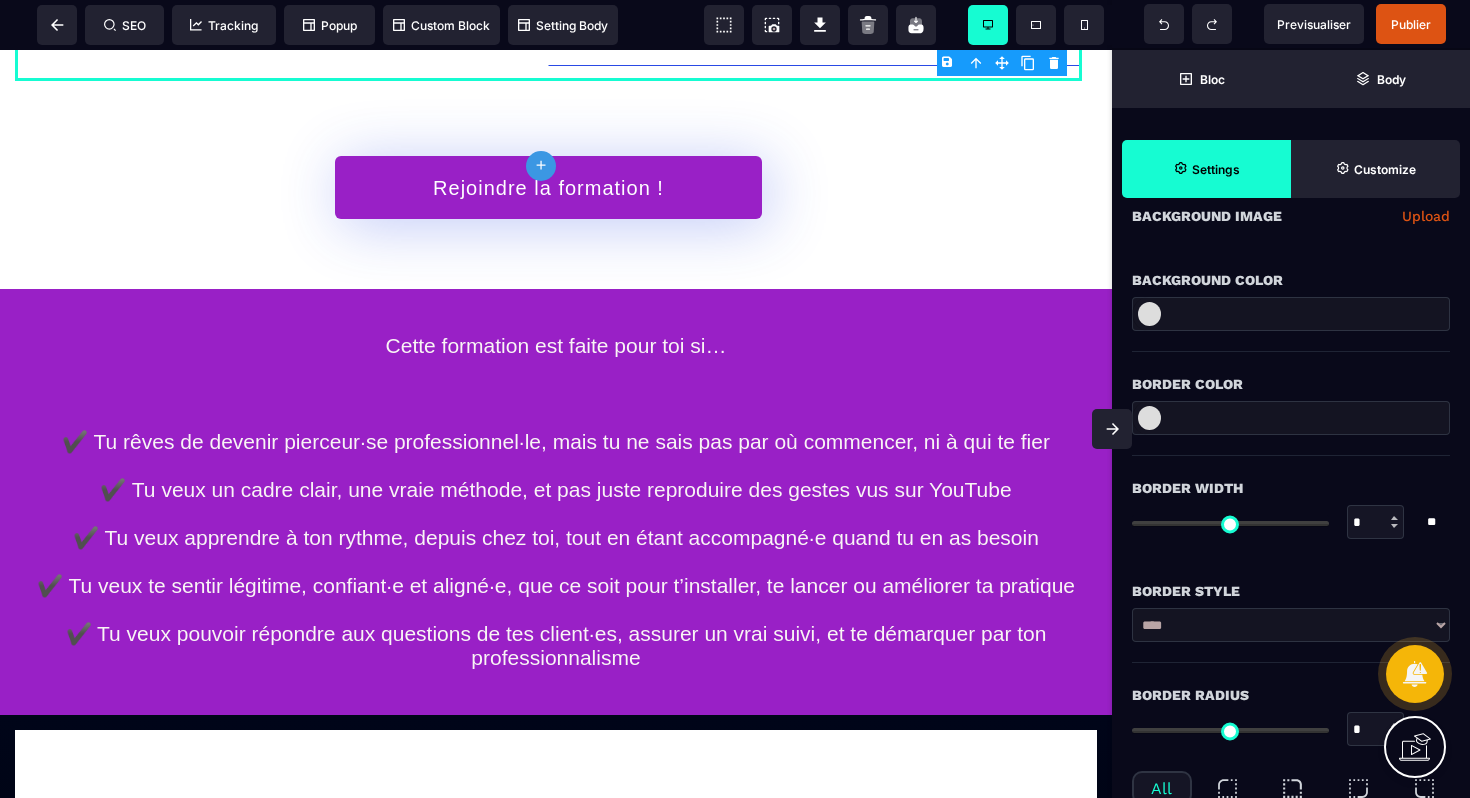 scroll, scrollTop: 393, scrollLeft: 0, axis: vertical 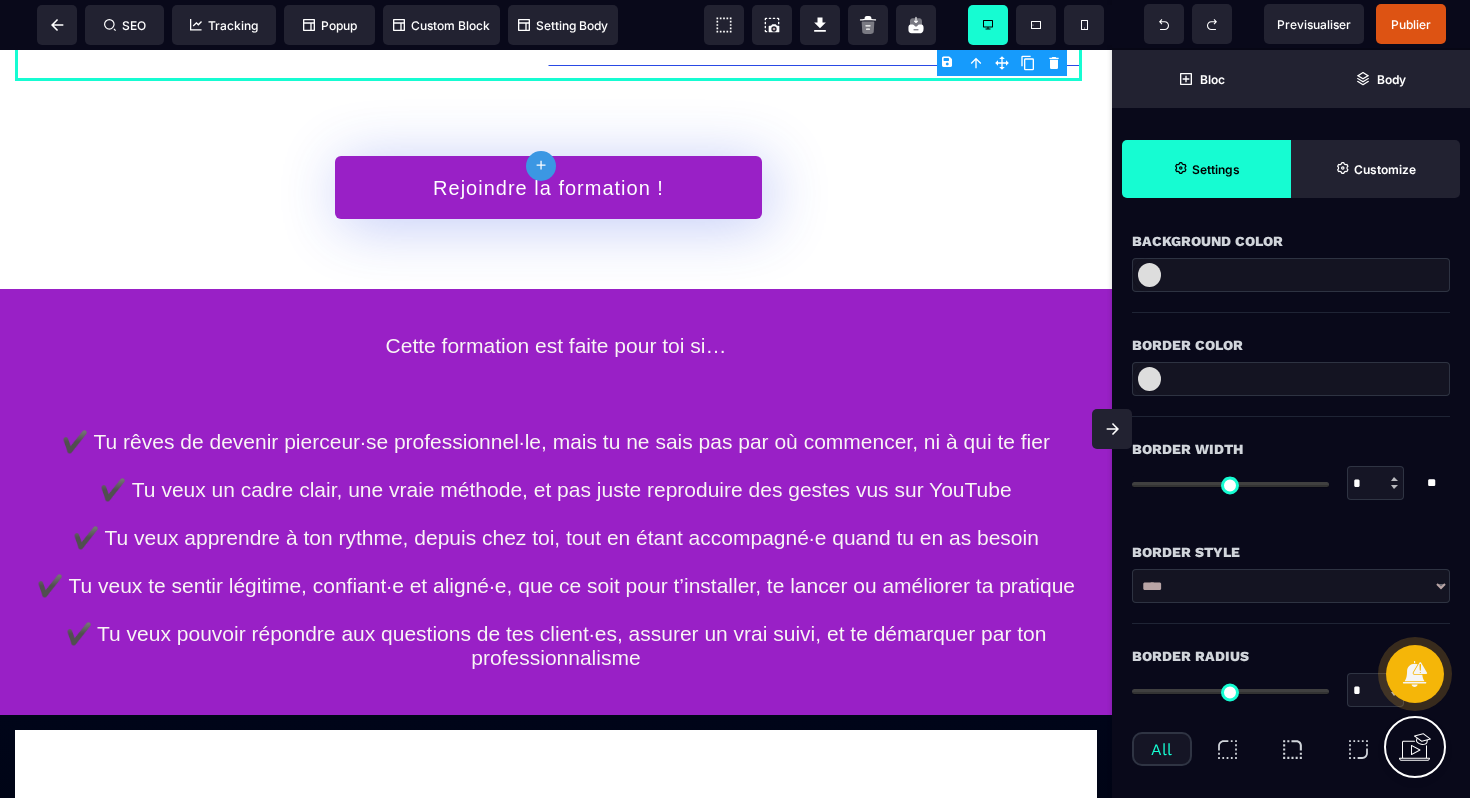 click on "**** ****** ****** ****** ***** ****** ****** ***** ***** ****** ******* *******" at bounding box center (1291, 586) 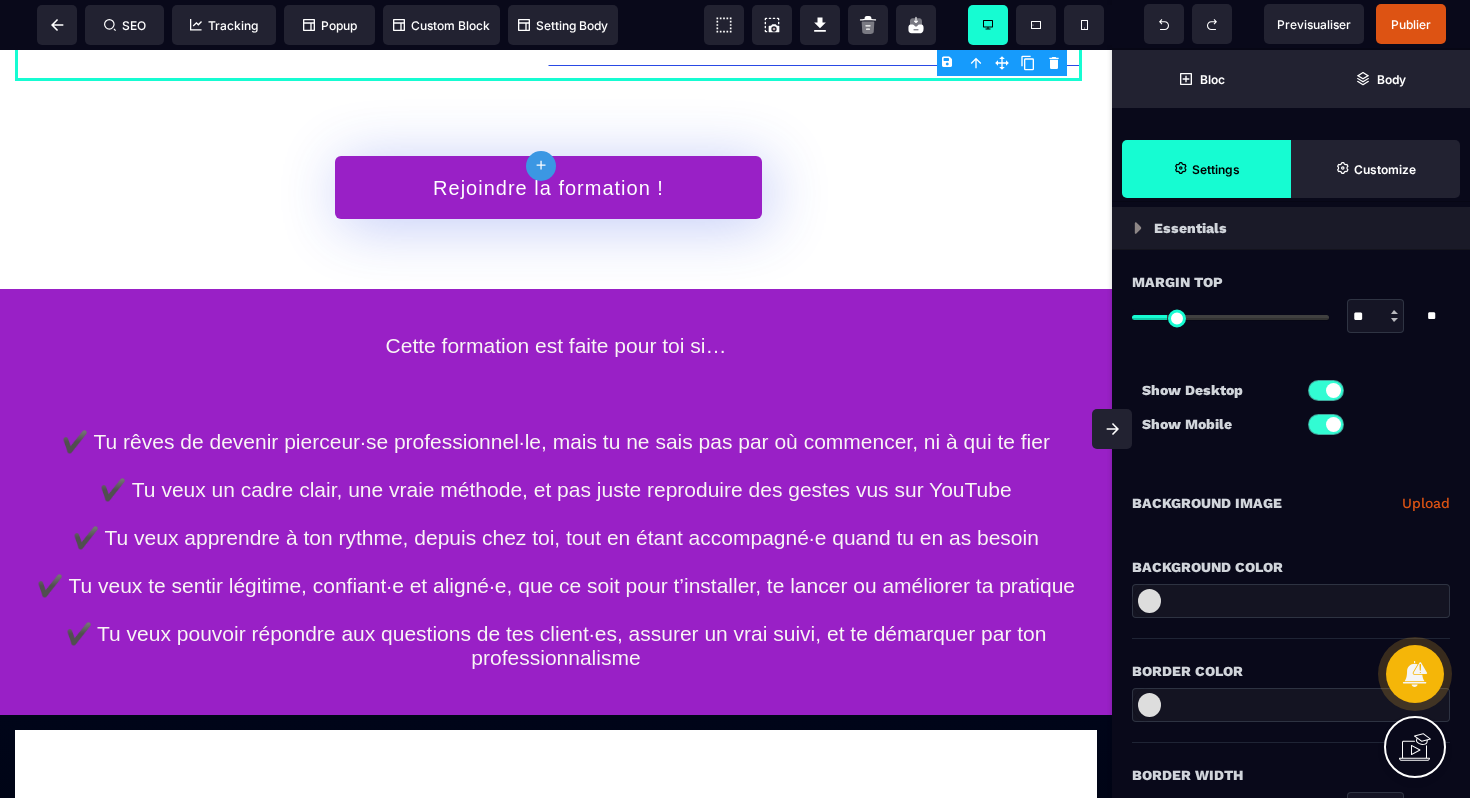 scroll, scrollTop: 0, scrollLeft: 0, axis: both 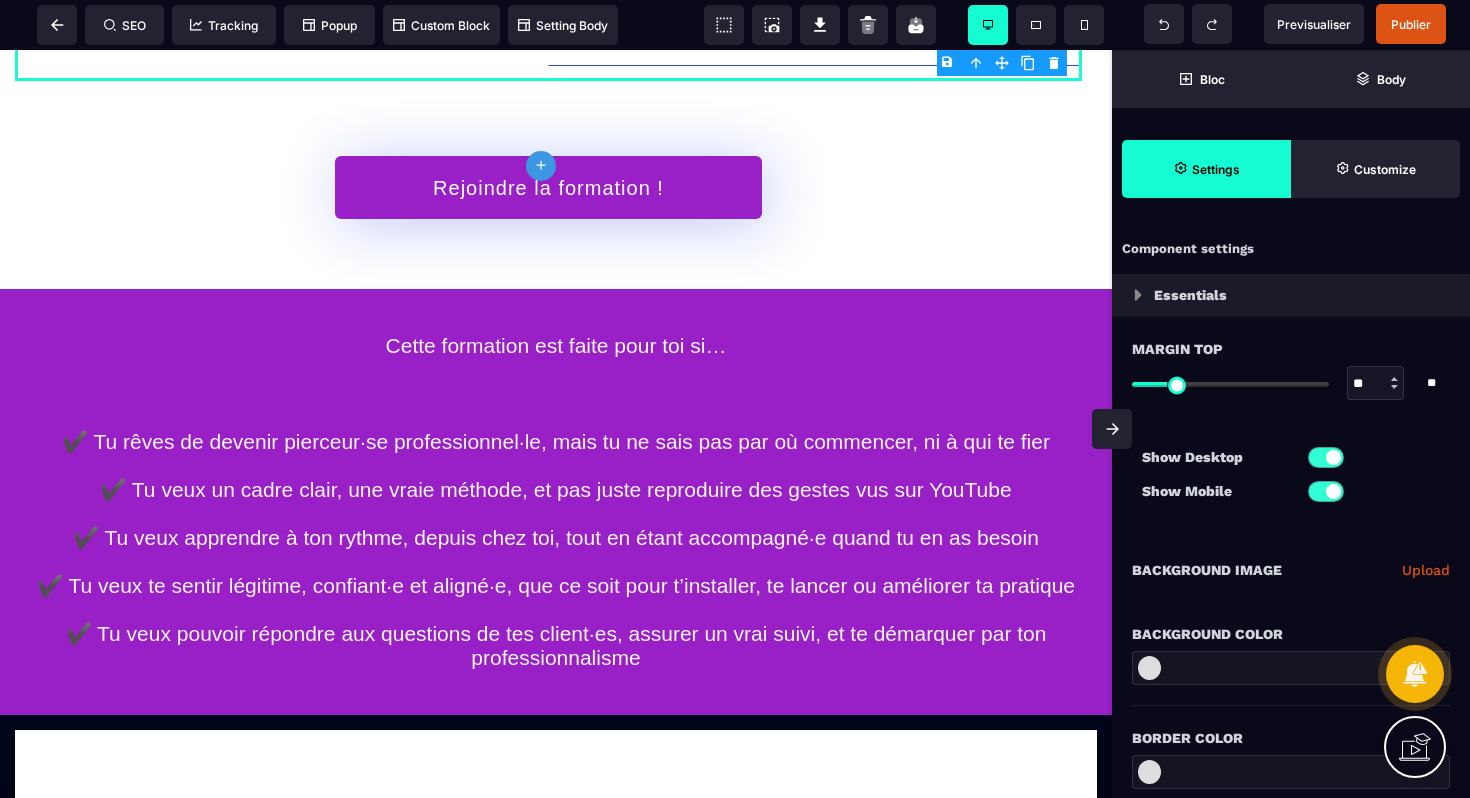 type on "**" 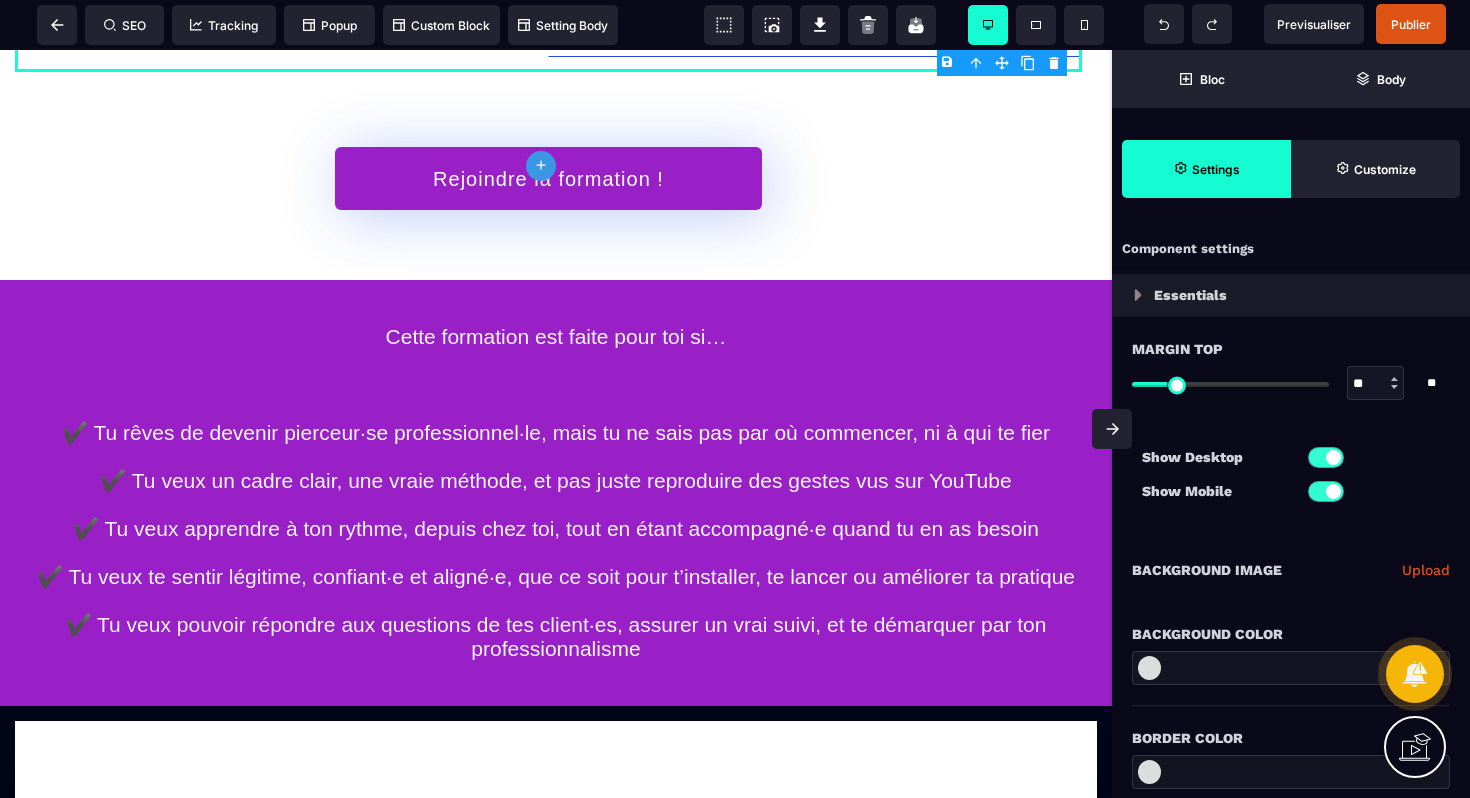 type on "**" 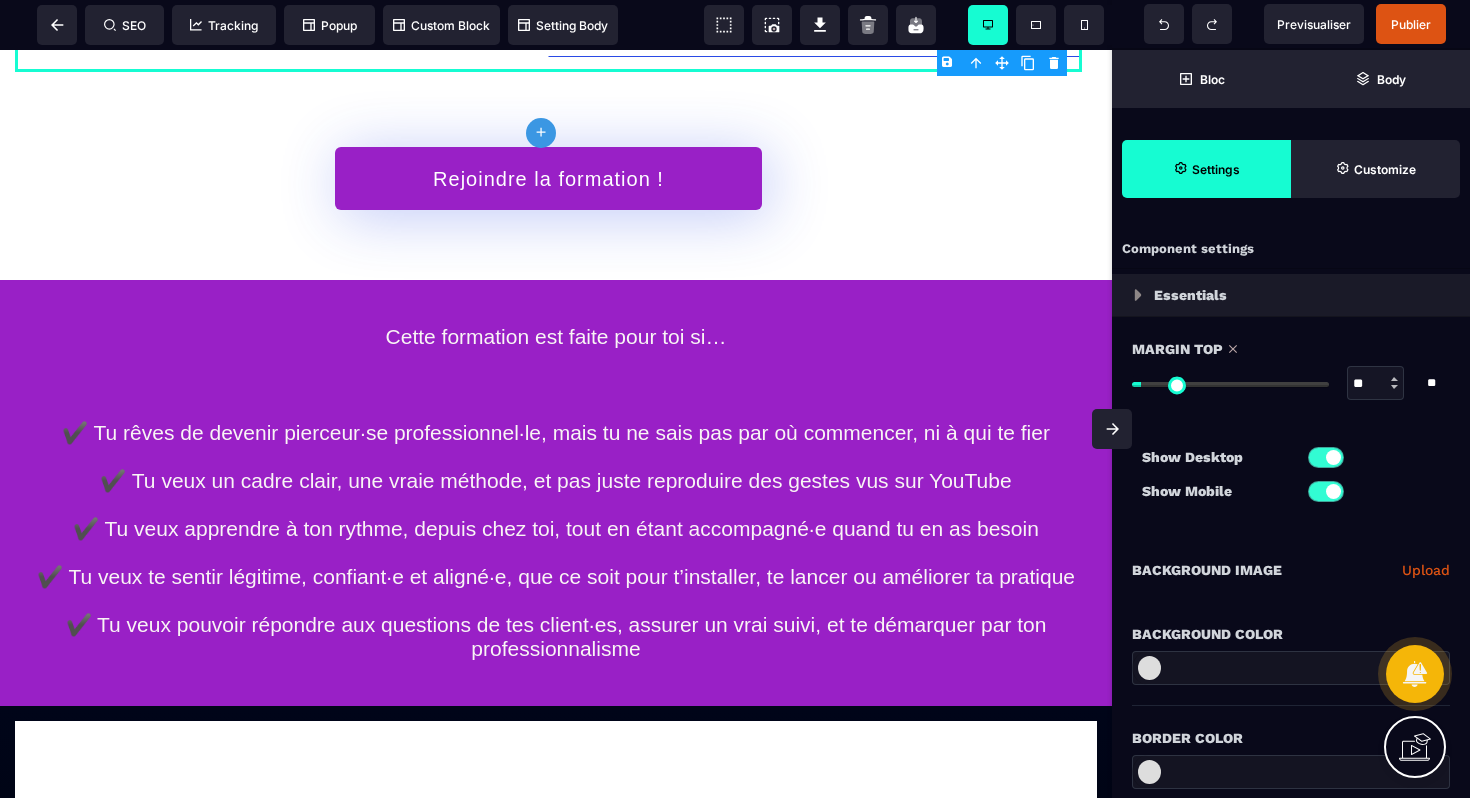 type on "**" 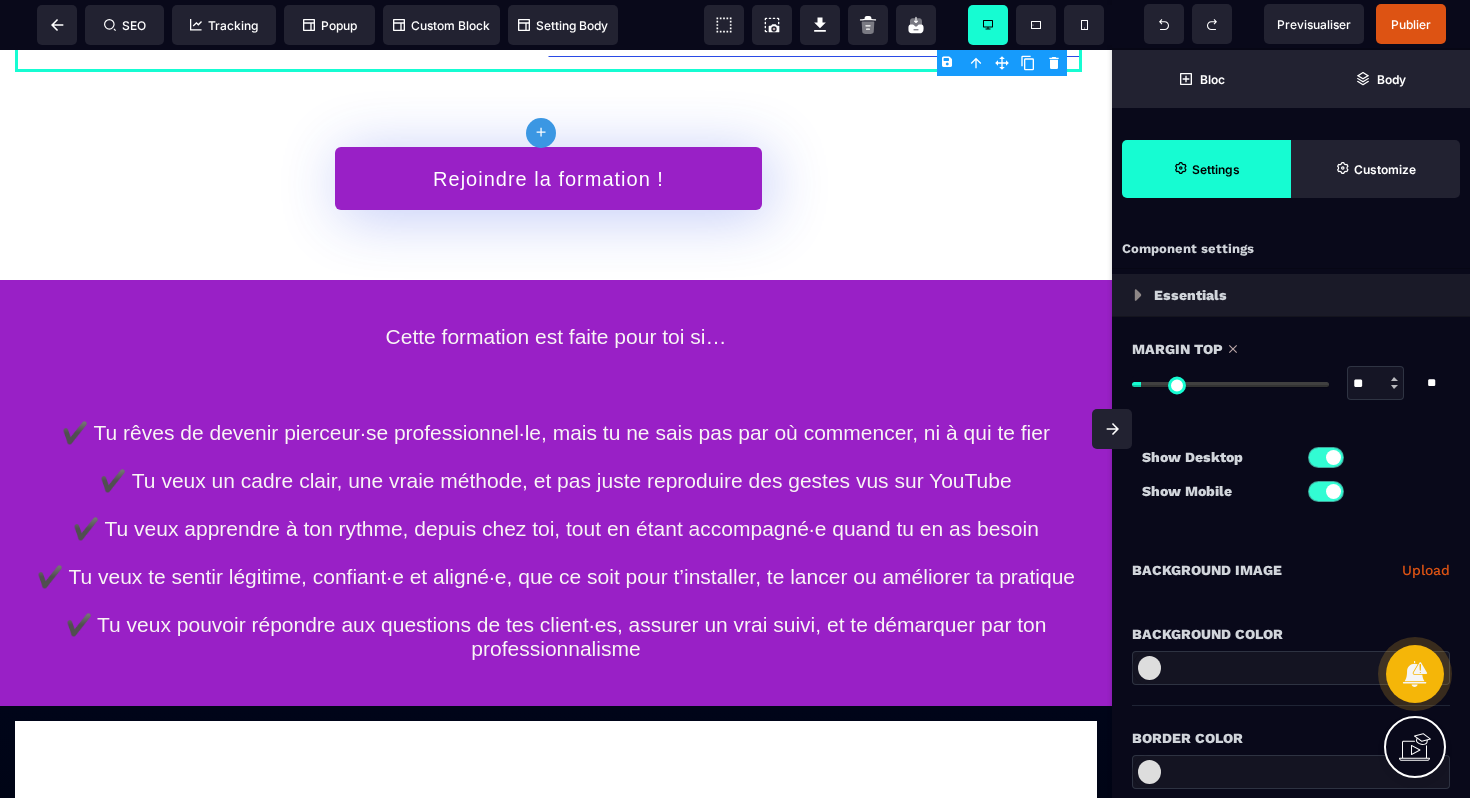 type on "**" 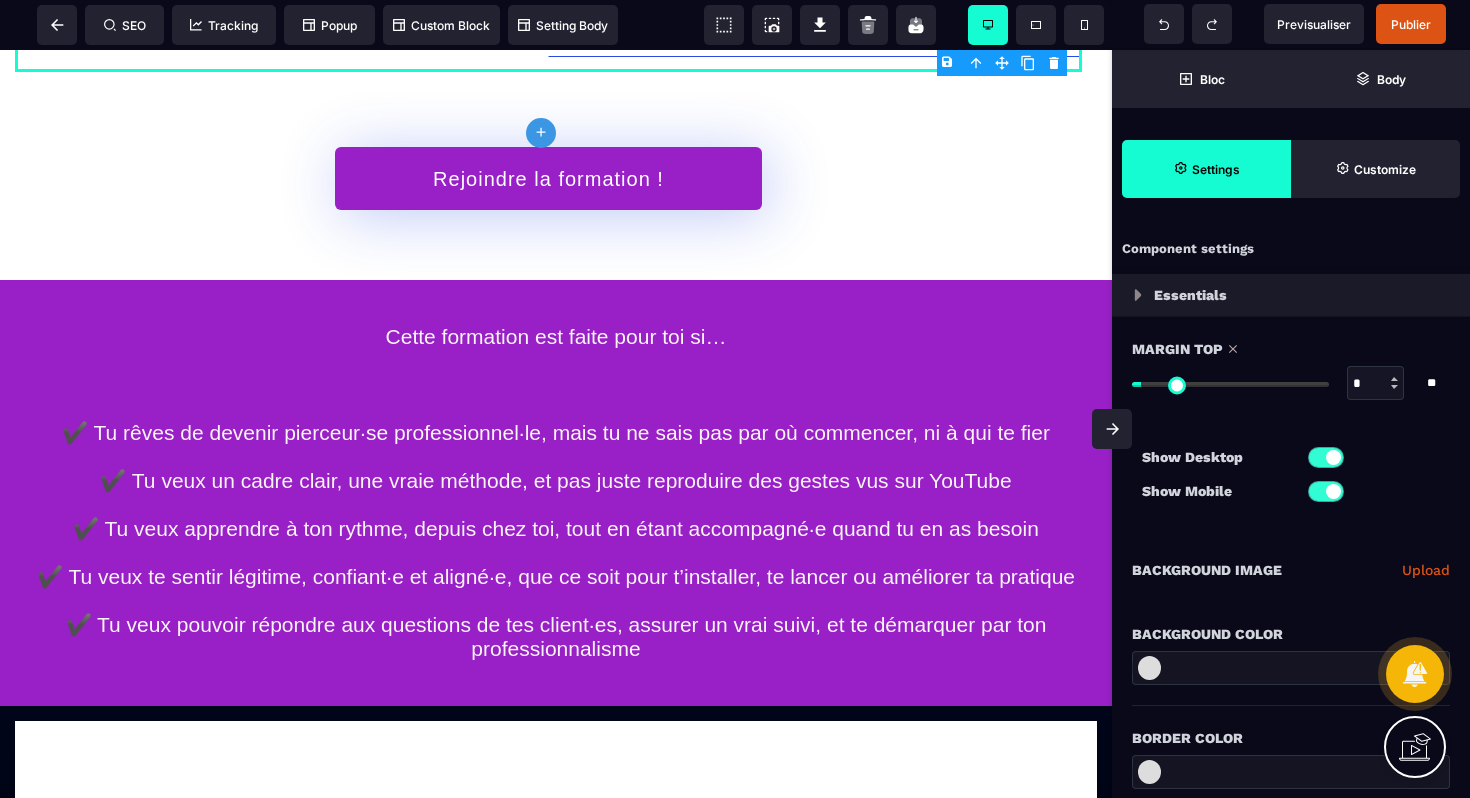 type on "*" 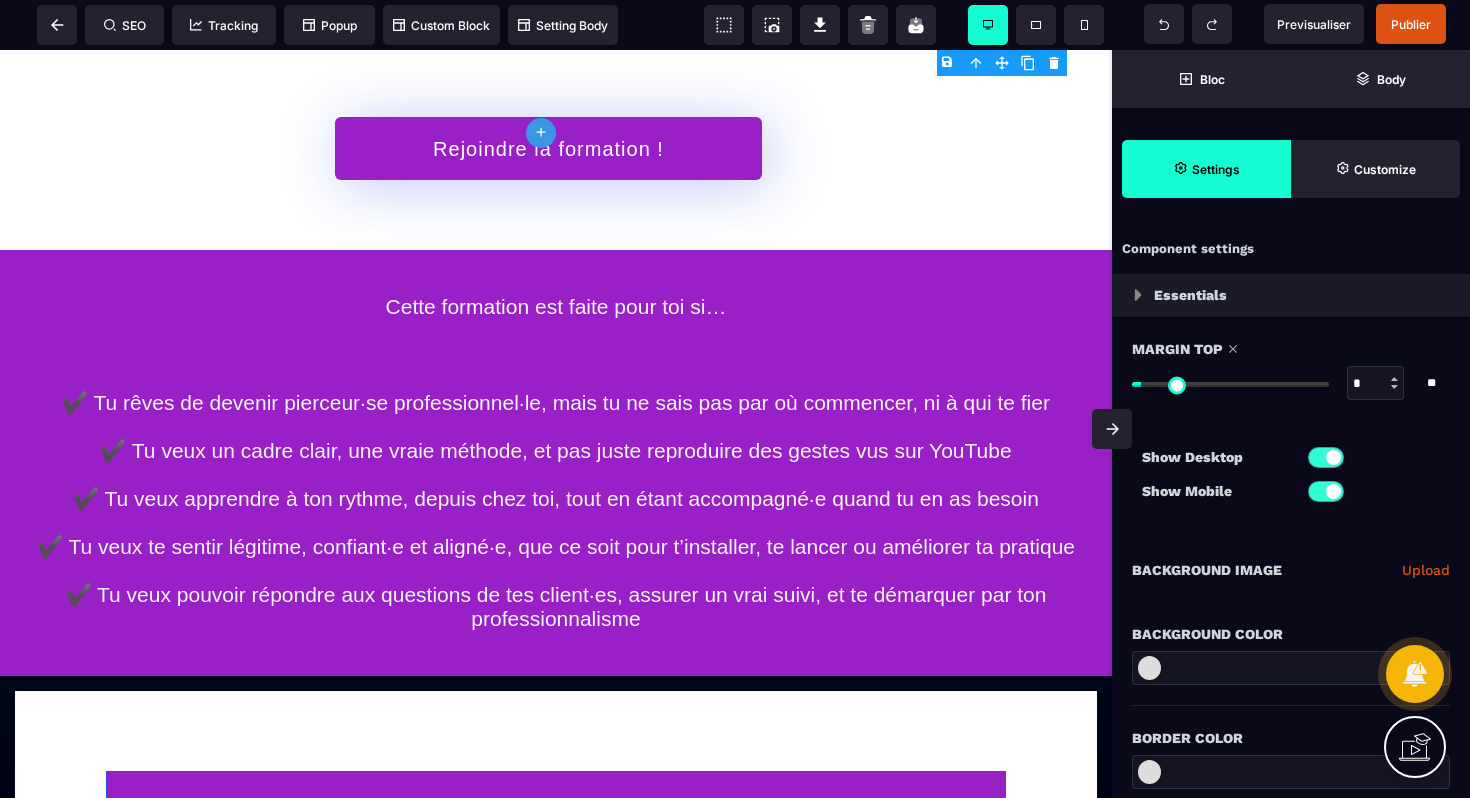 type on "*" 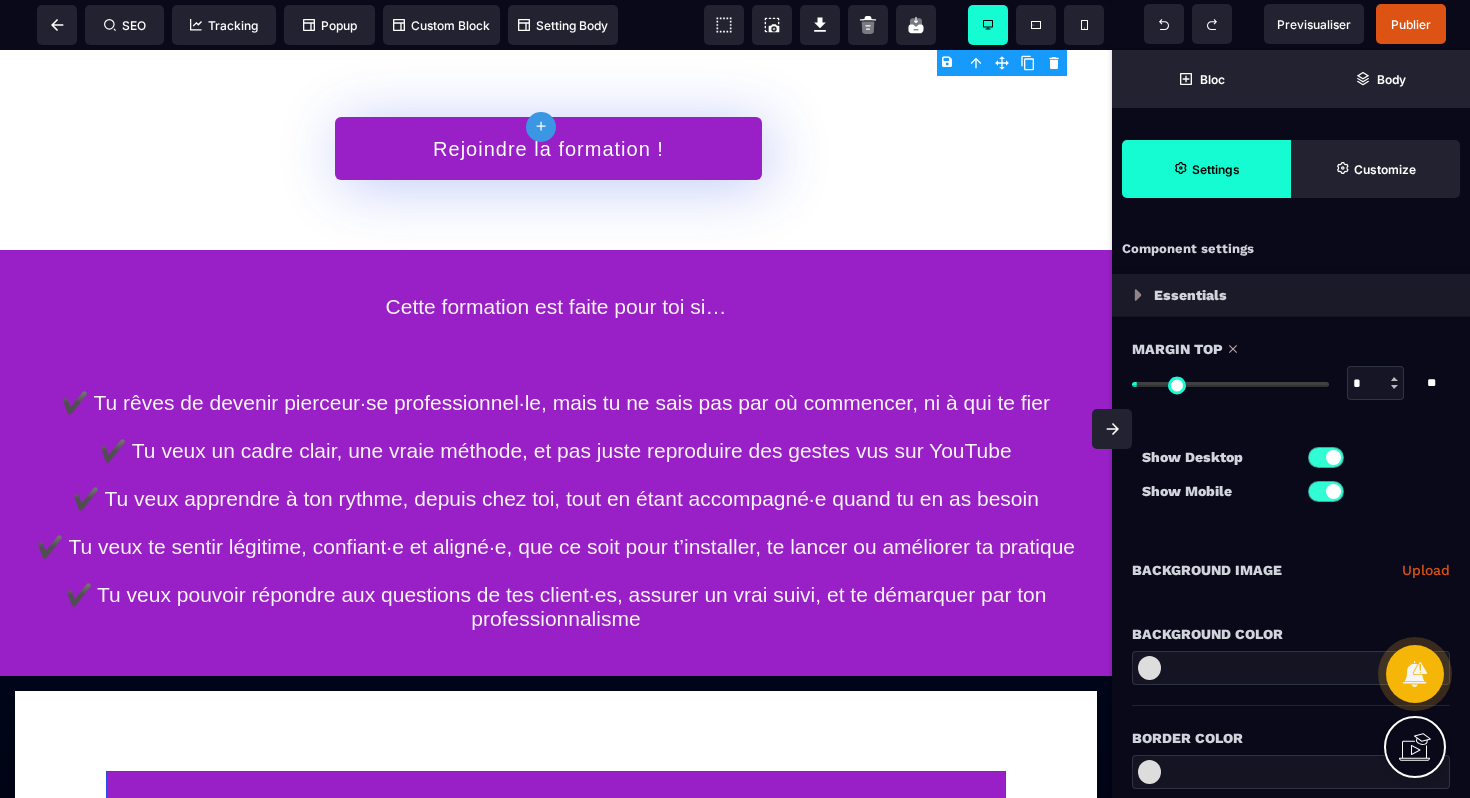type on "*" 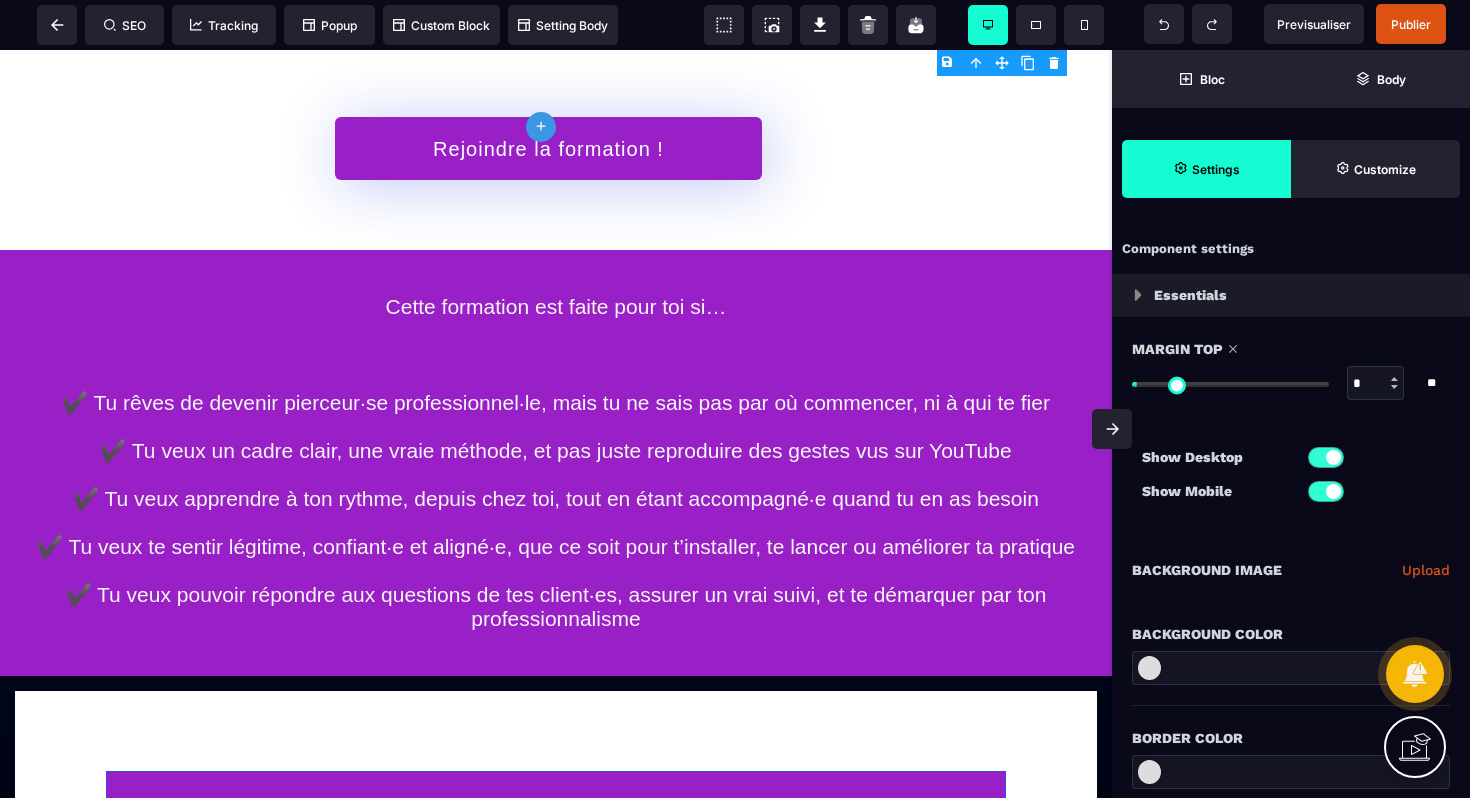 type on "*" 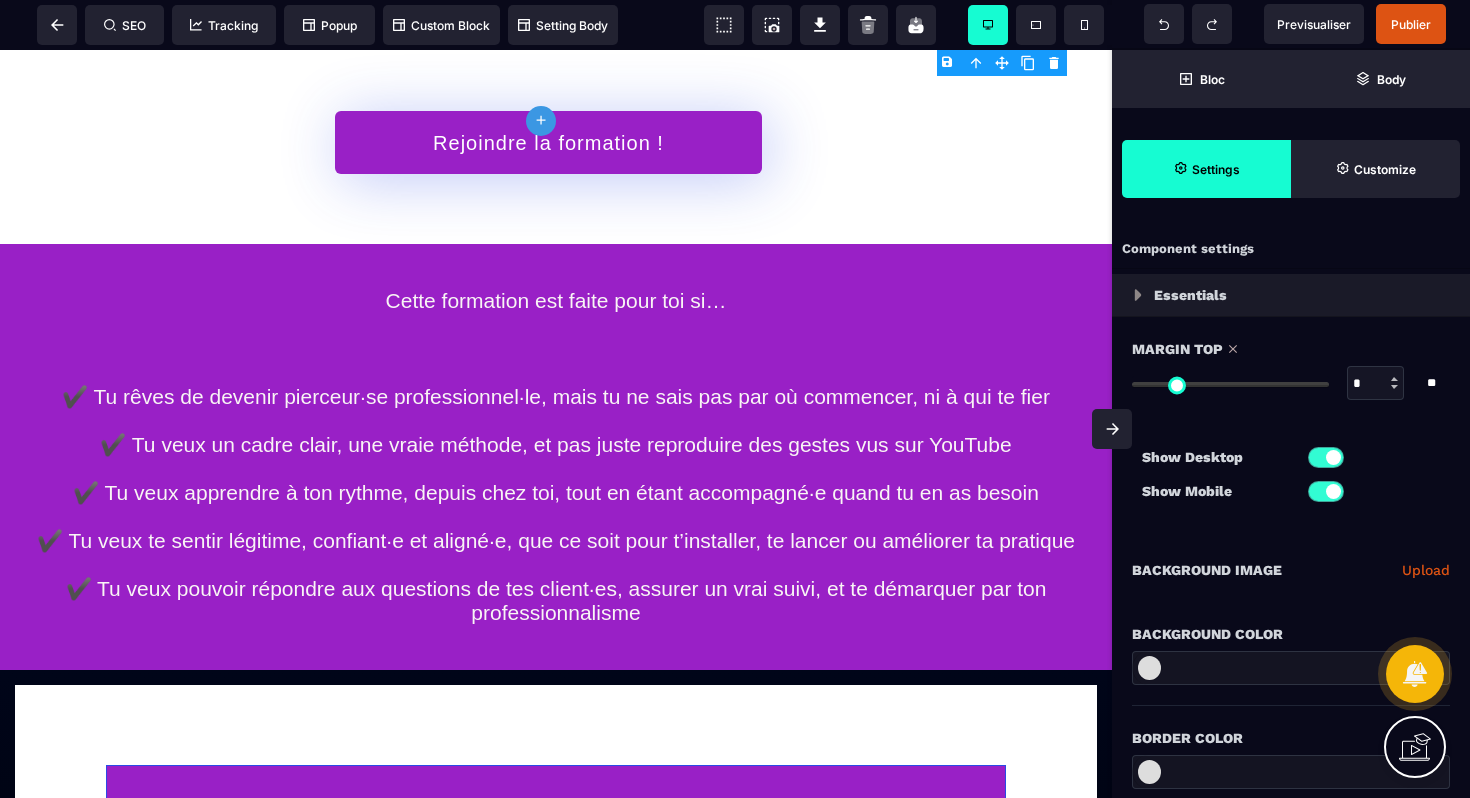 drag, startPoint x: 1167, startPoint y: 382, endPoint x: 1124, endPoint y: 382, distance: 43 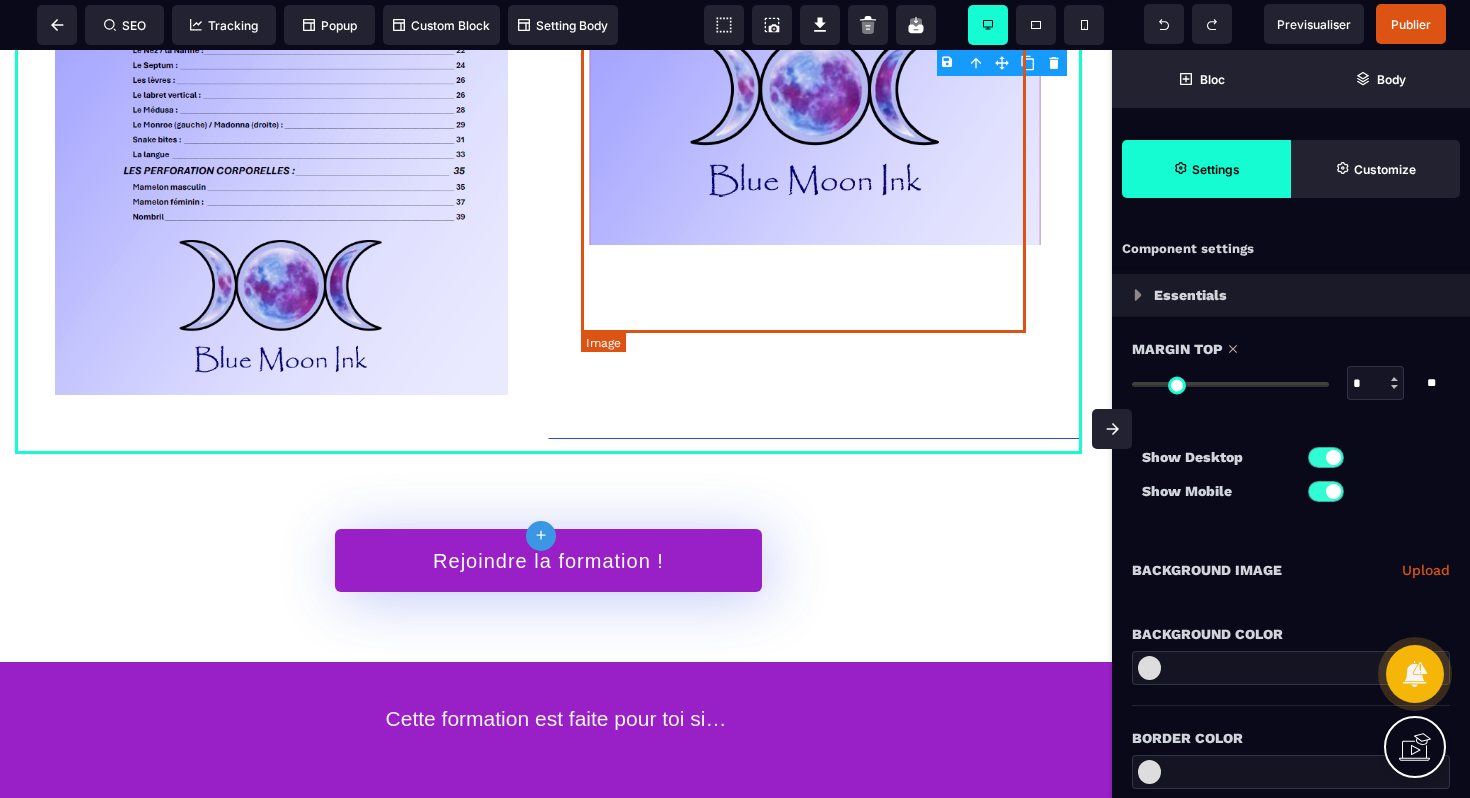 scroll, scrollTop: 6425, scrollLeft: 0, axis: vertical 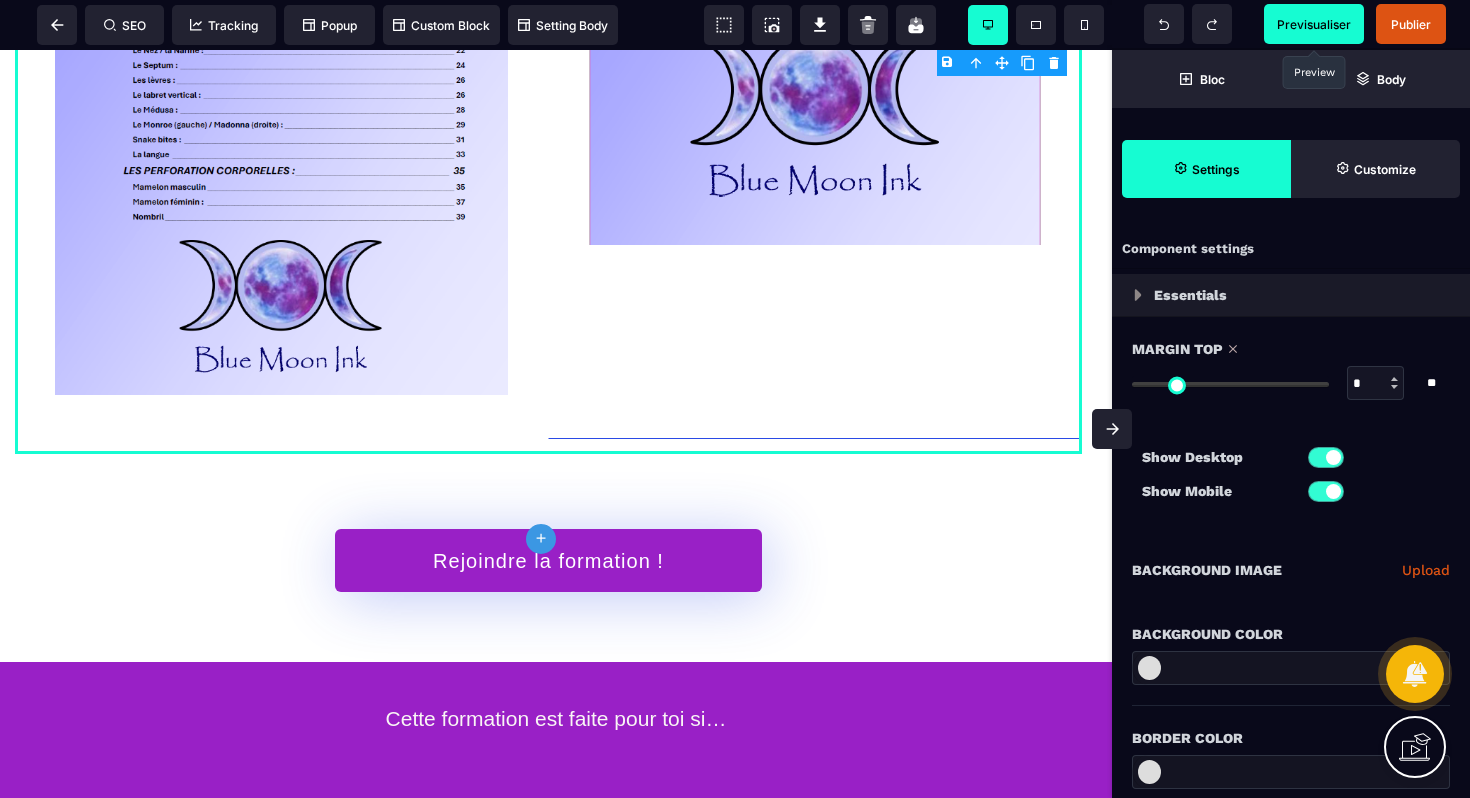 click on "Previsualiser" at bounding box center (1314, 24) 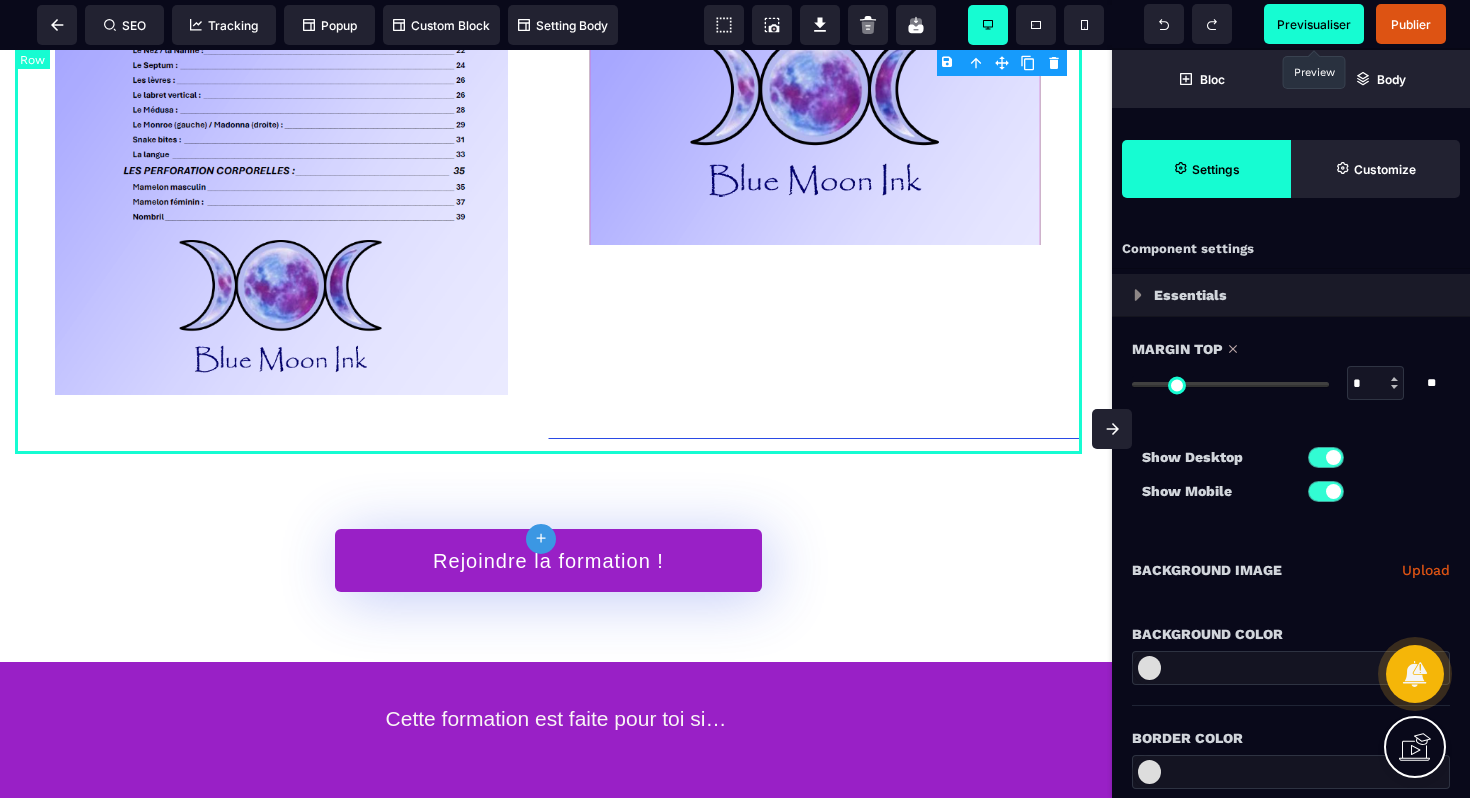 click on "Module Théorique: sommaire Technique de perçage Module Théorique: sommaire Bijoux adaptés au Piercing" at bounding box center [548, 45] 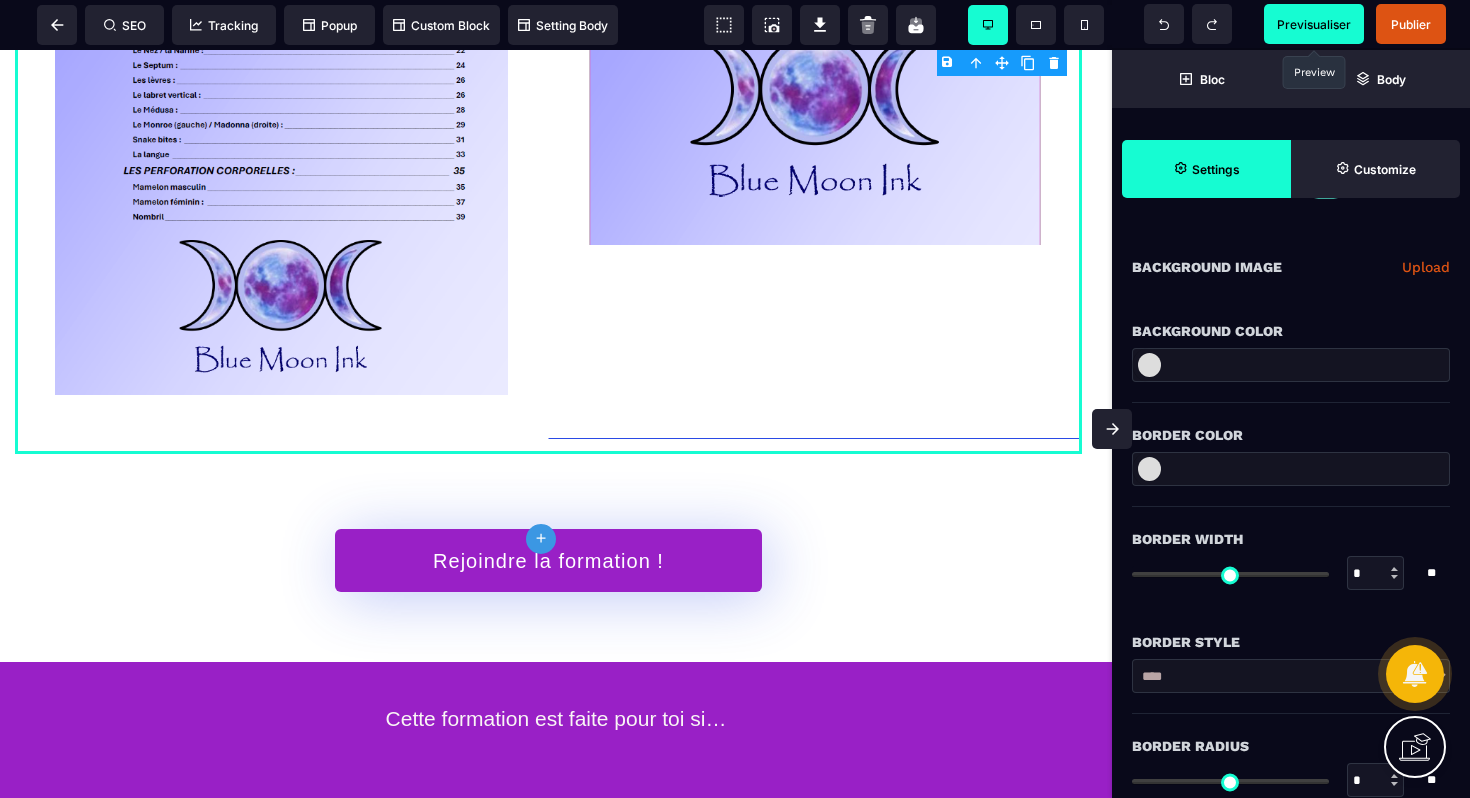 scroll, scrollTop: 373, scrollLeft: 0, axis: vertical 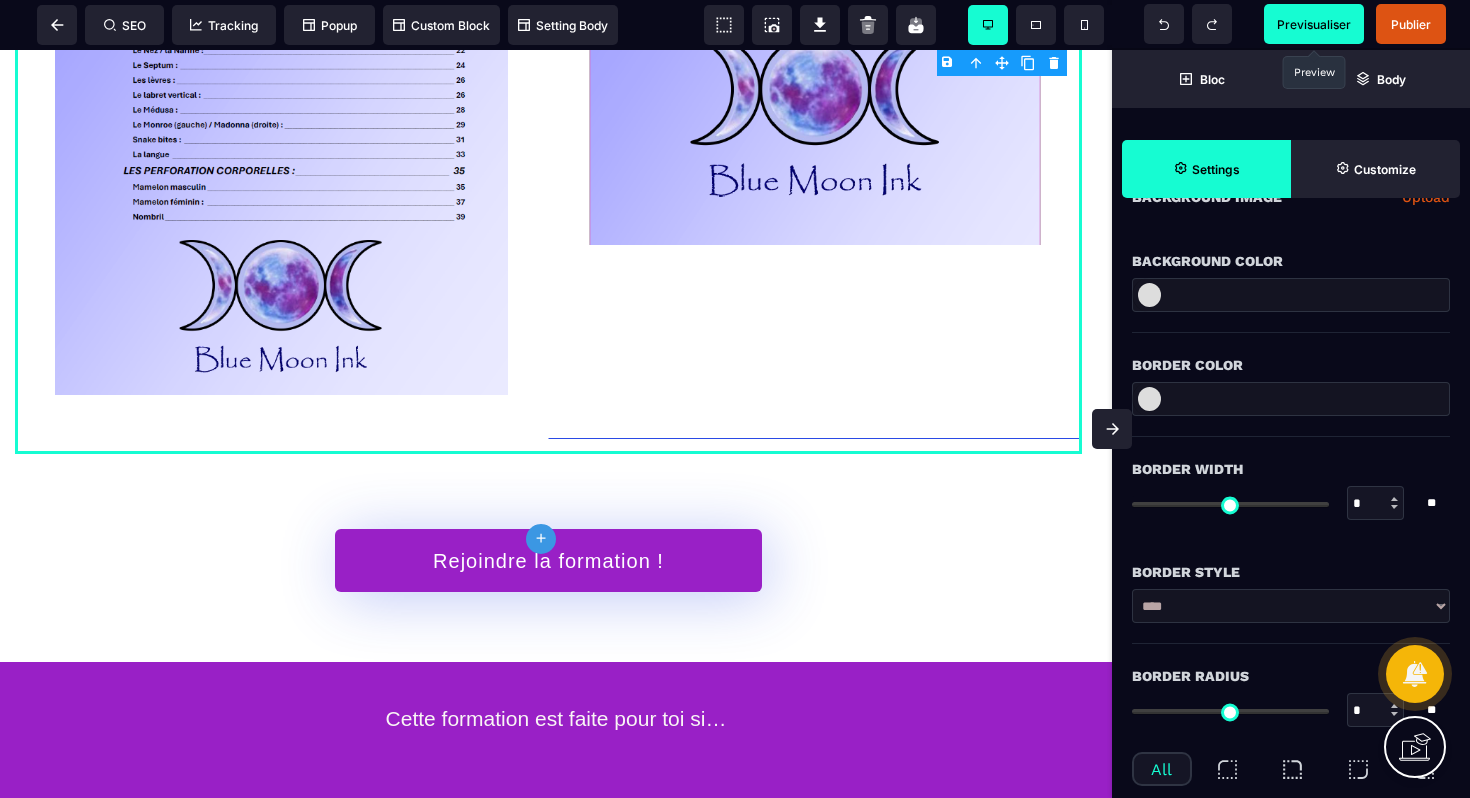 click at bounding box center (1149, 399) 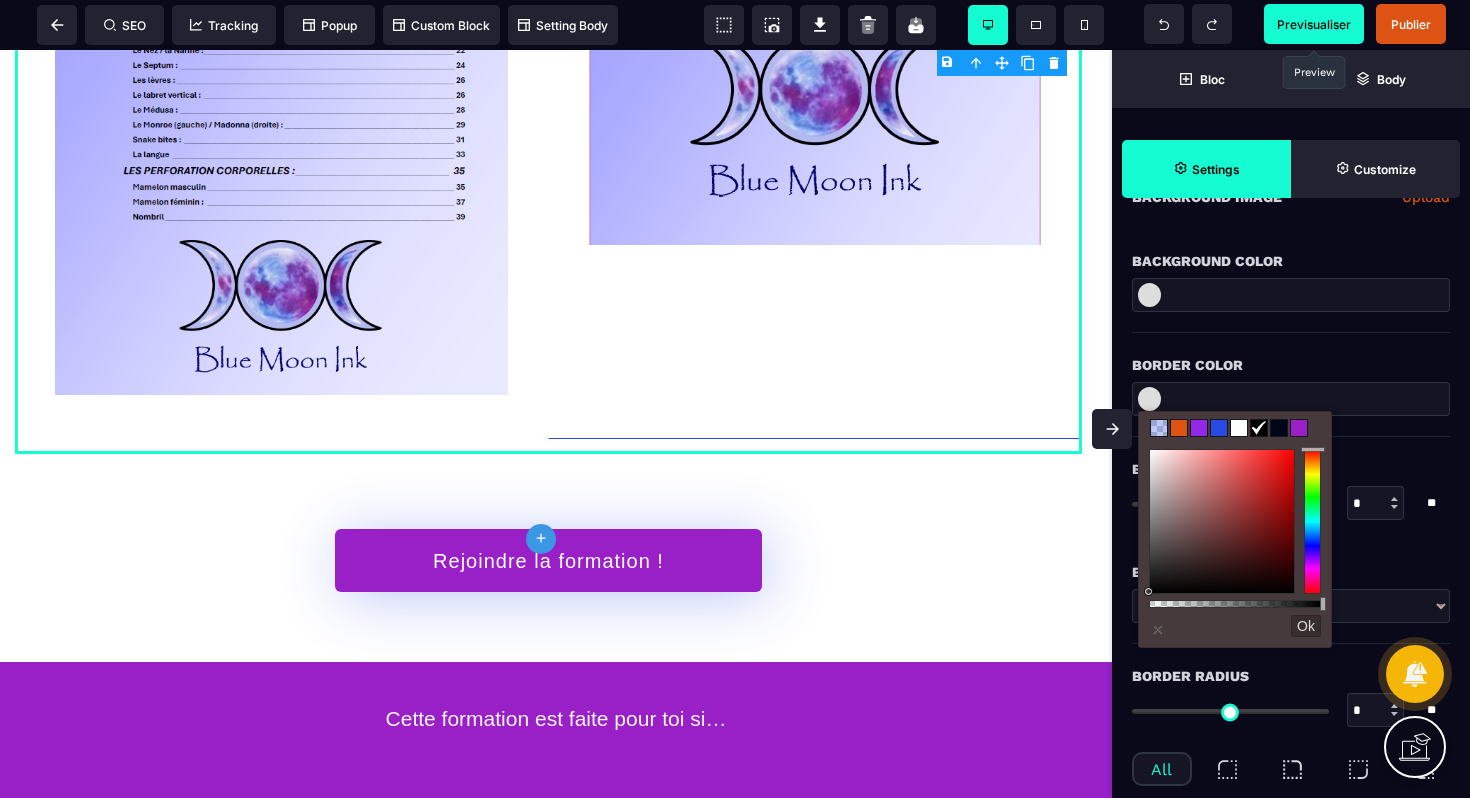 click at bounding box center [1239, 428] 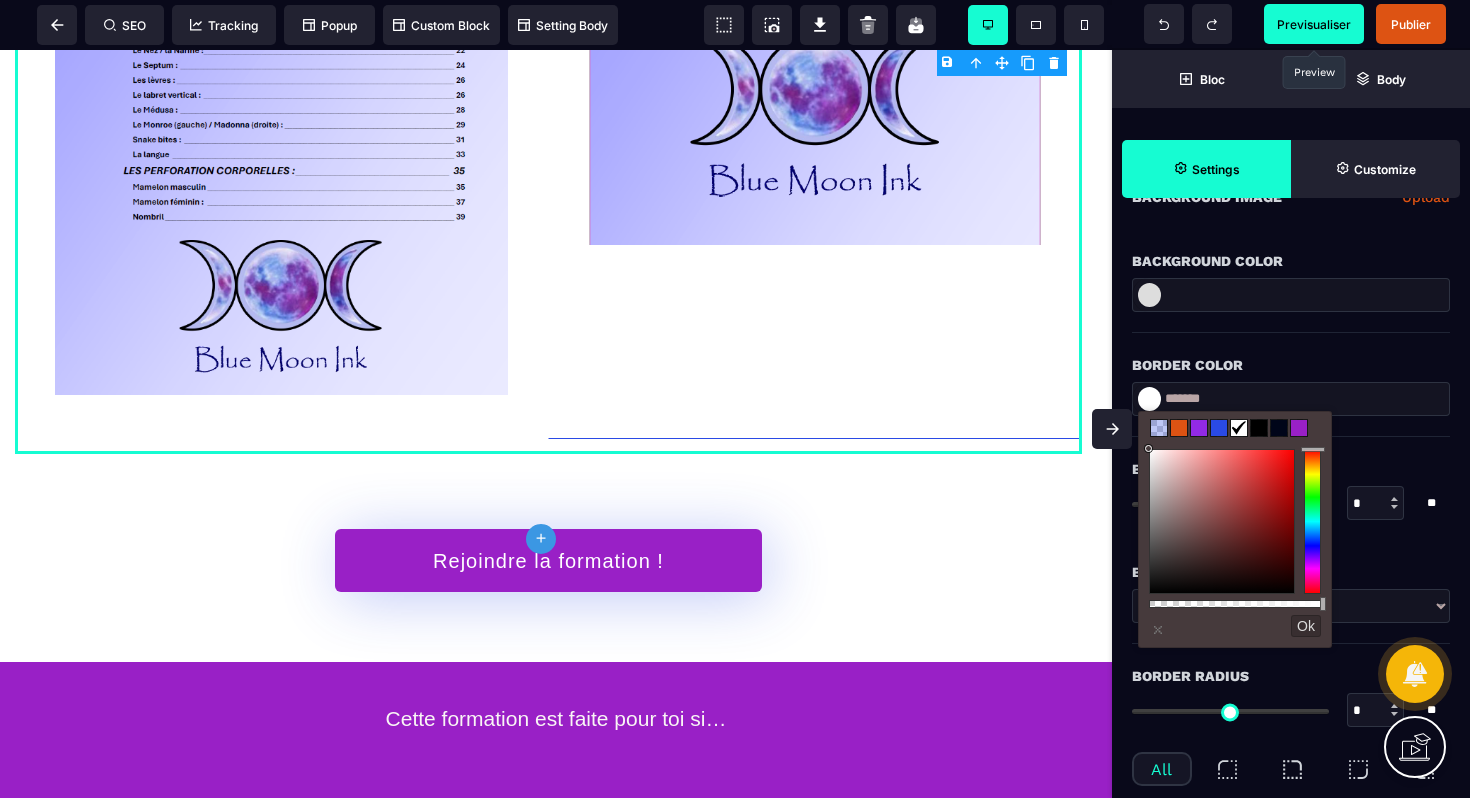 click at bounding box center [1159, 428] 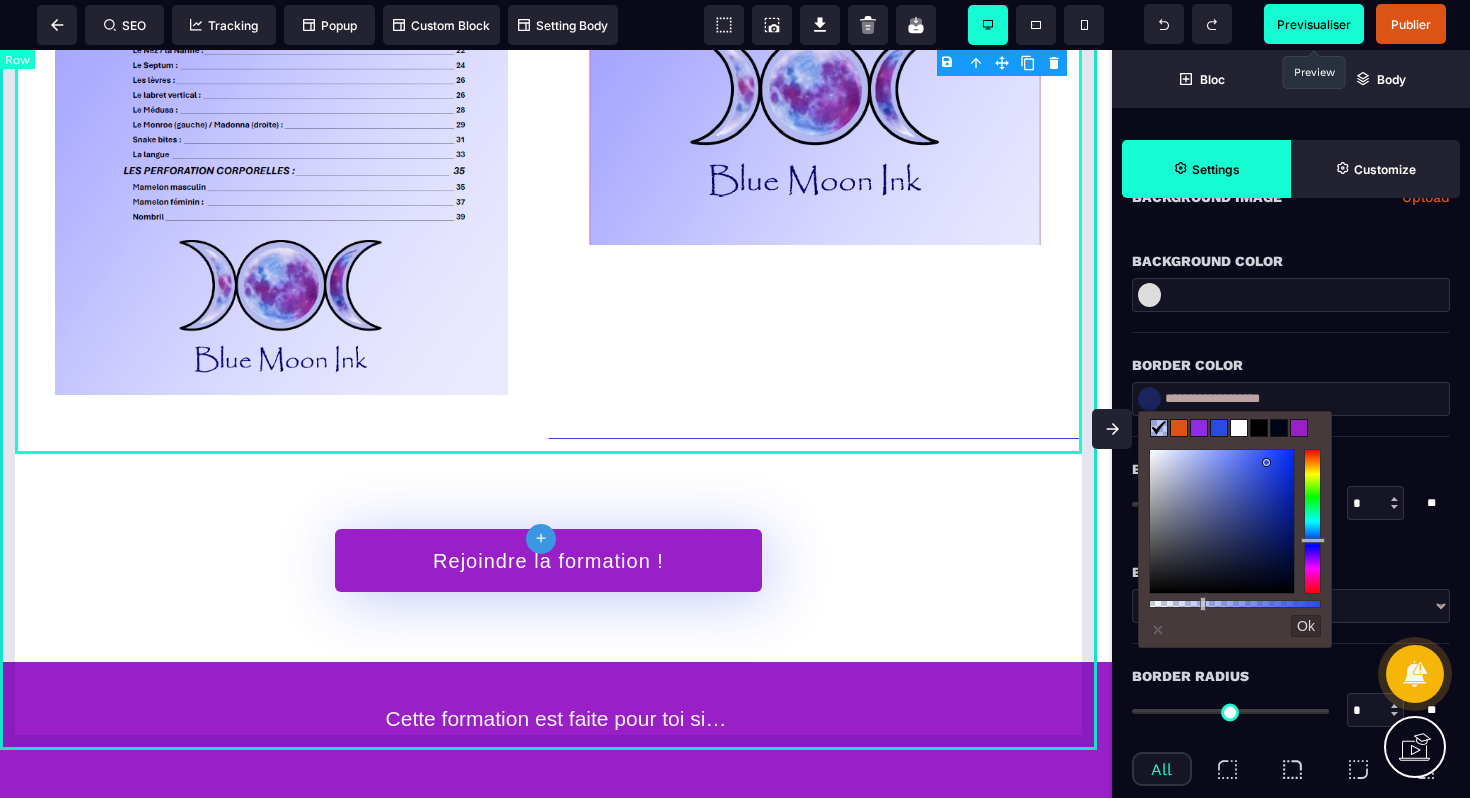 click on "**********" at bounding box center [556, -385] 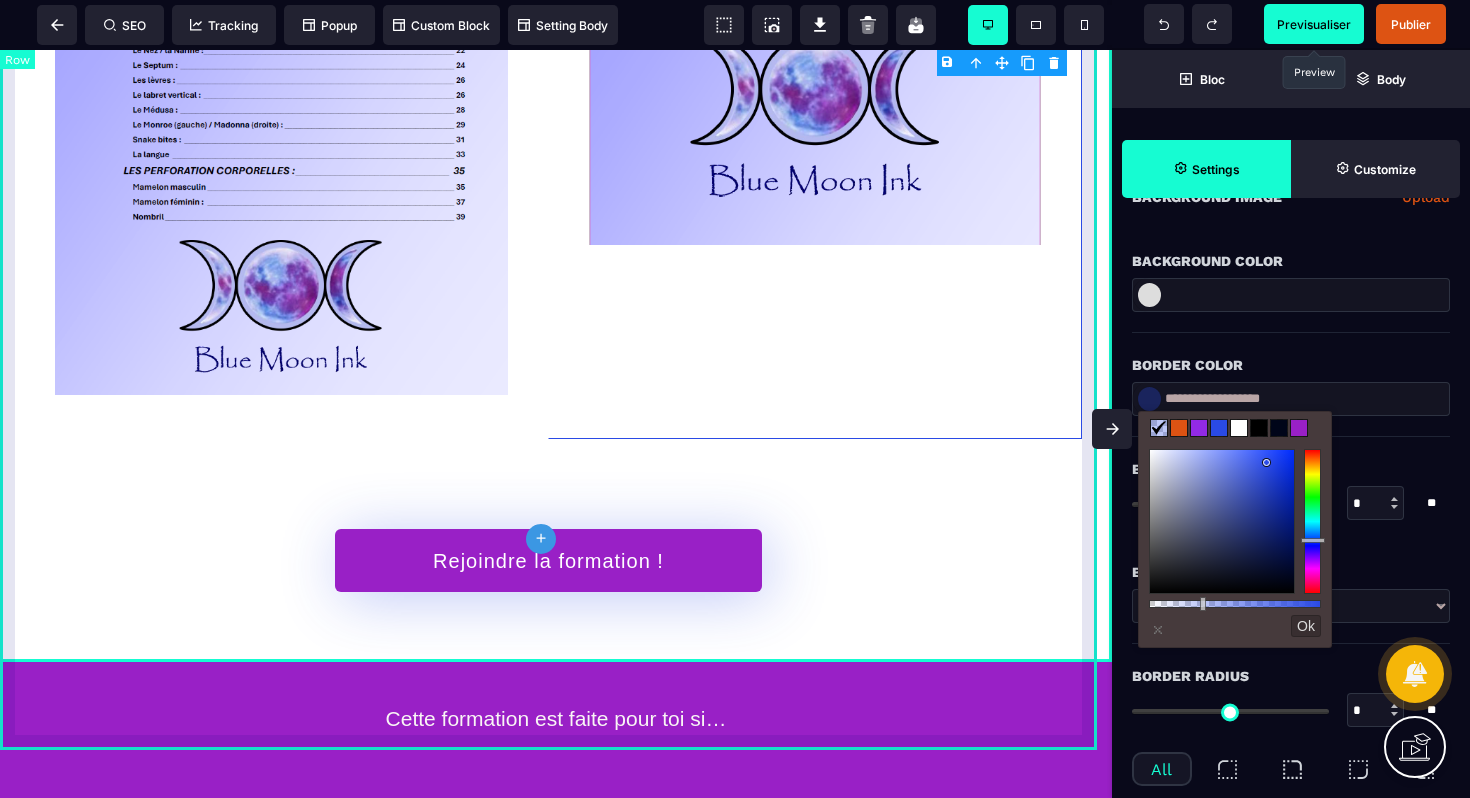 select on "*" 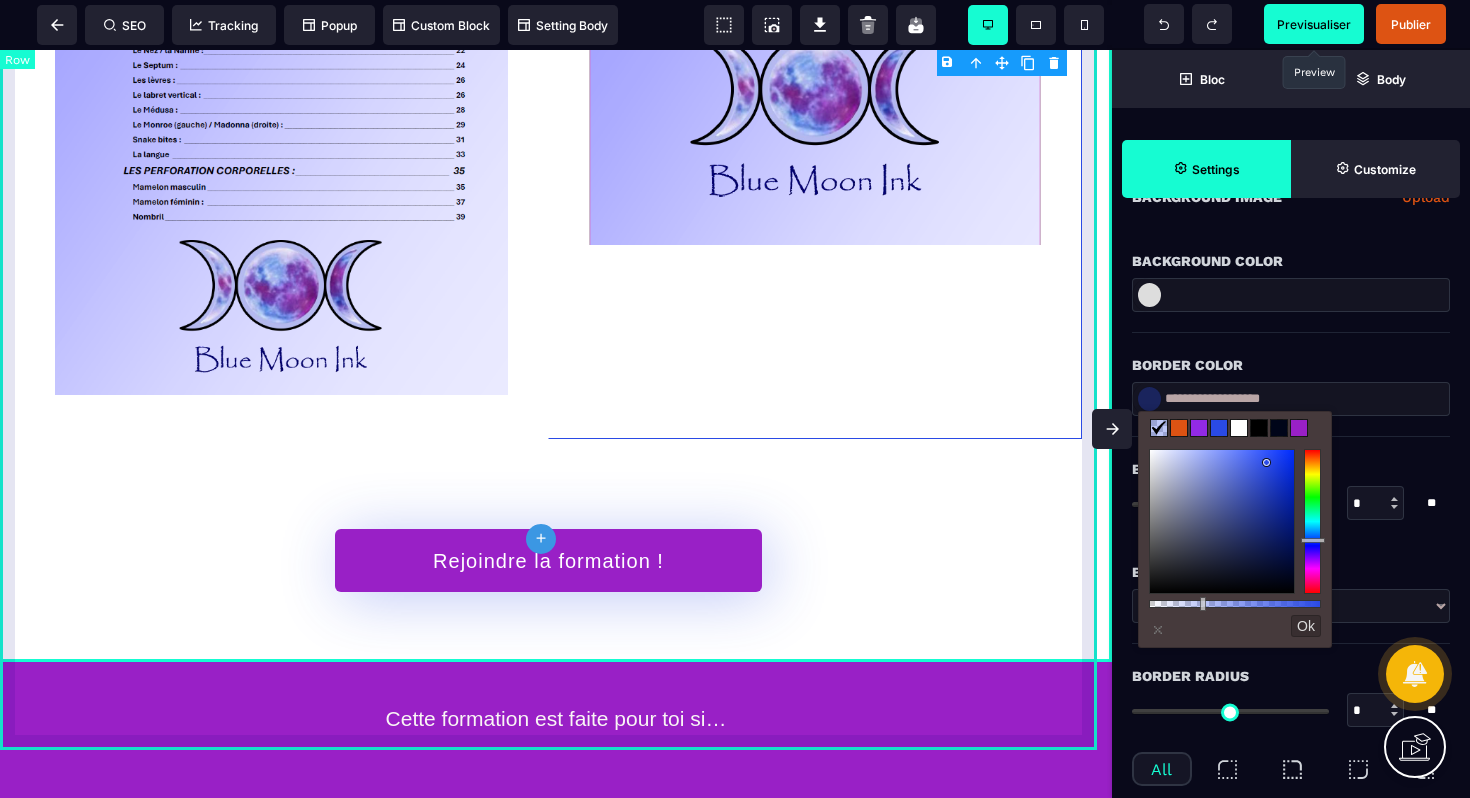 select on "**" 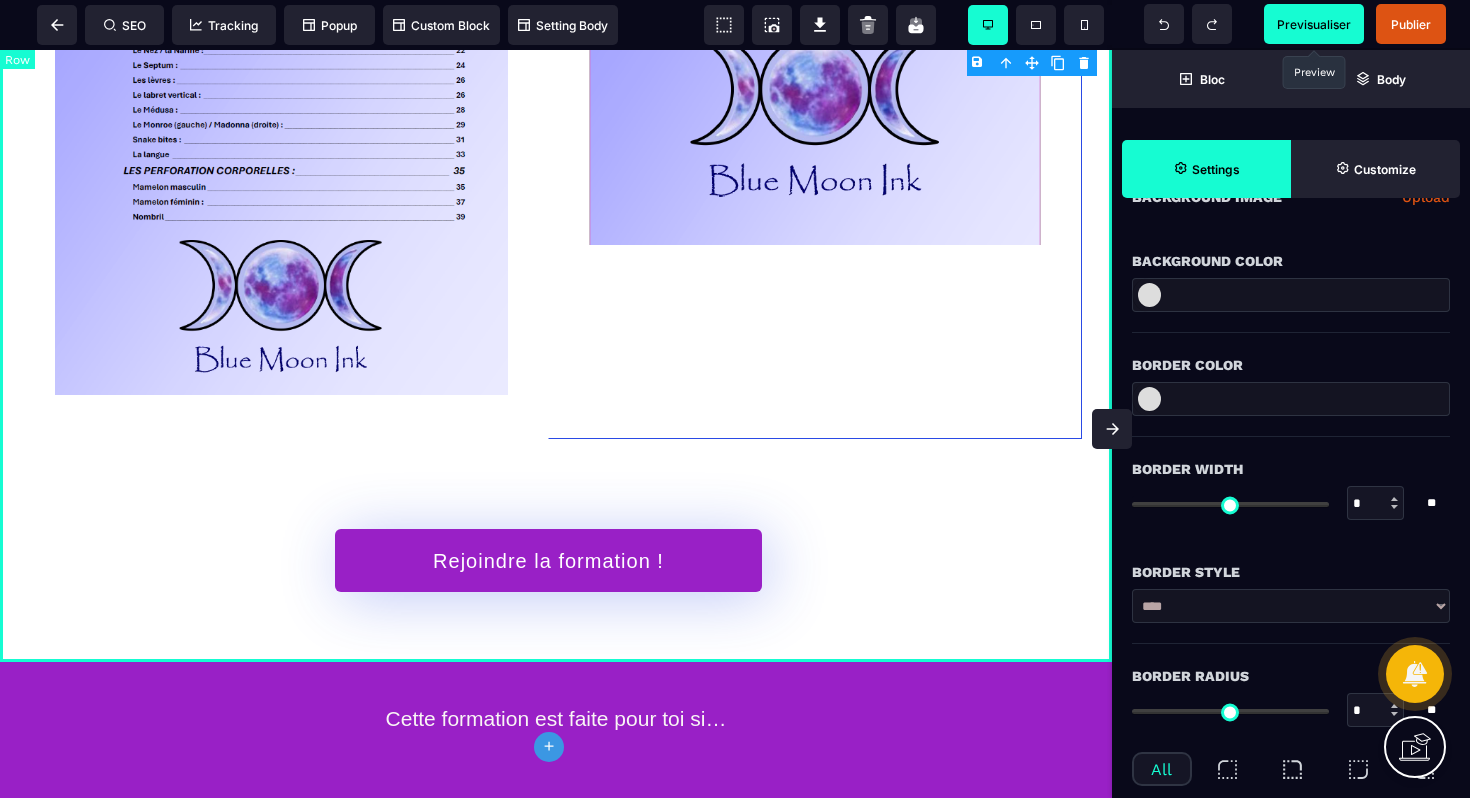 type on "*" 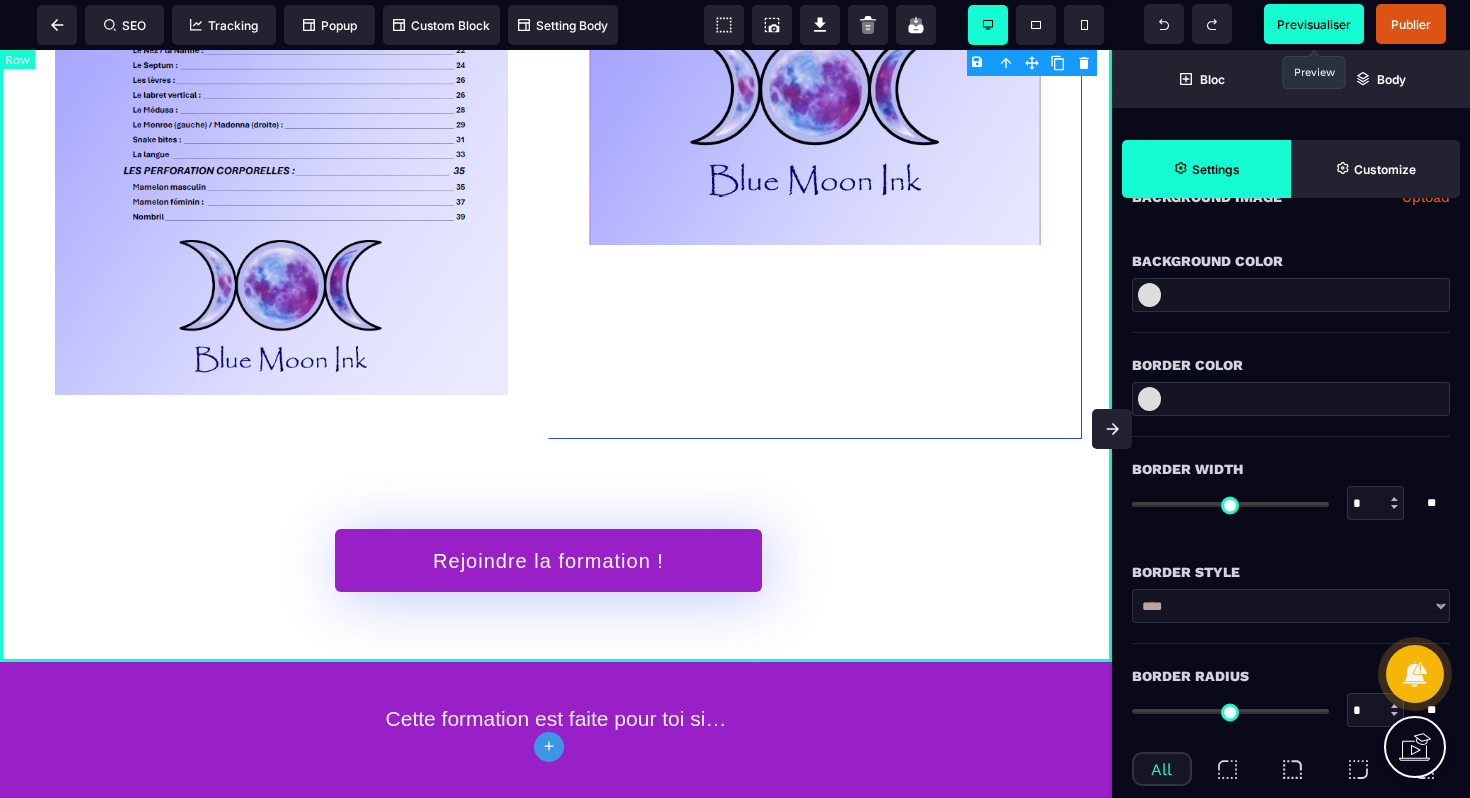 type on "***" 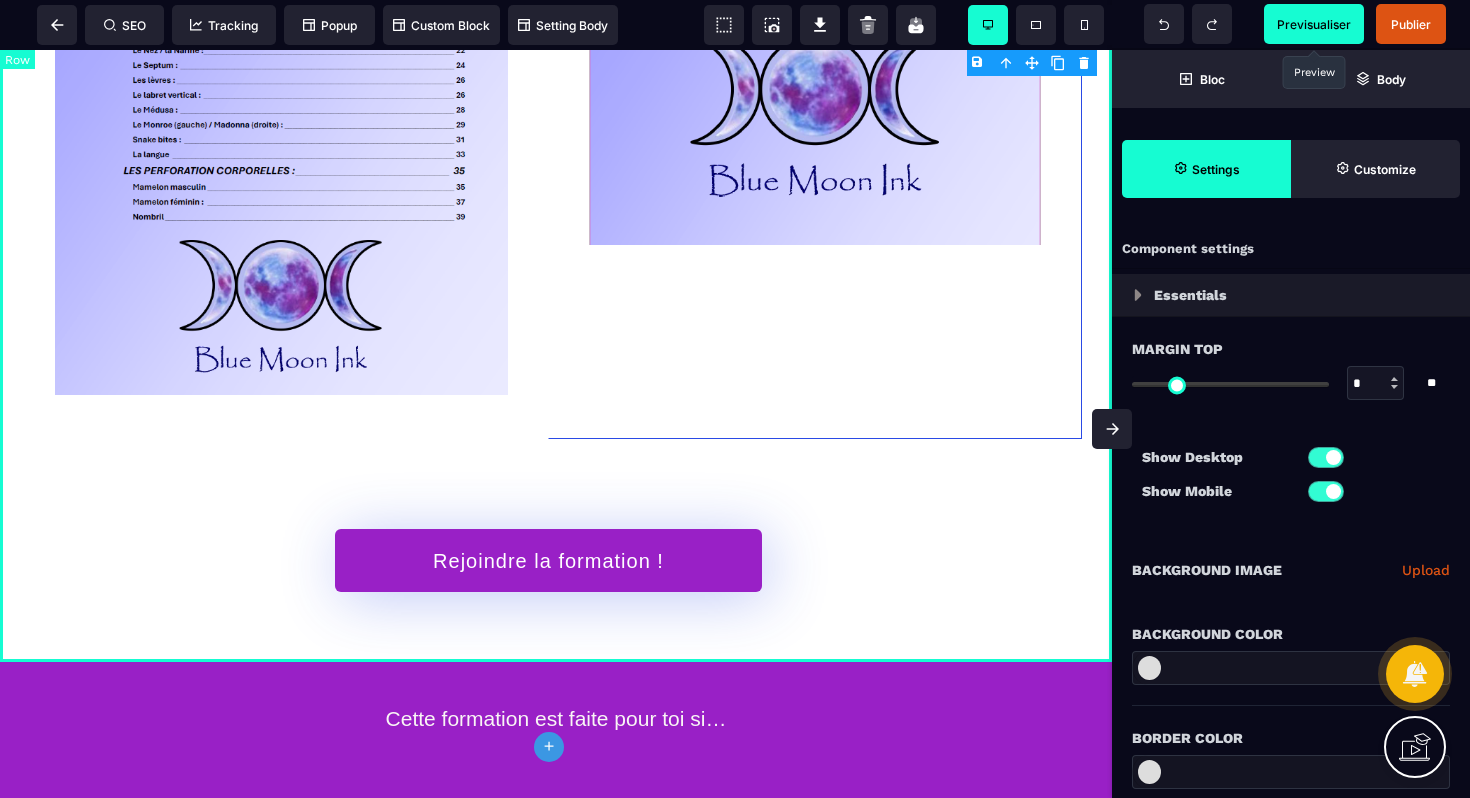 select on "**" 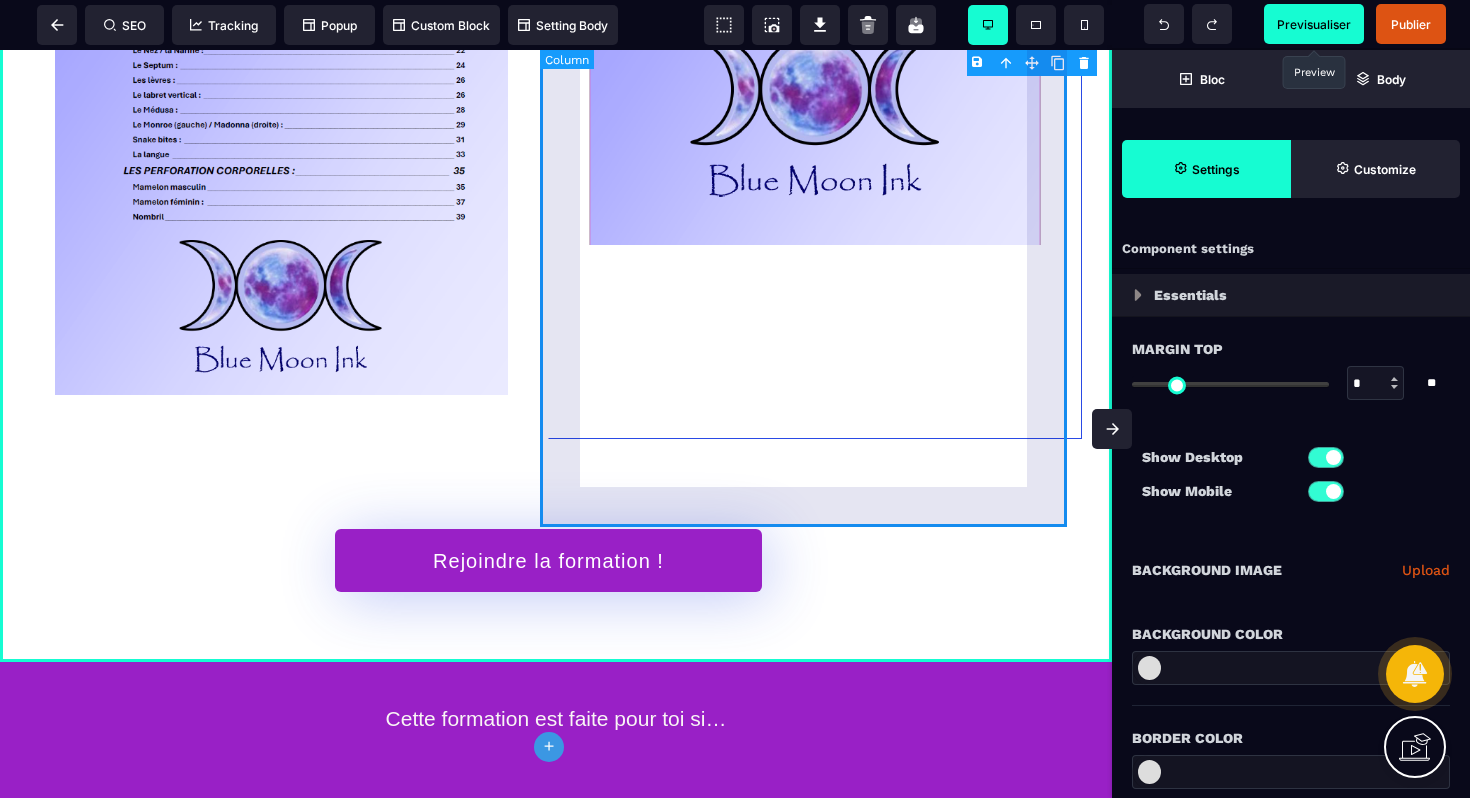 click on "Module Théorique: sommaire Bijoux adaptés au Piercing" at bounding box center (815, 45) 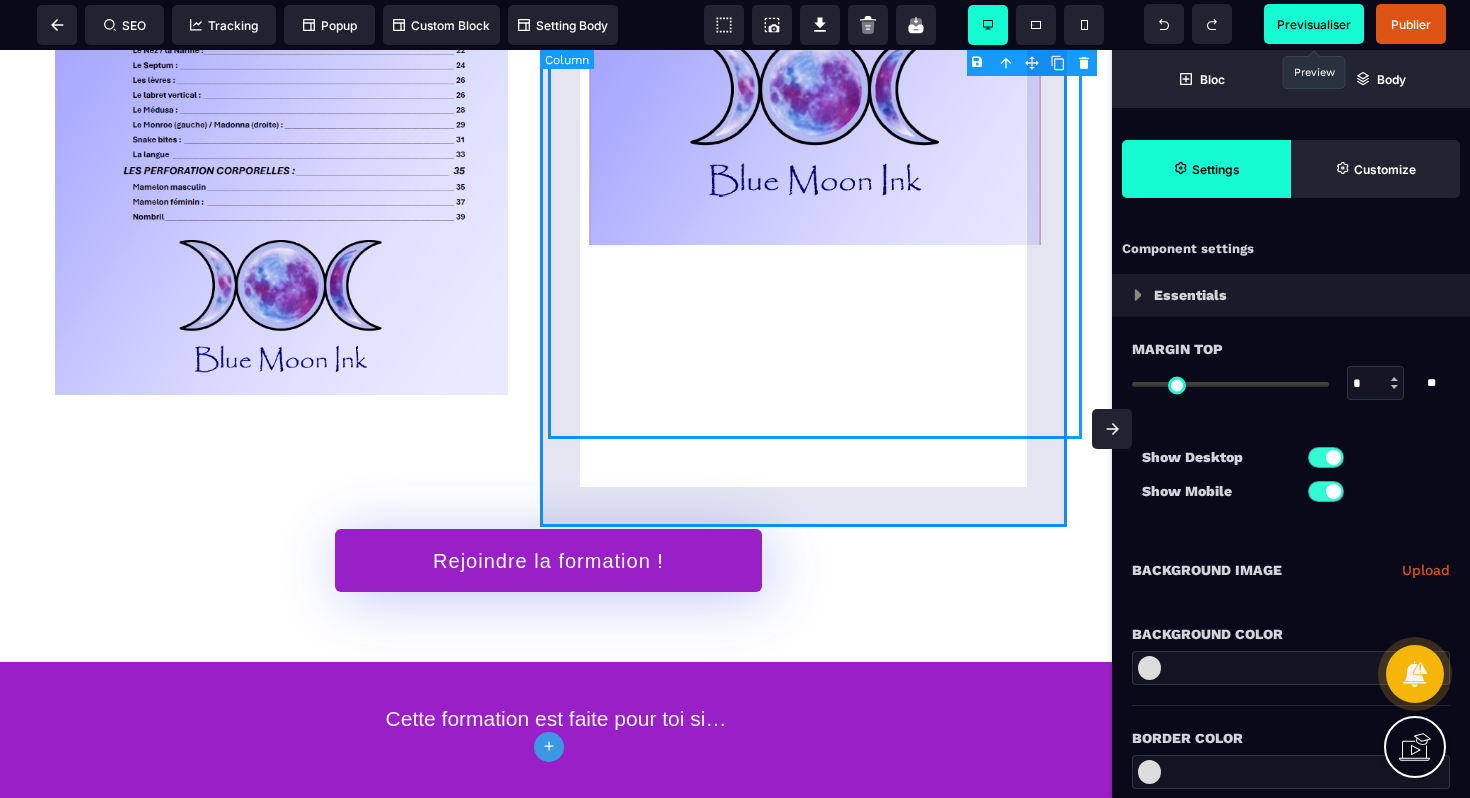 select on "**" 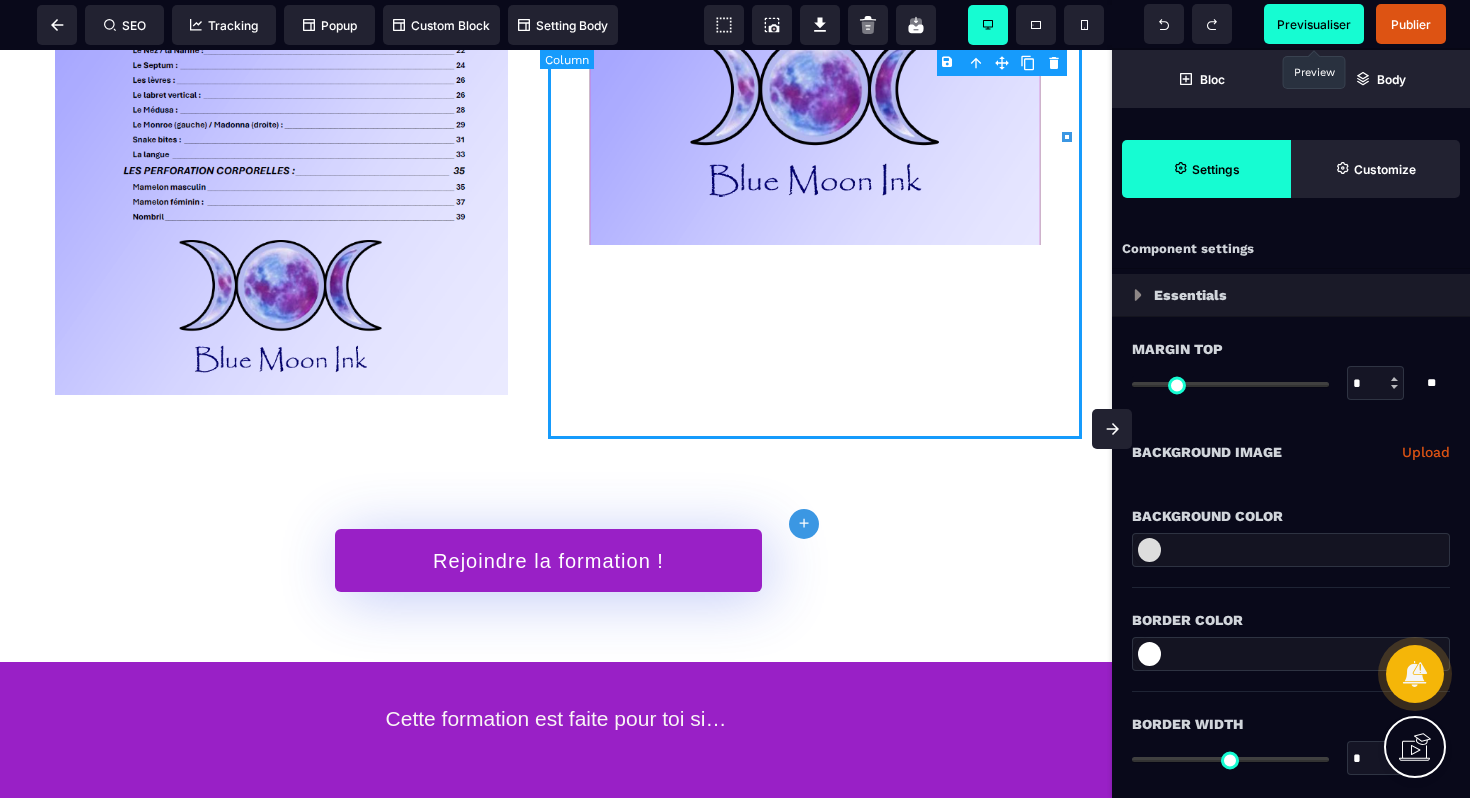 click on "Module Théorique: sommaire Bijoux adaptés au Piercing" at bounding box center (815, 45) 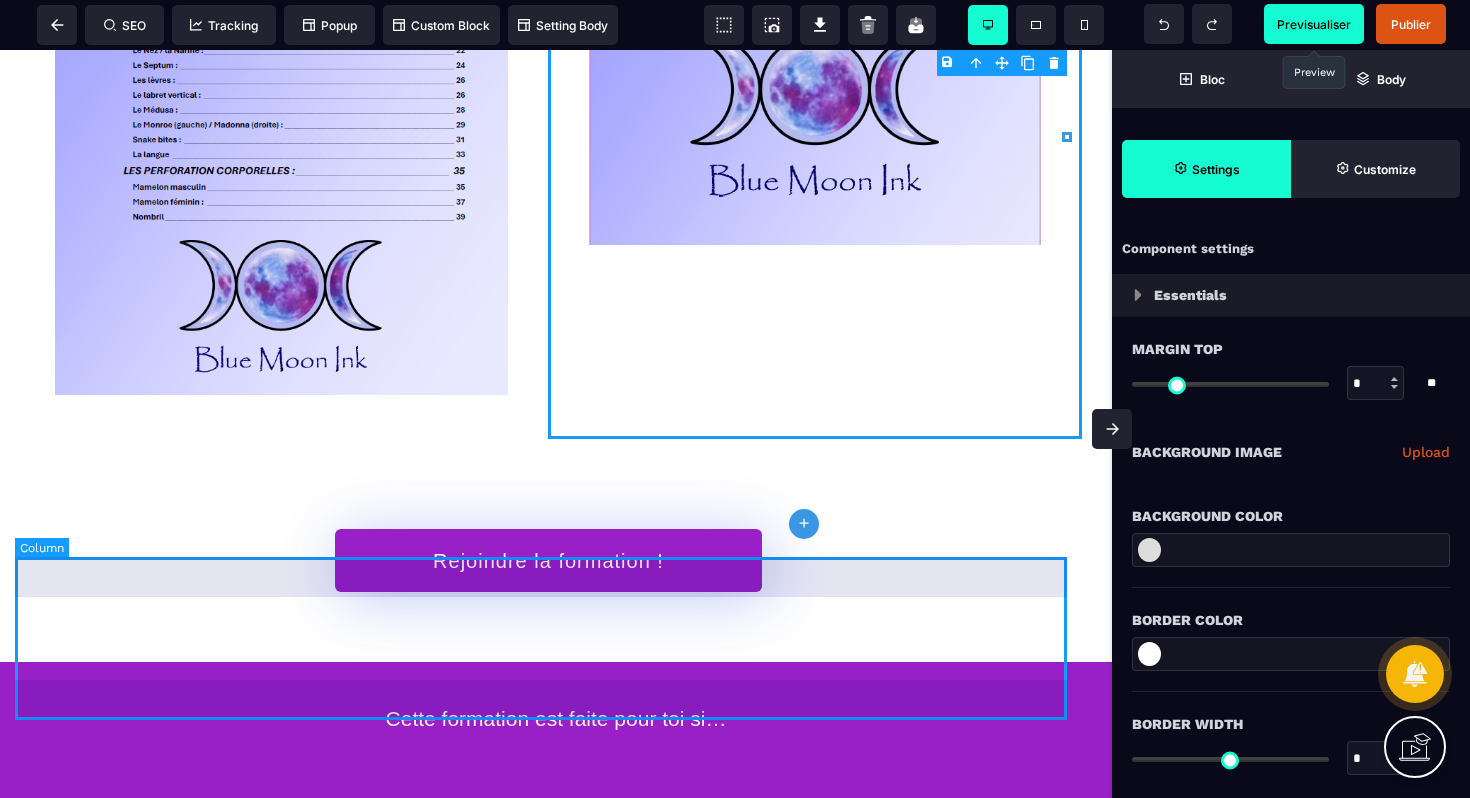 click on "Rejoindre la formation !" at bounding box center [548, 550] 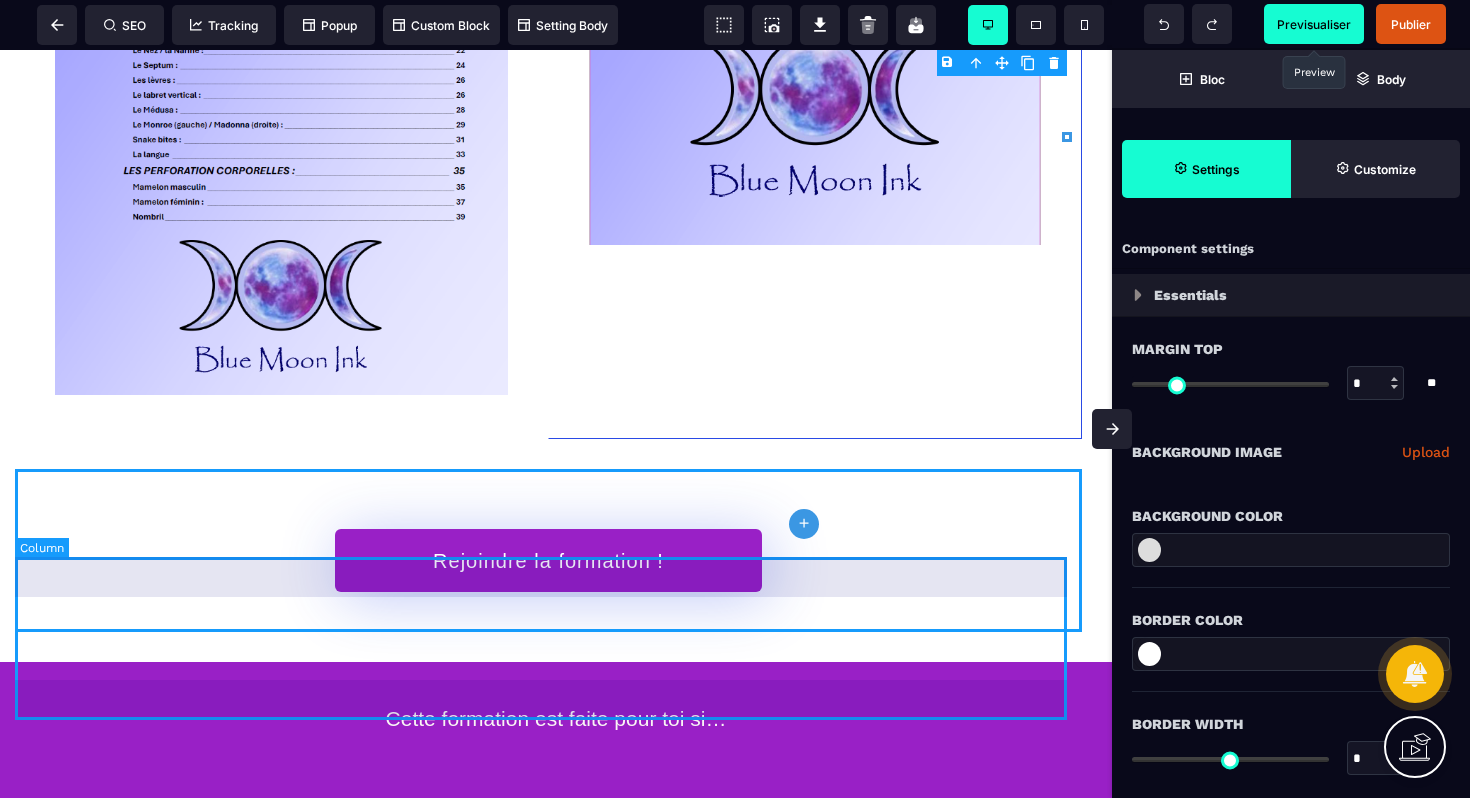 select on "**" 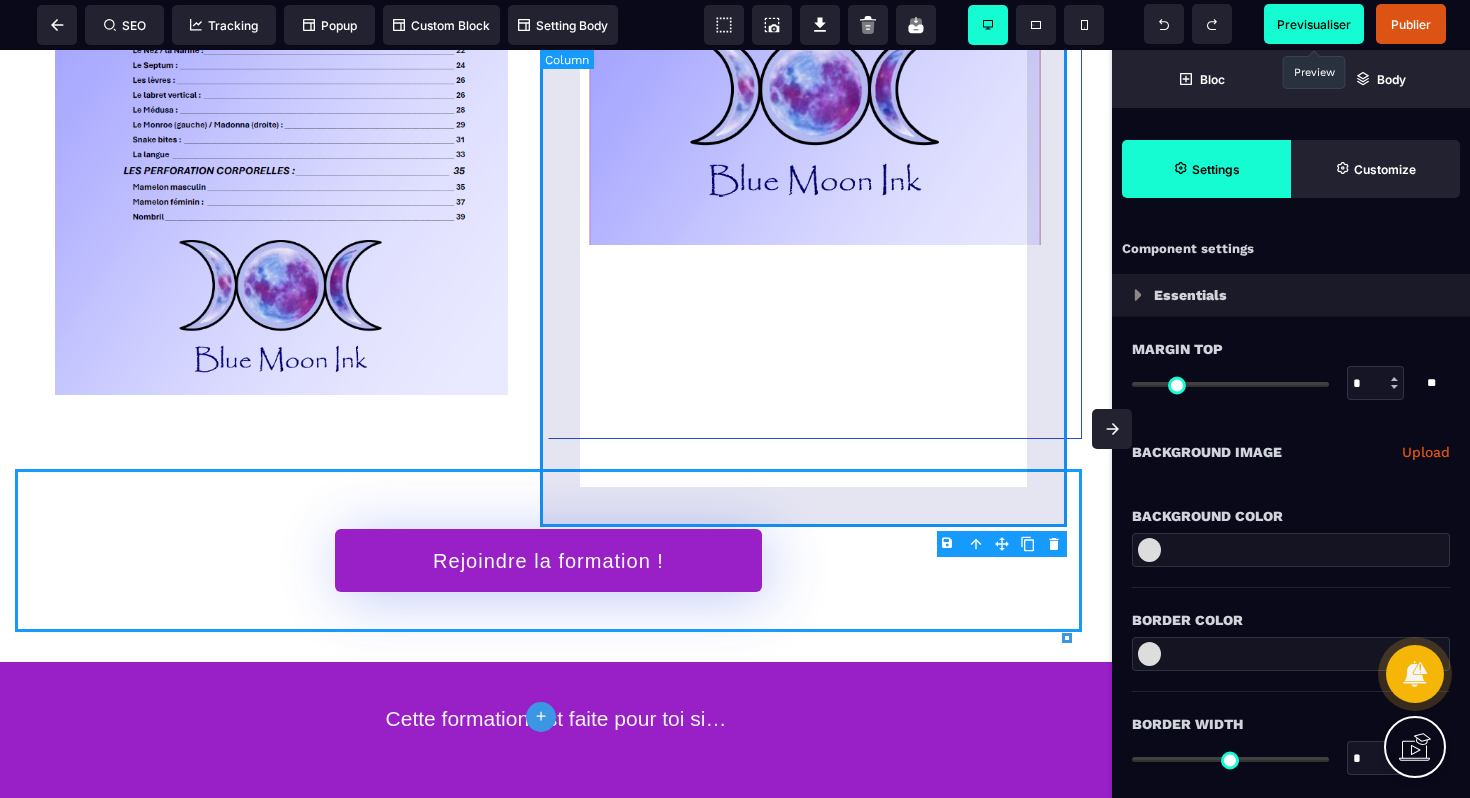 click on "Module Théorique: sommaire Bijoux adaptés au Piercing" at bounding box center (815, 45) 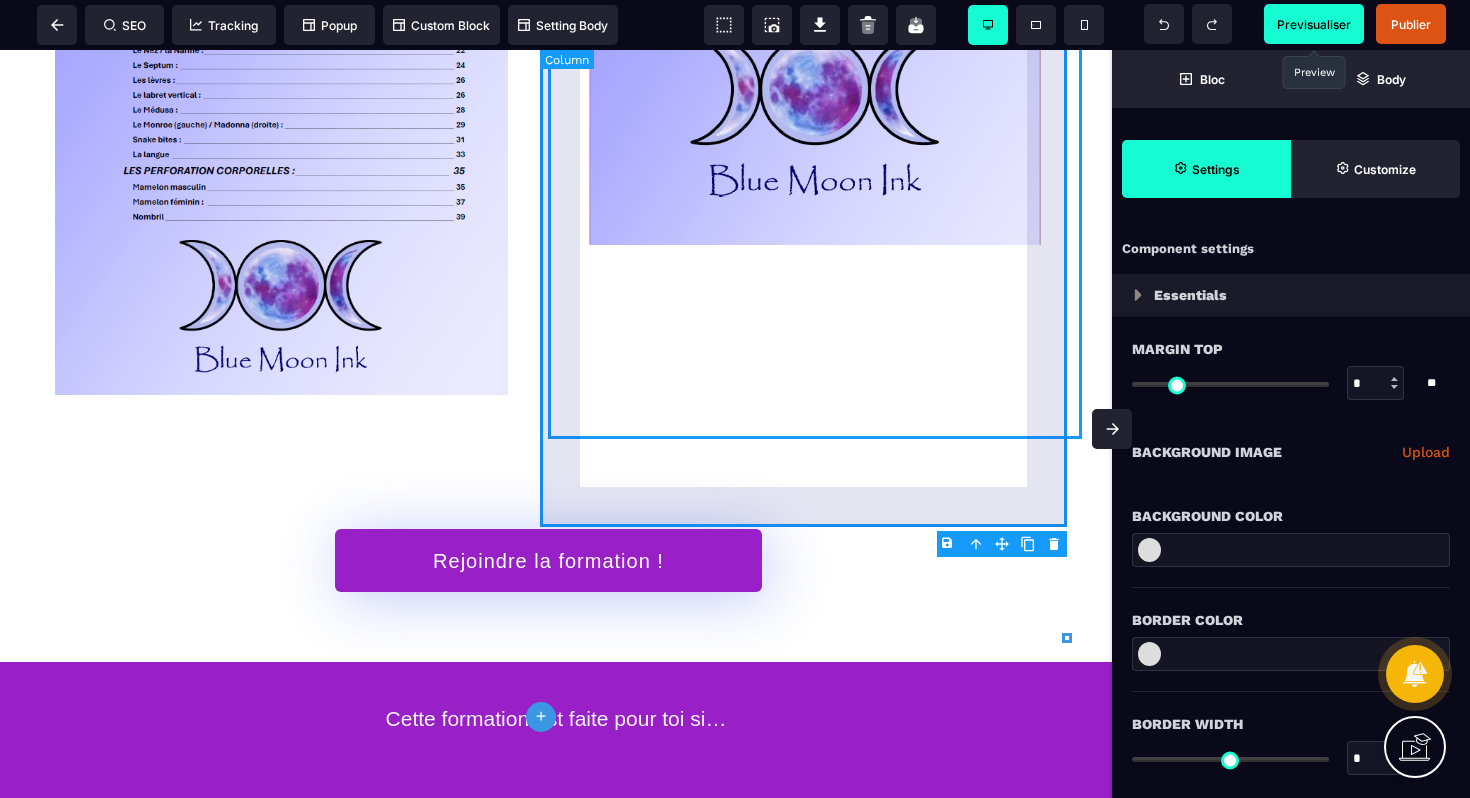 select on "**" 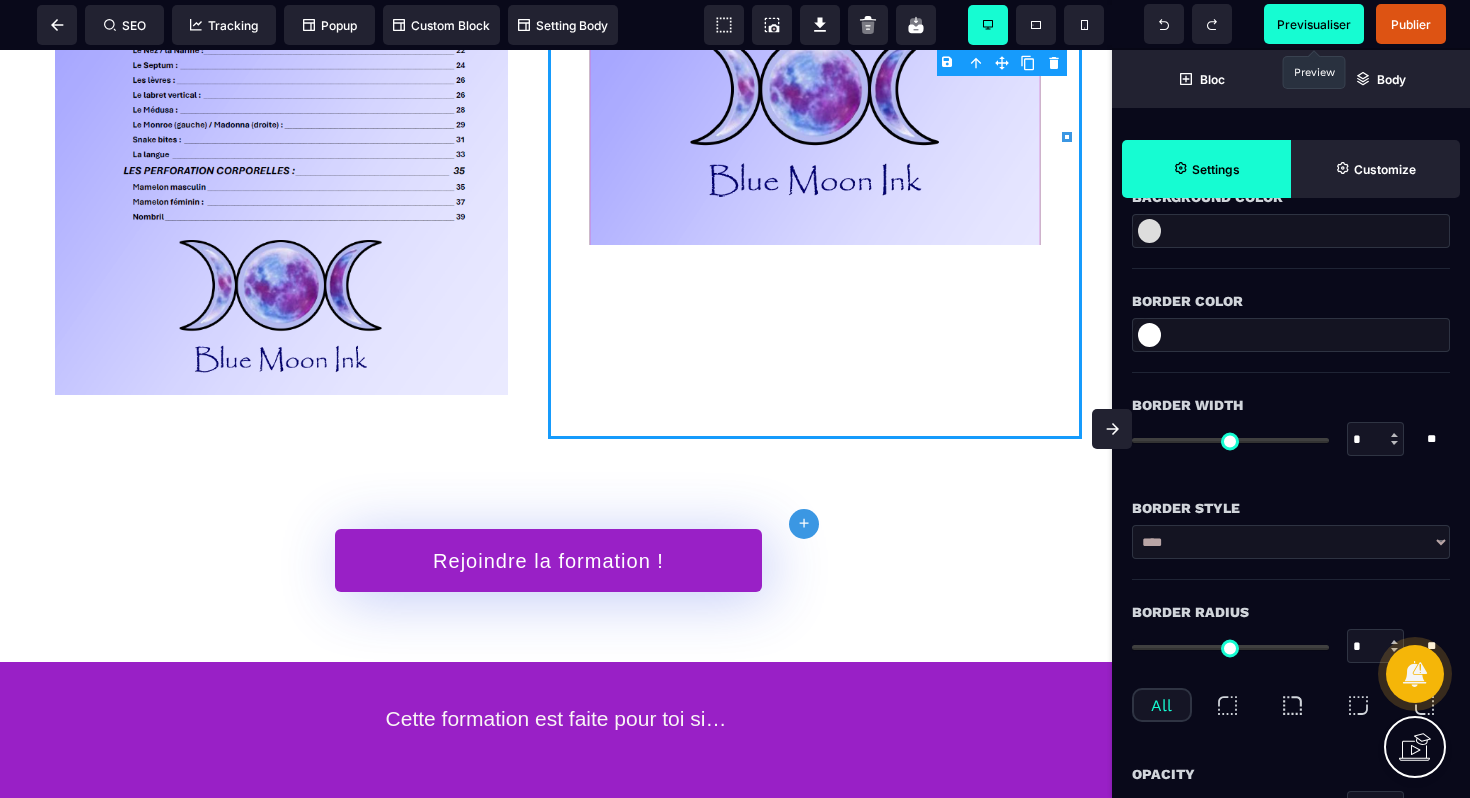 scroll, scrollTop: 291, scrollLeft: 0, axis: vertical 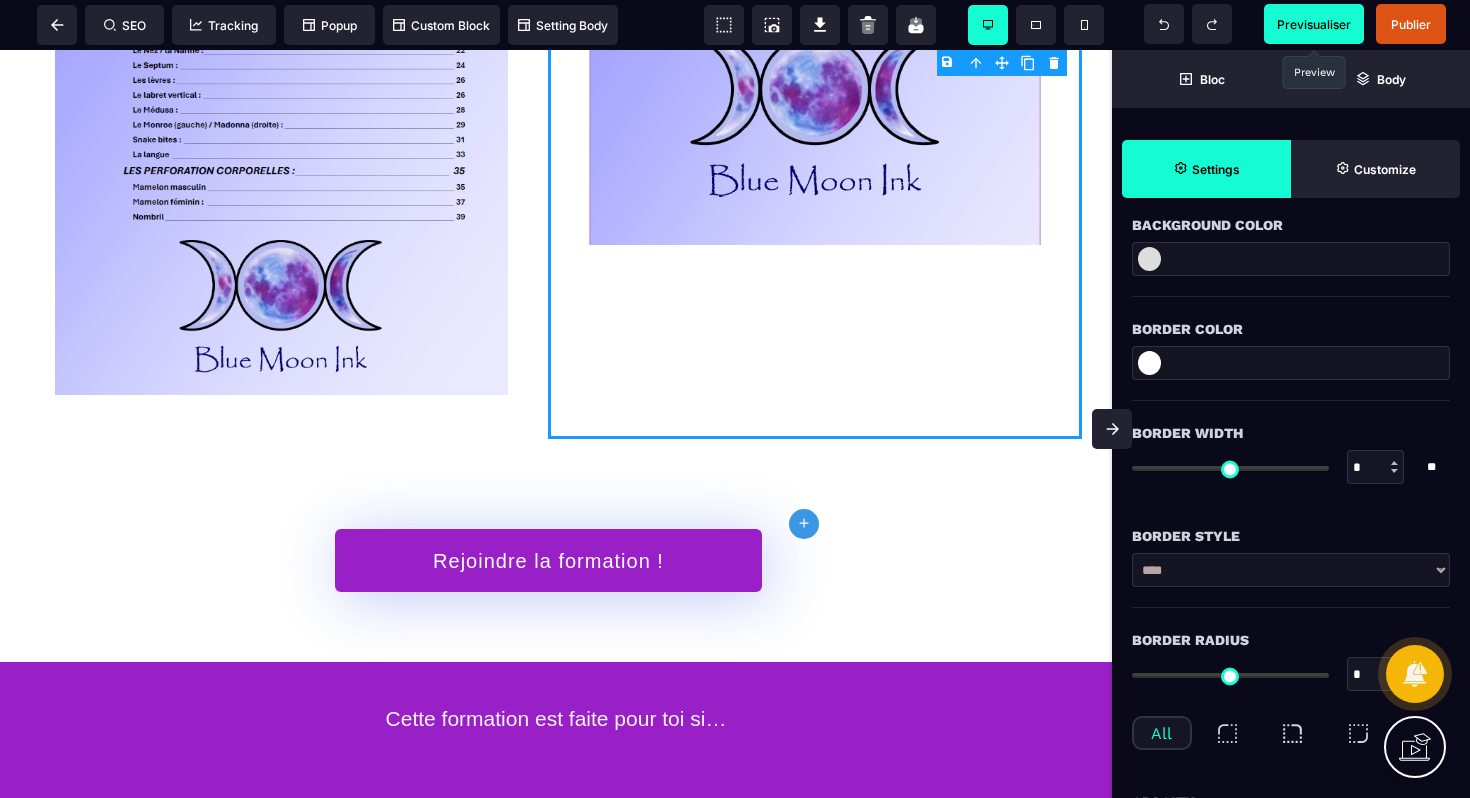 type on "*" 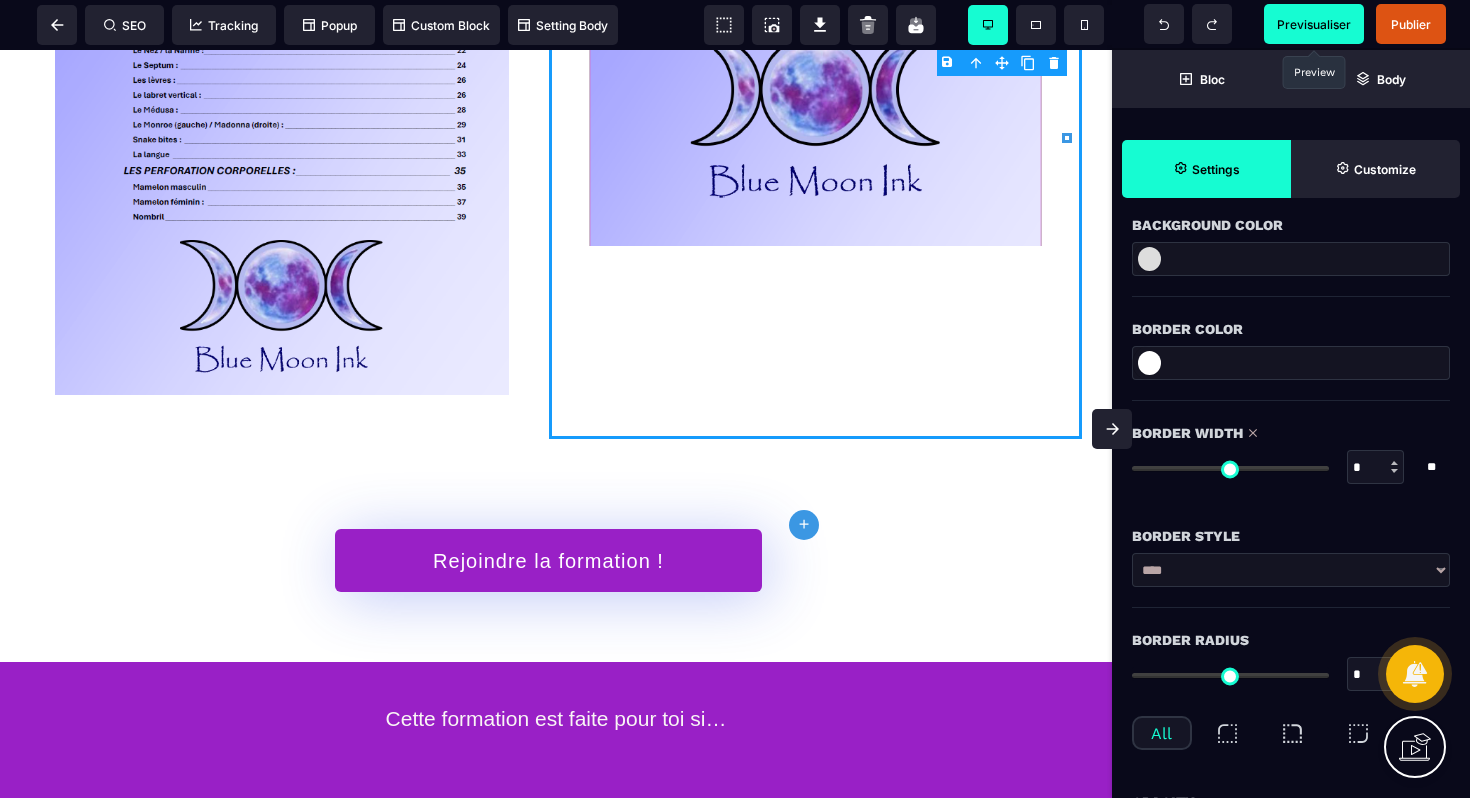 drag, startPoint x: 1144, startPoint y: 471, endPoint x: 1110, endPoint y: 459, distance: 36.05551 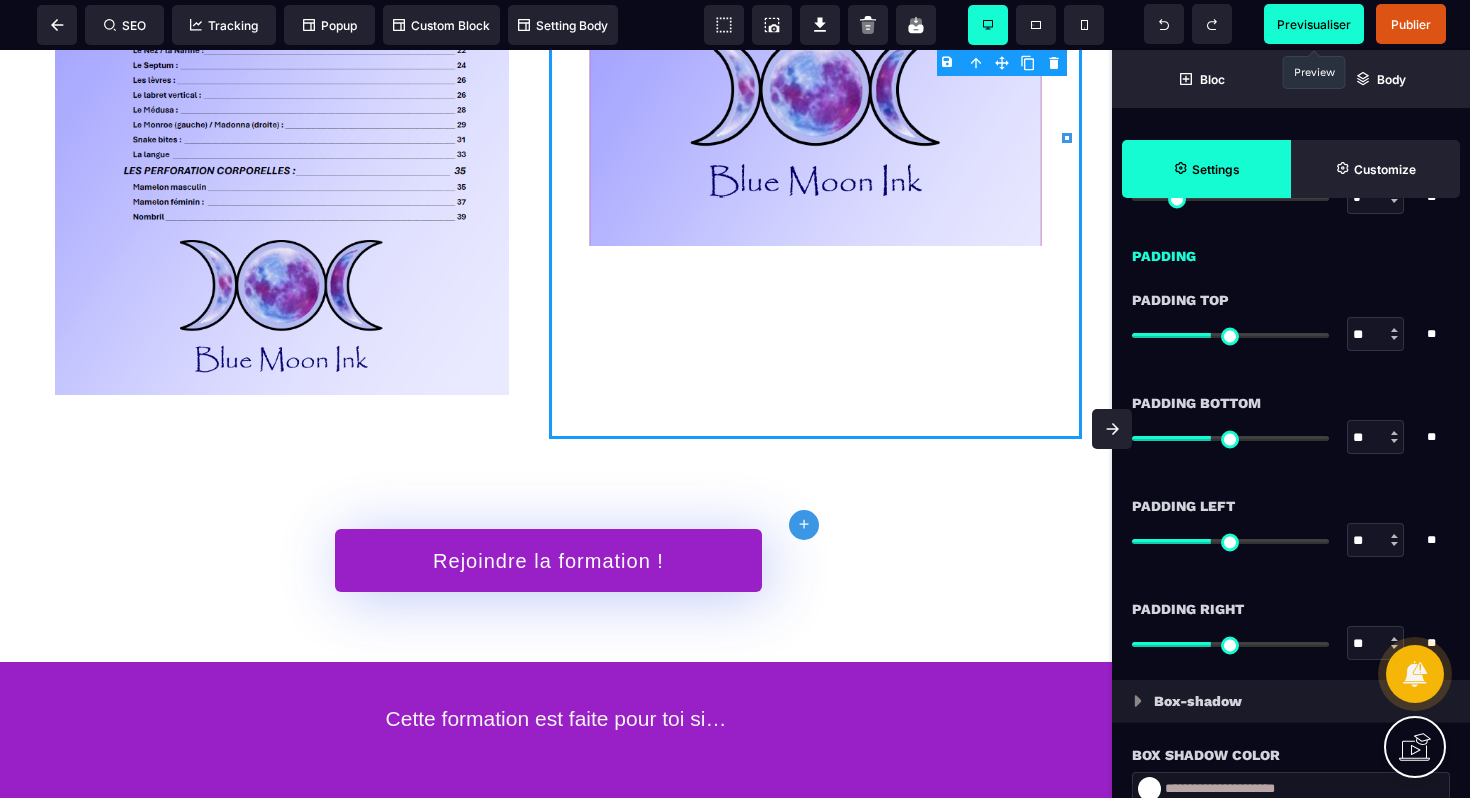 scroll, scrollTop: 1504, scrollLeft: 0, axis: vertical 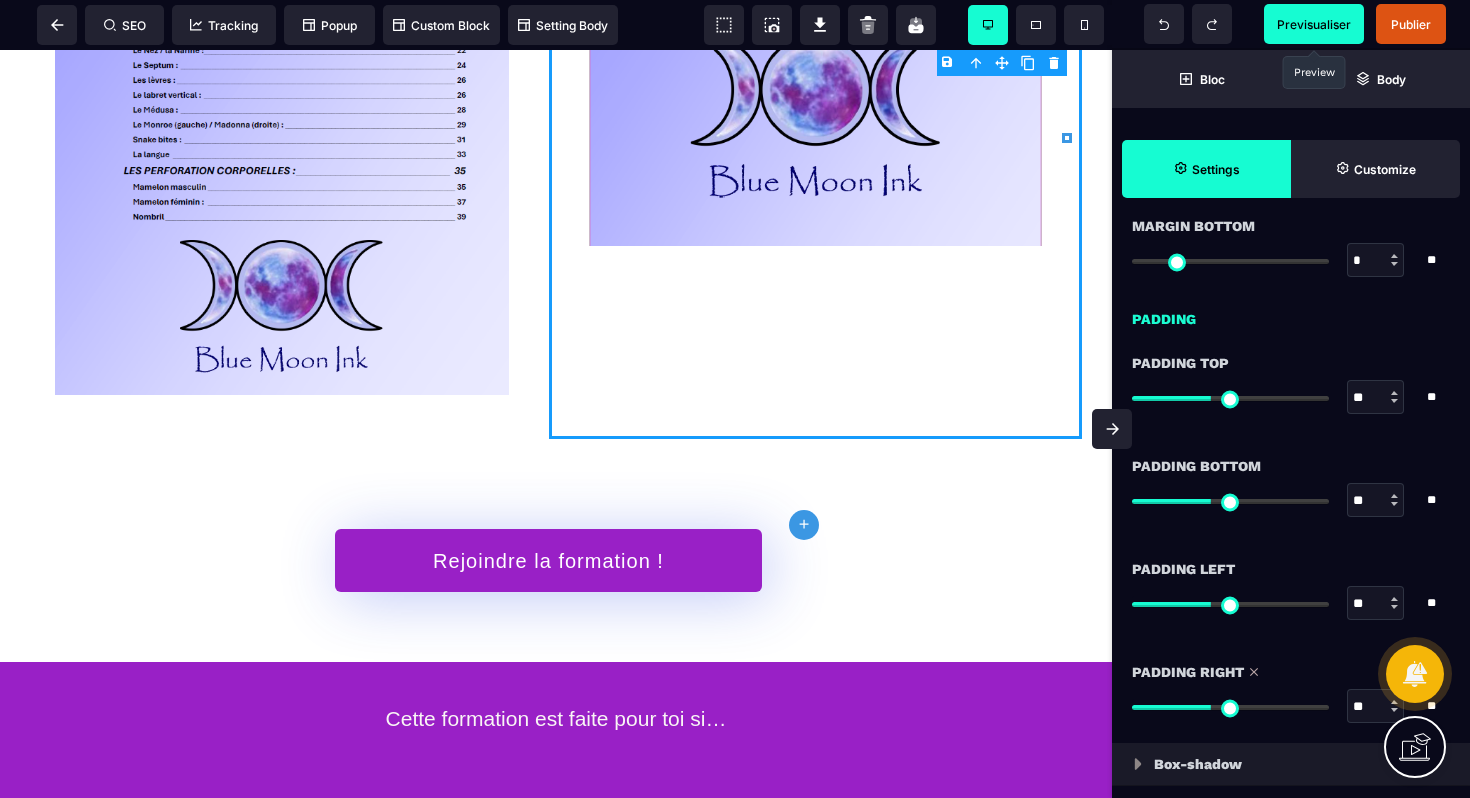 drag, startPoint x: 1174, startPoint y: 701, endPoint x: 1212, endPoint y: 702, distance: 38.013157 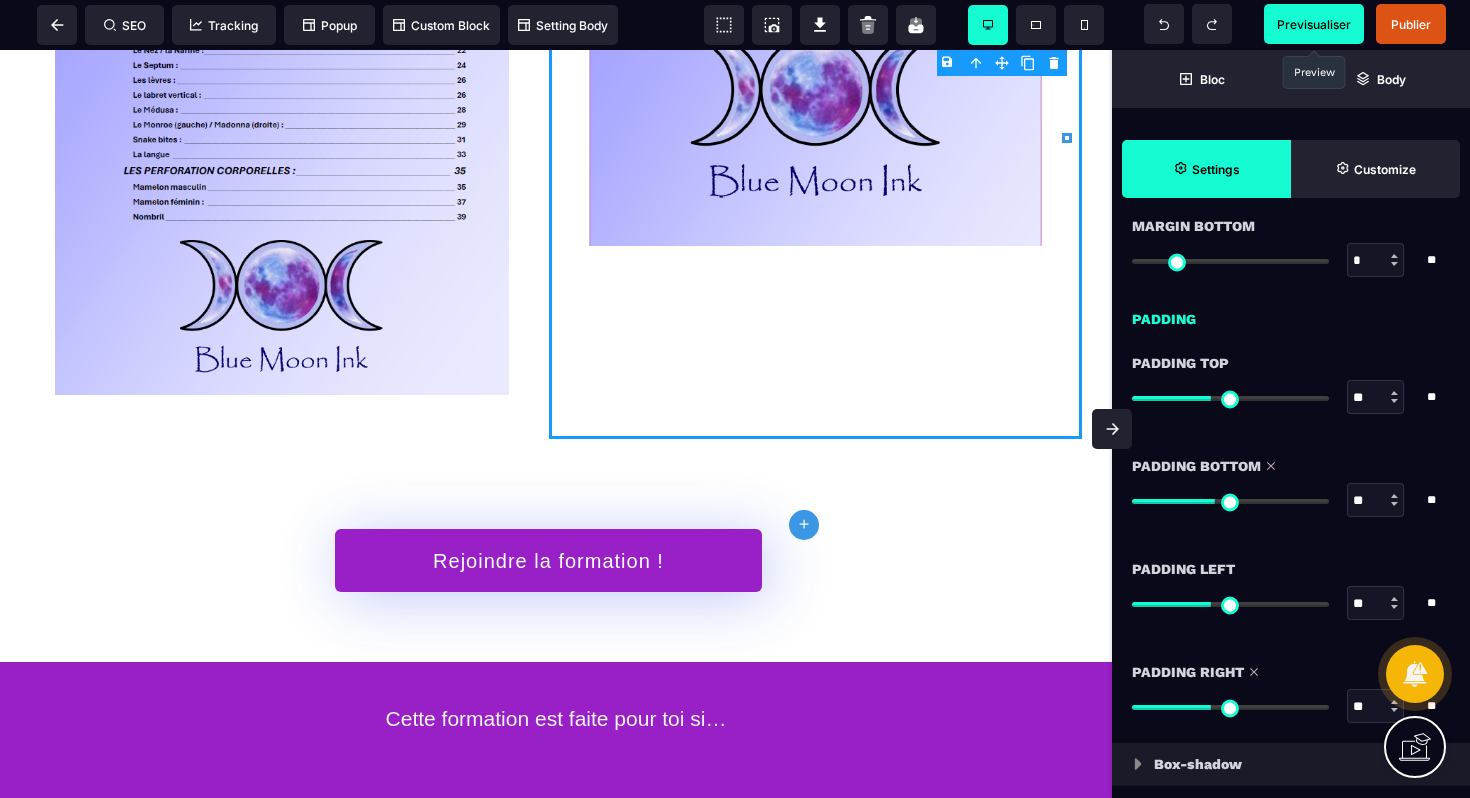 click at bounding box center [1230, 501] 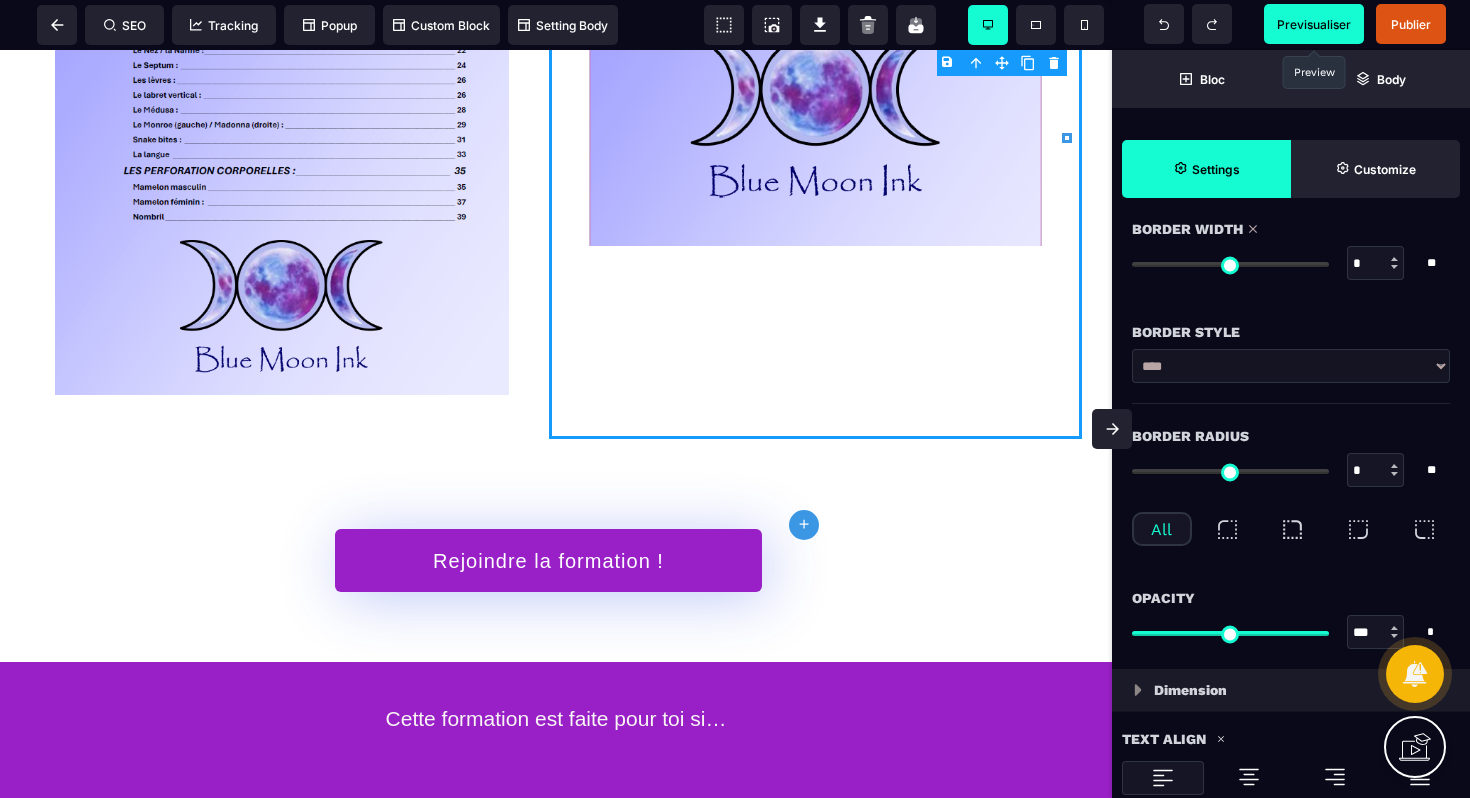 scroll, scrollTop: 396, scrollLeft: 0, axis: vertical 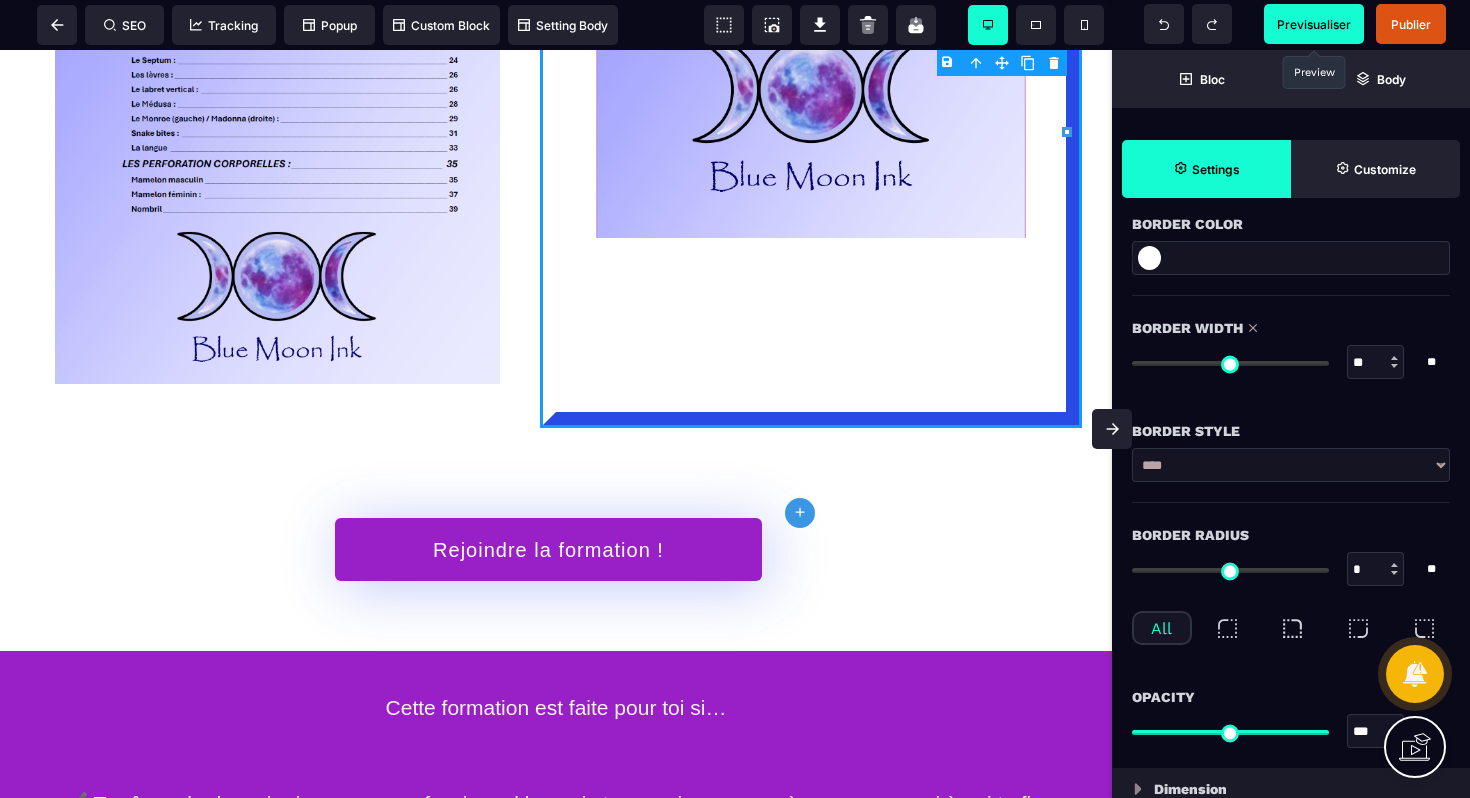 drag, startPoint x: 1140, startPoint y: 371, endPoint x: 1169, endPoint y: 370, distance: 29.017237 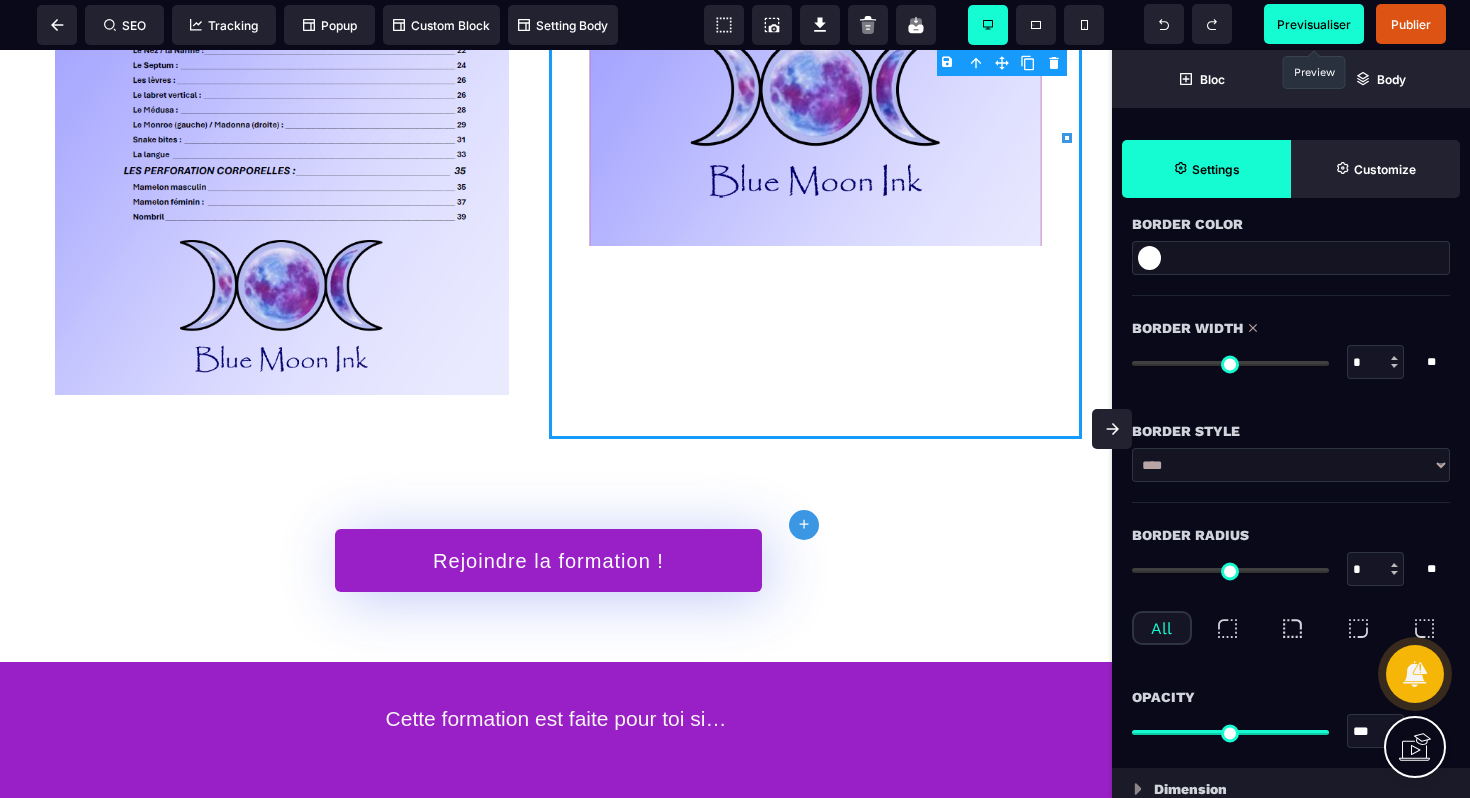 drag, startPoint x: 1168, startPoint y: 370, endPoint x: 1084, endPoint y: 367, distance: 84.05355 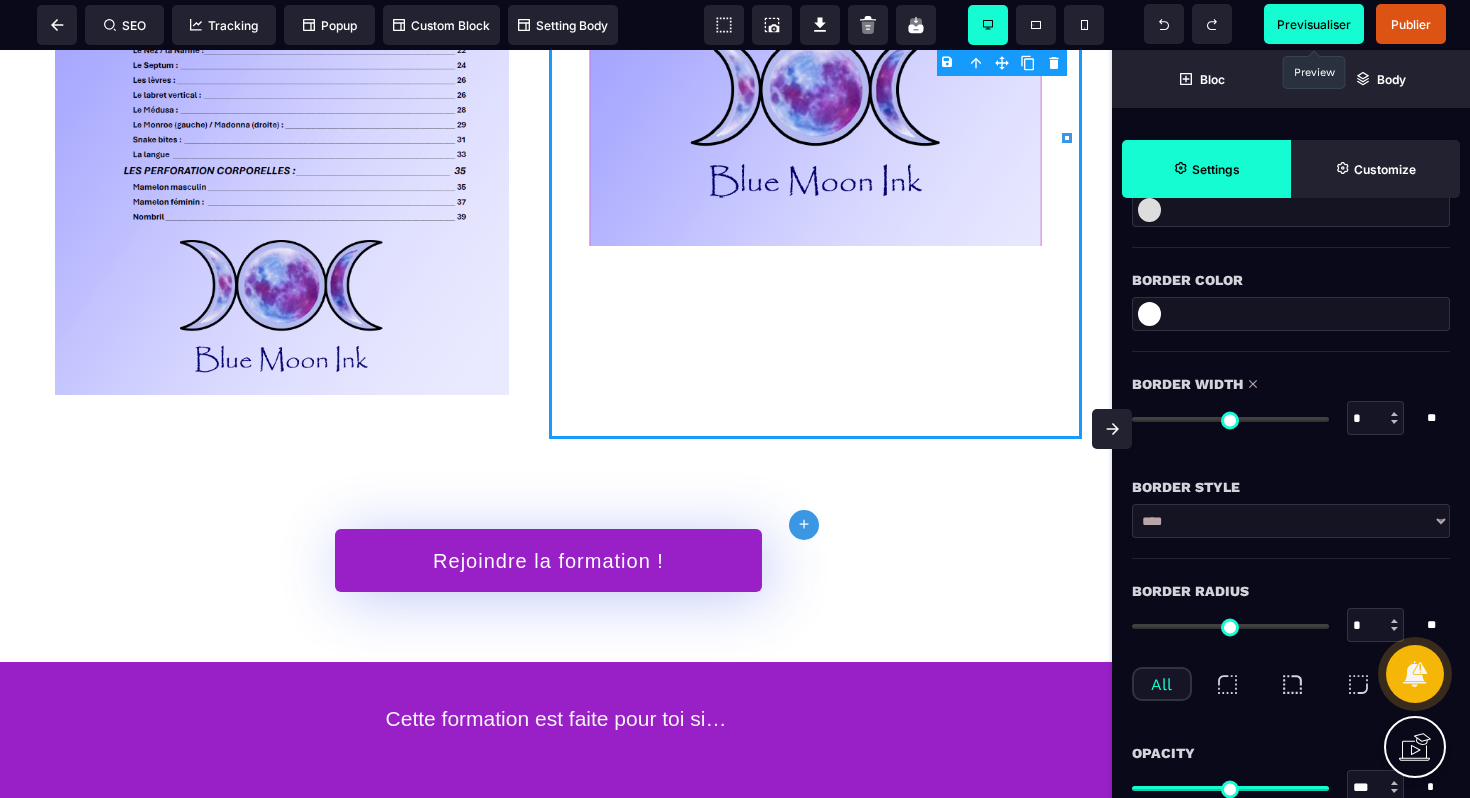 scroll, scrollTop: 319, scrollLeft: 0, axis: vertical 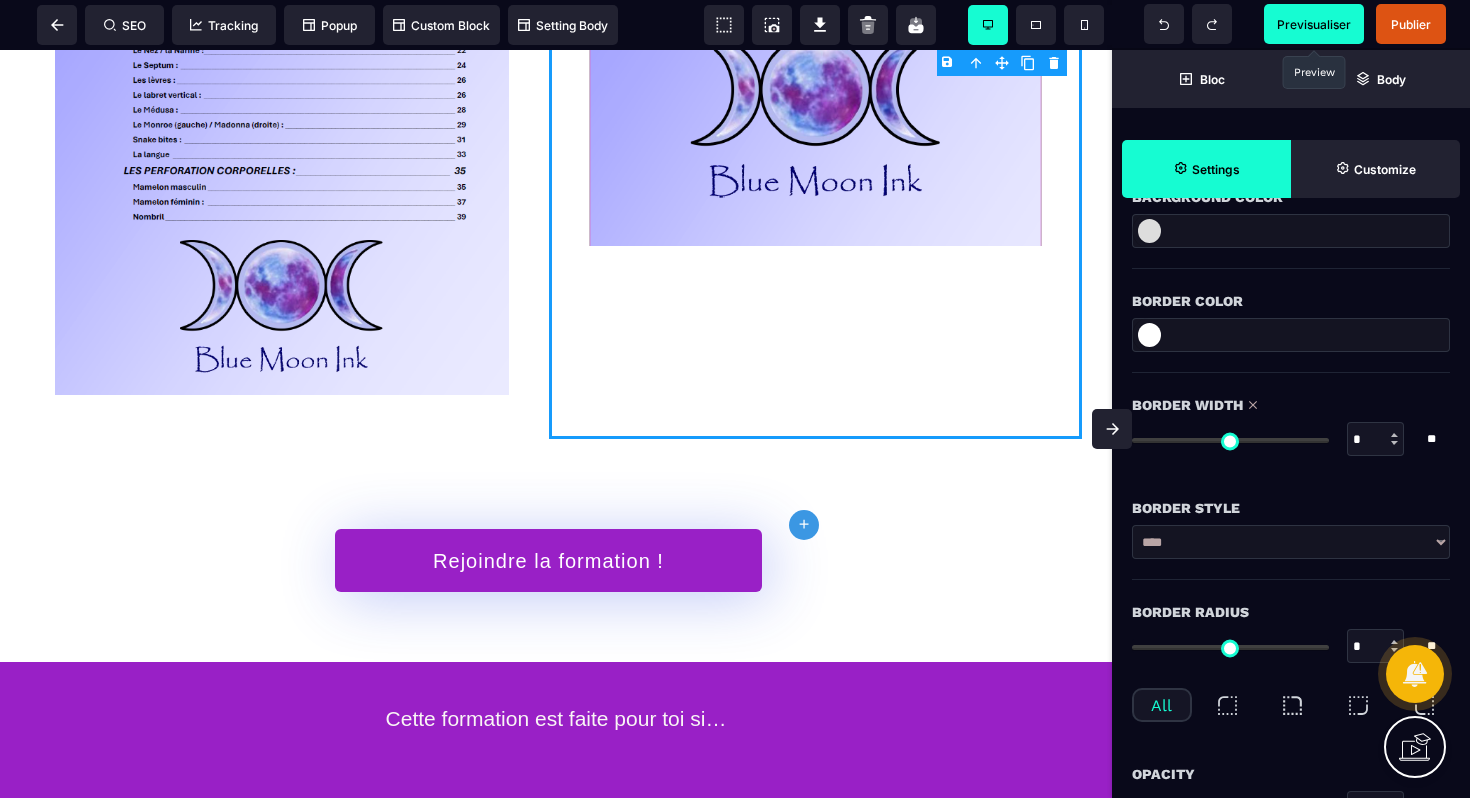 click at bounding box center (1149, 335) 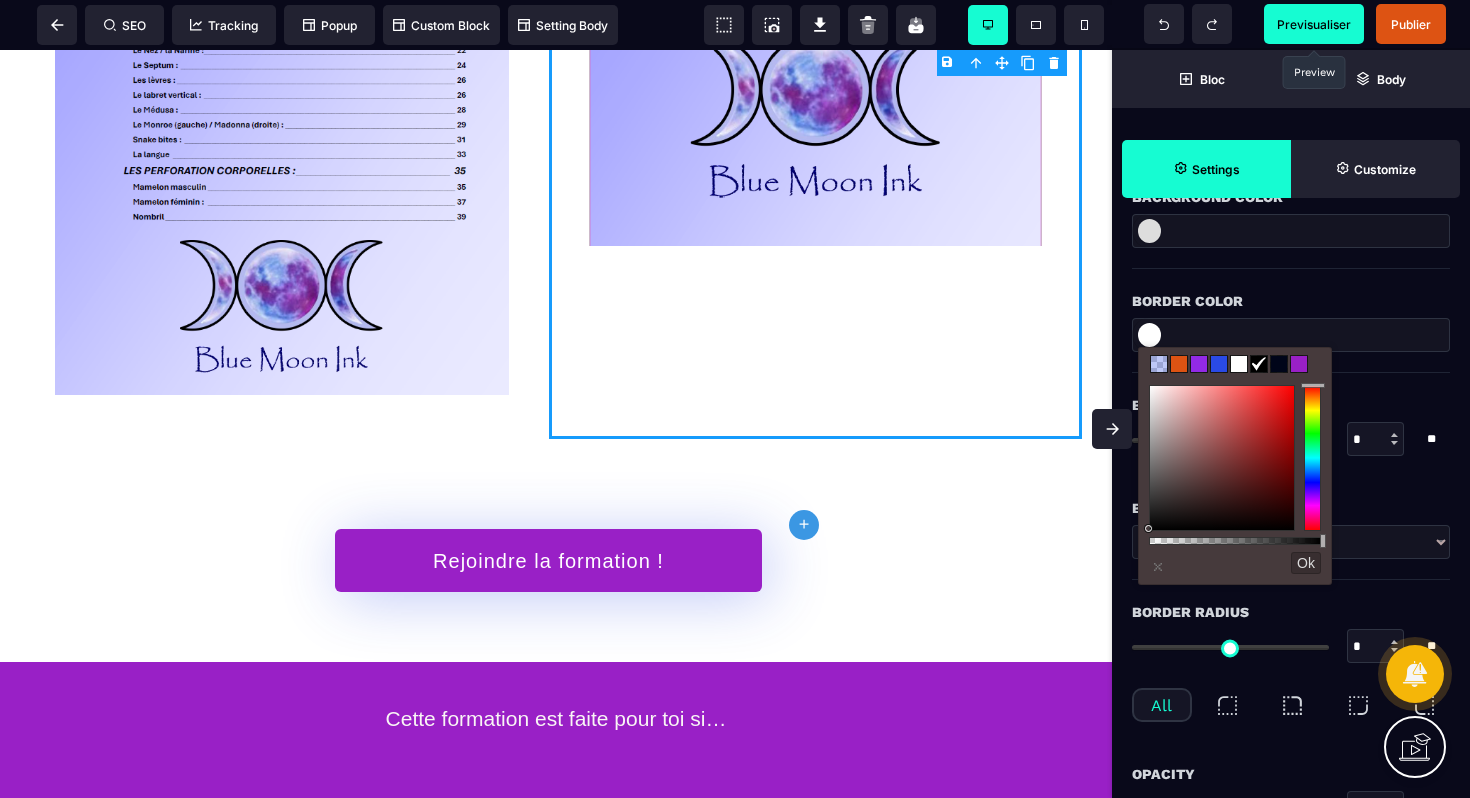 click at bounding box center [1159, 364] 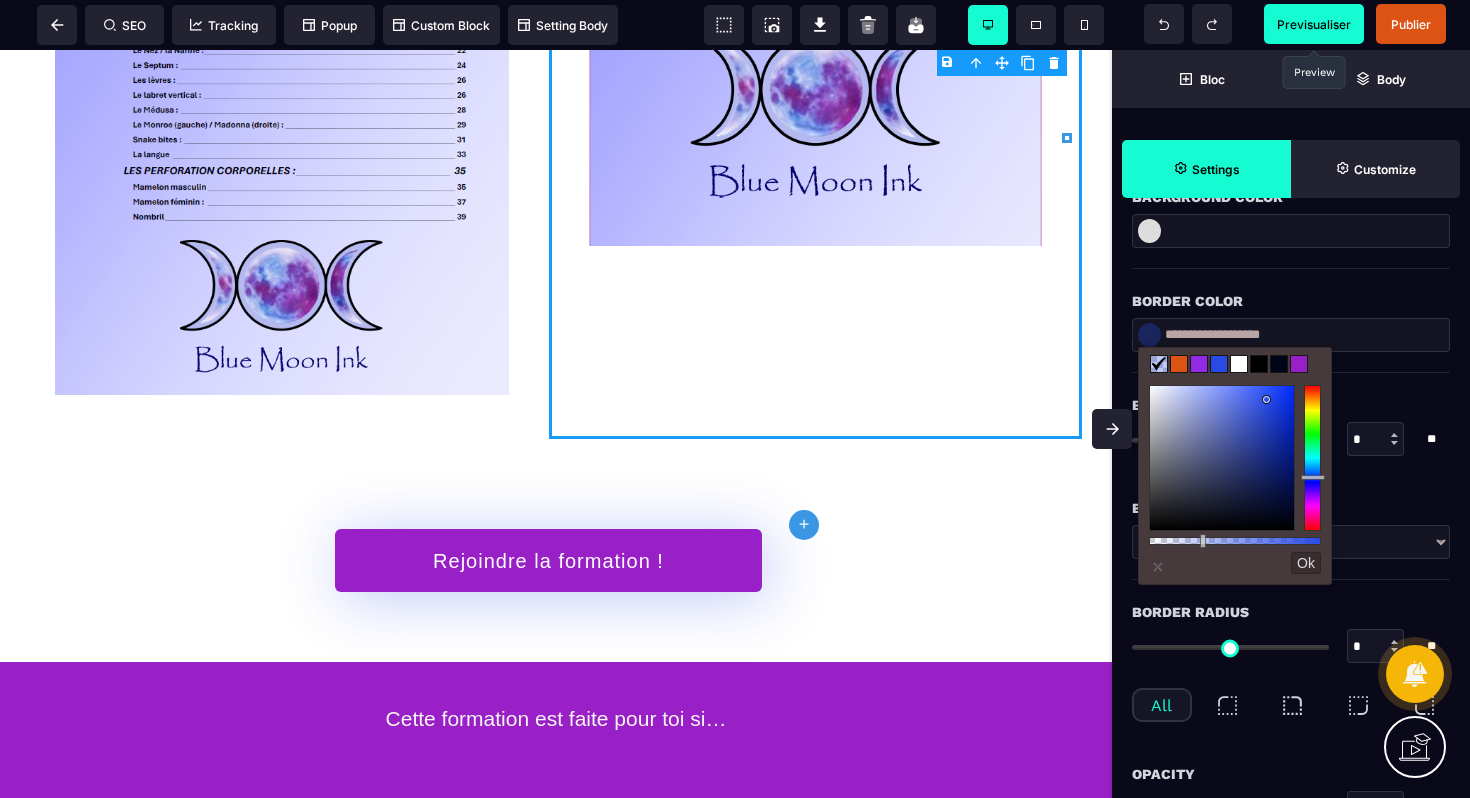 click on "Ok" at bounding box center (1306, 563) 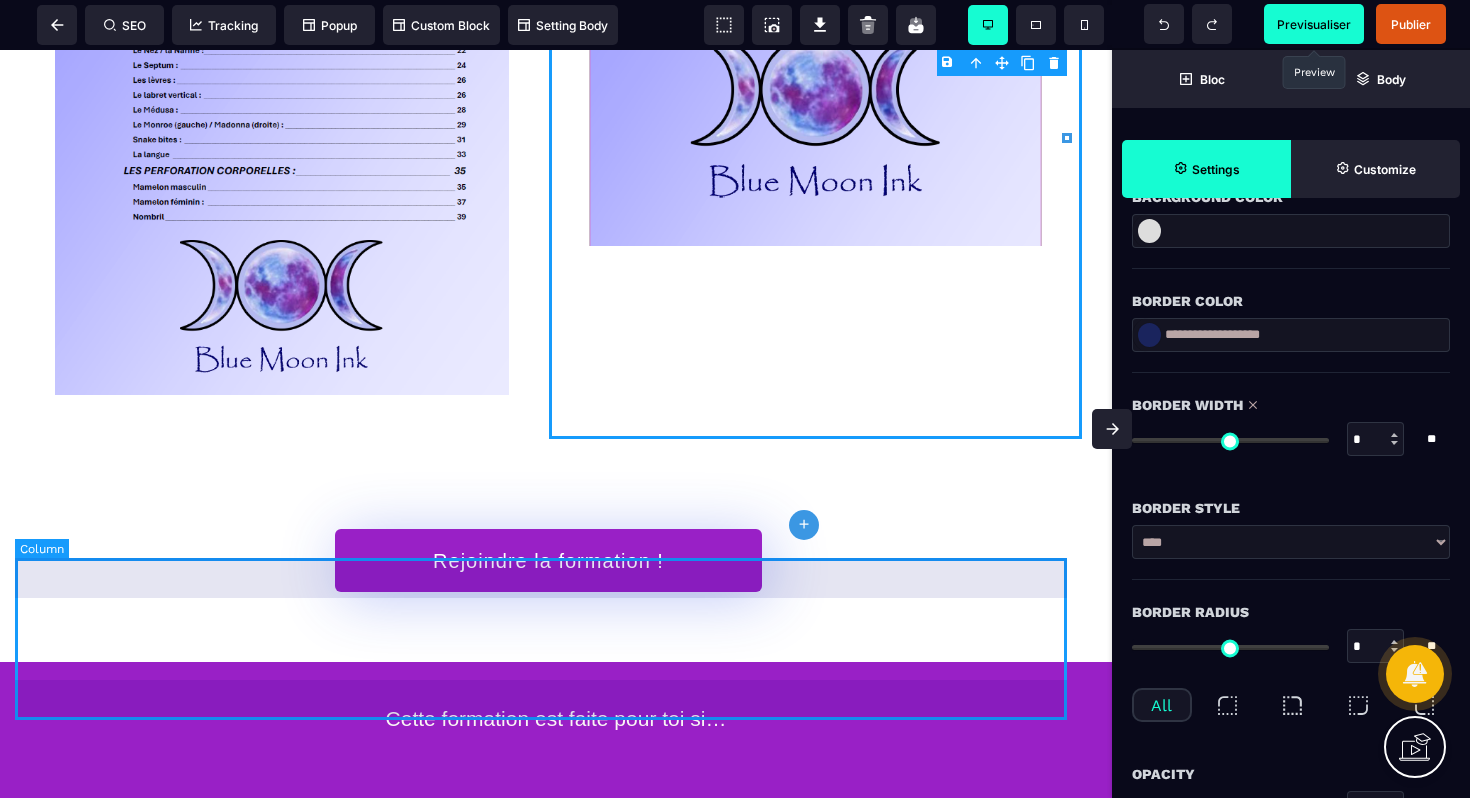 click on "Rejoindre la formation !" at bounding box center [548, 550] 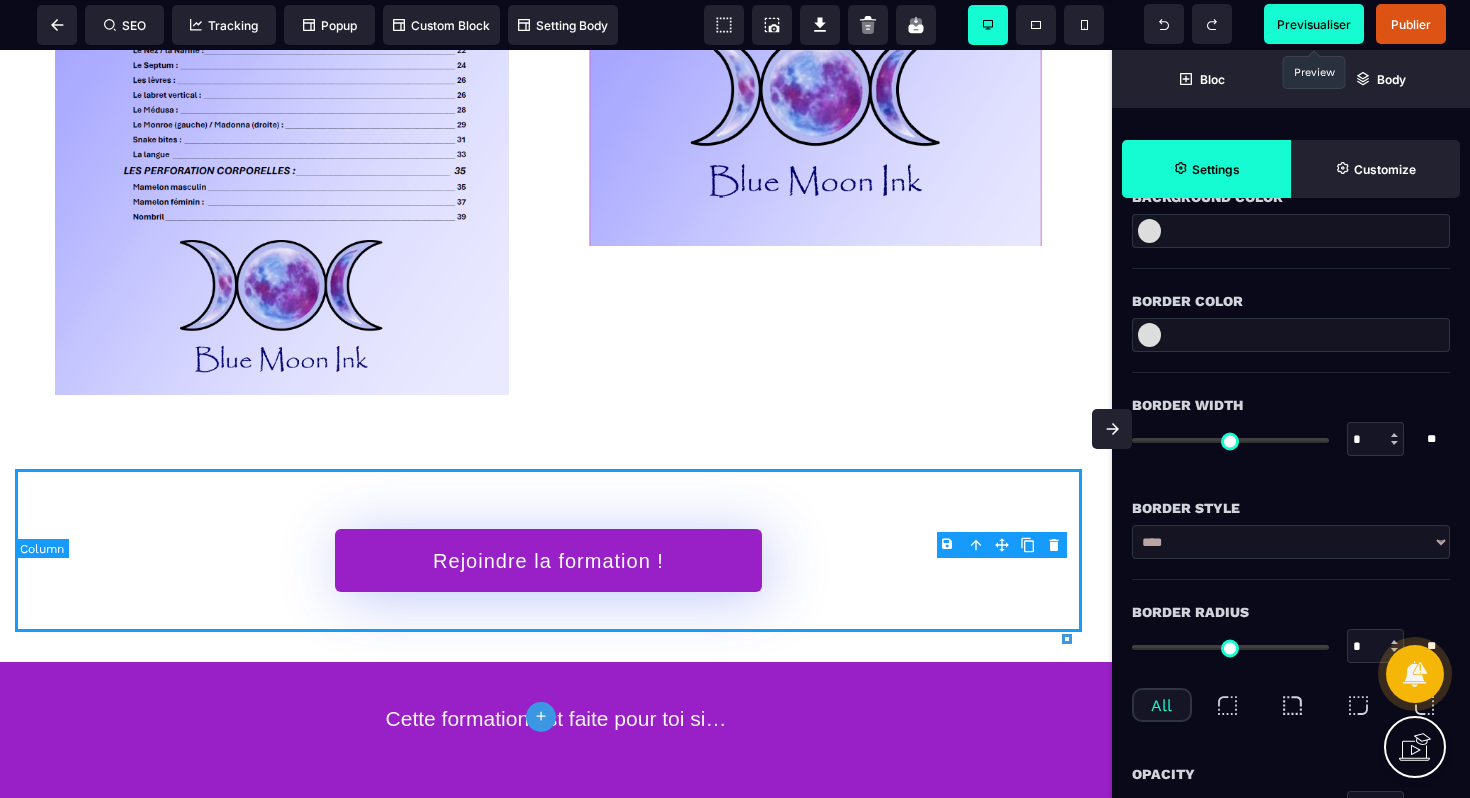 scroll, scrollTop: 0, scrollLeft: 0, axis: both 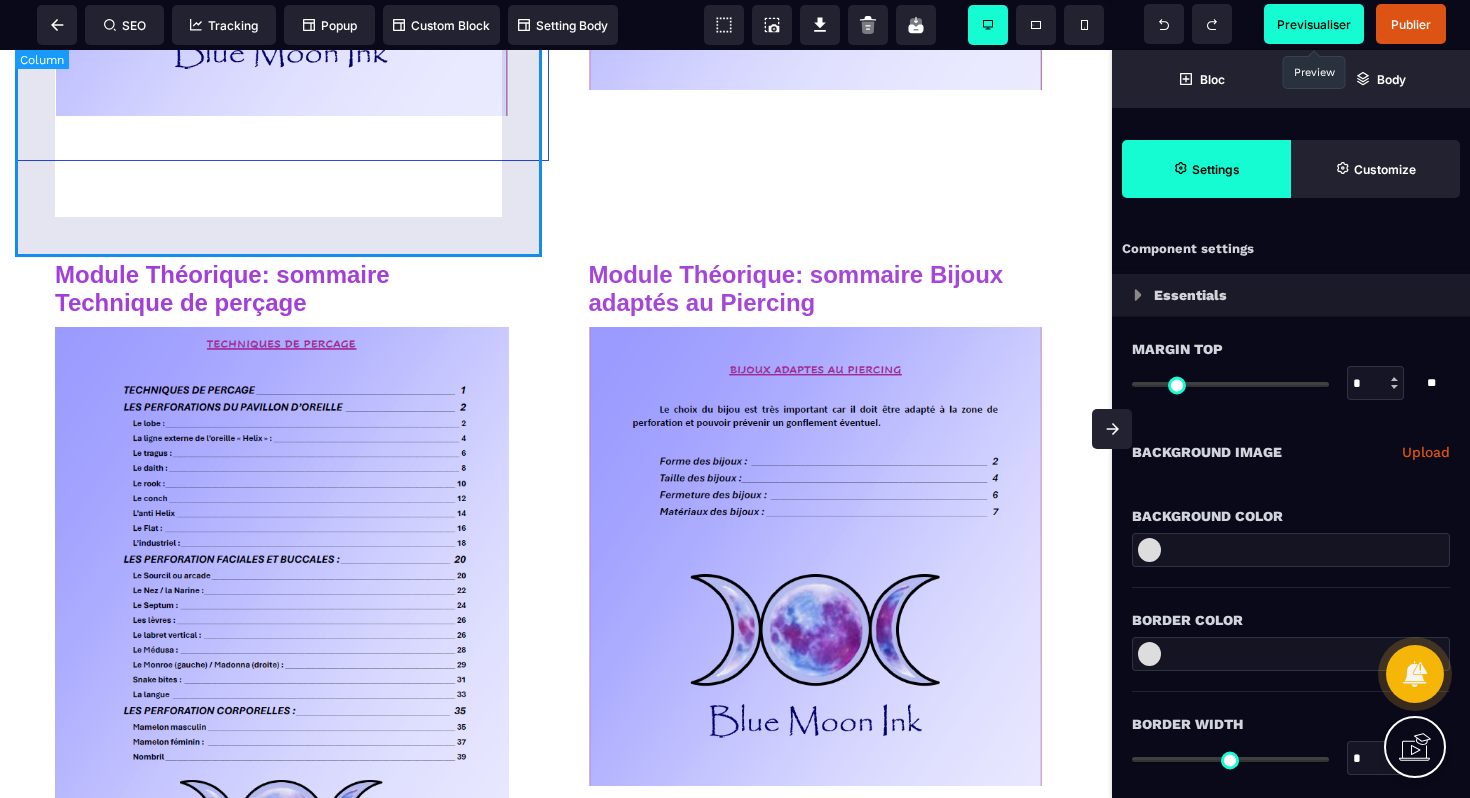 click on "Module Théorique: sommaire Anatomie générale" at bounding box center [282, -247] 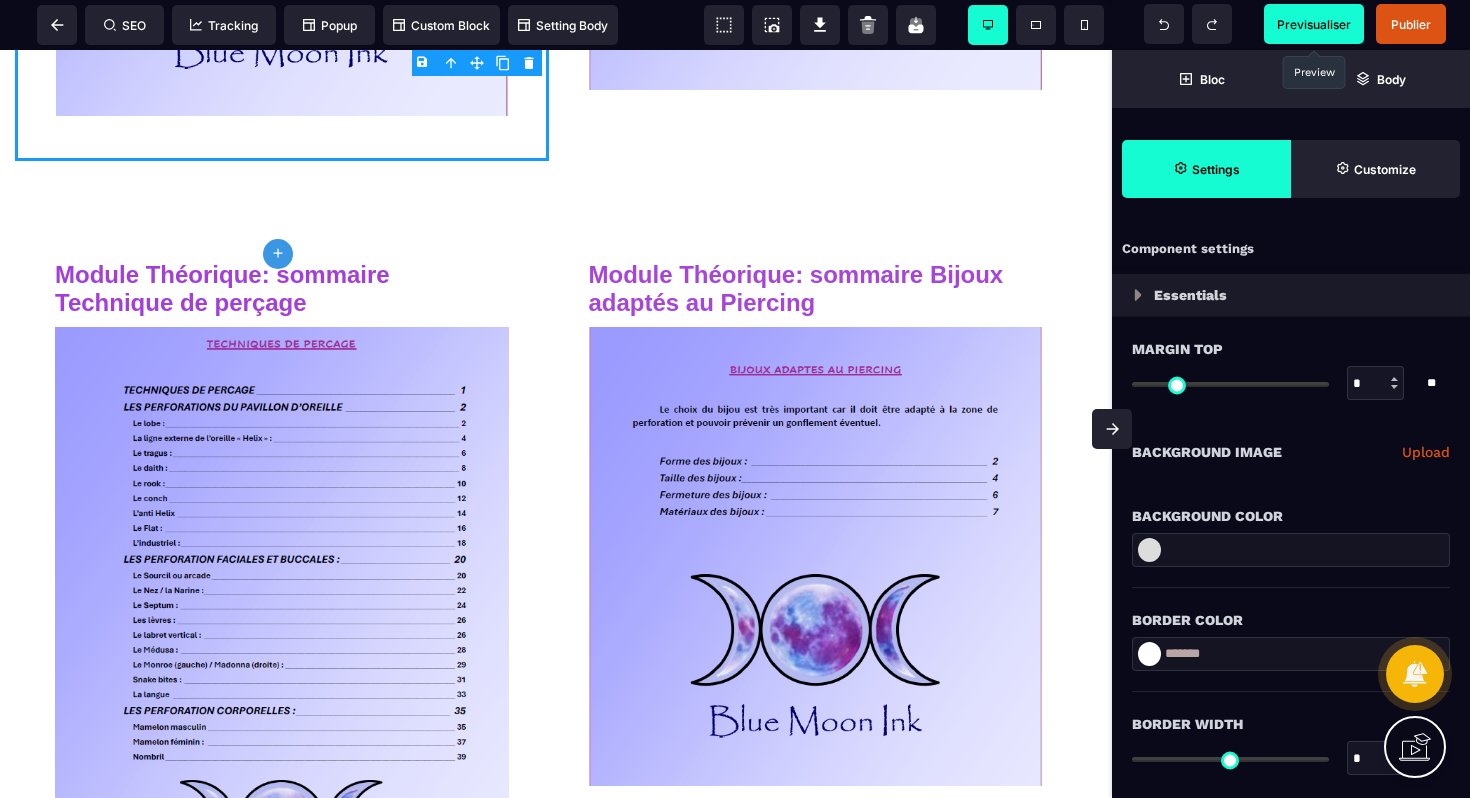 drag, startPoint x: 1209, startPoint y: 701, endPoint x: 1011, endPoint y: 625, distance: 212.08488 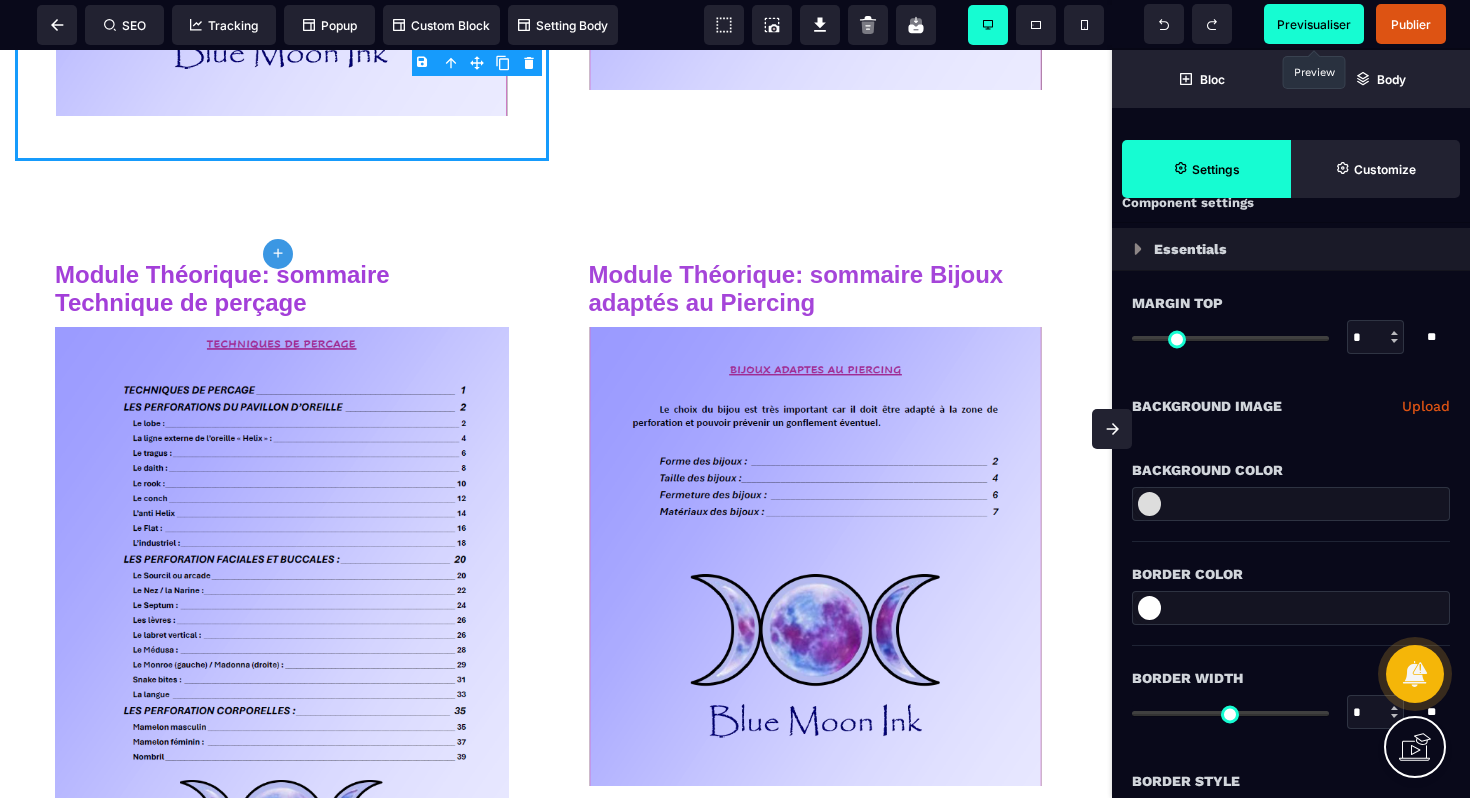 scroll, scrollTop: 87, scrollLeft: 0, axis: vertical 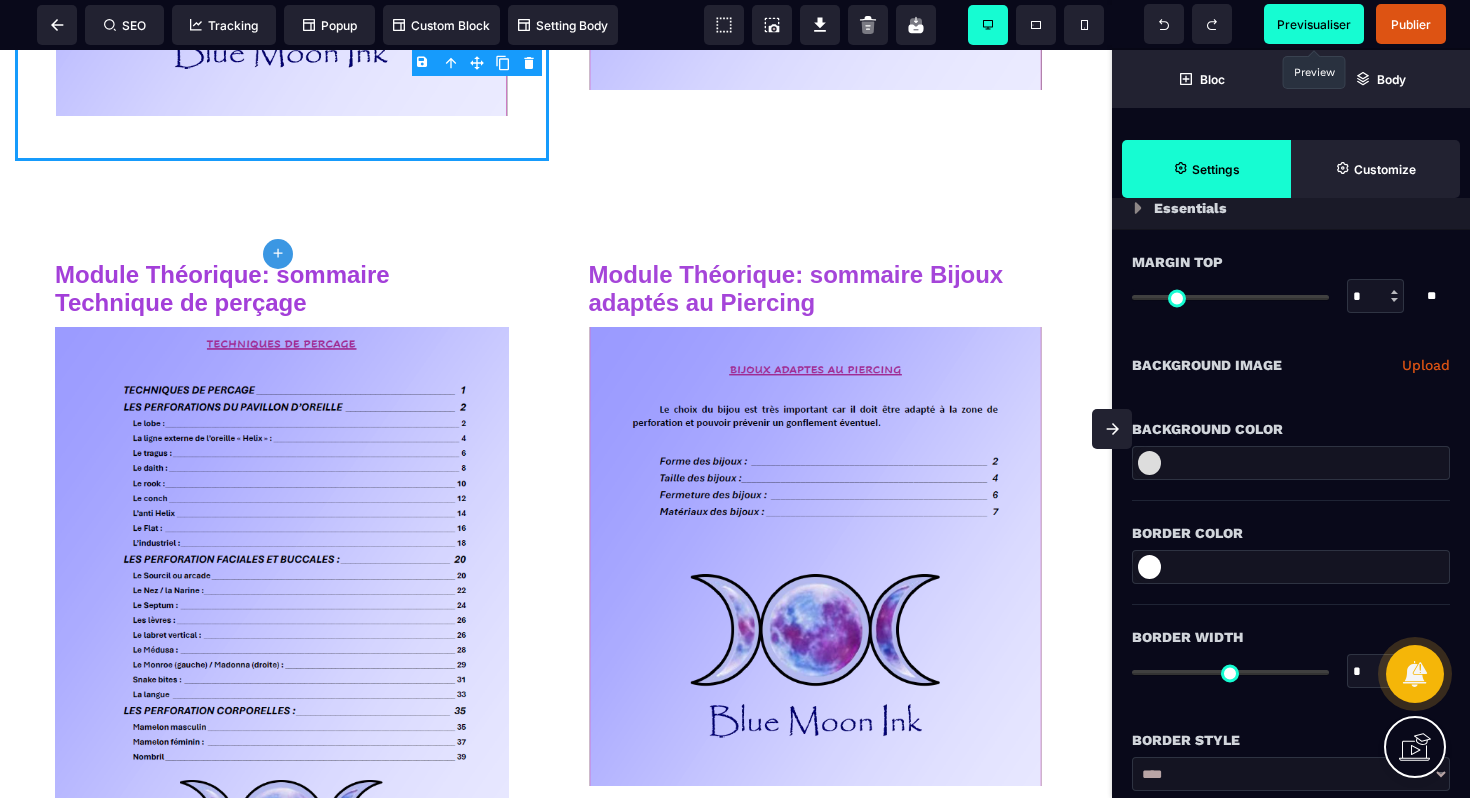 click at bounding box center [1149, 567] 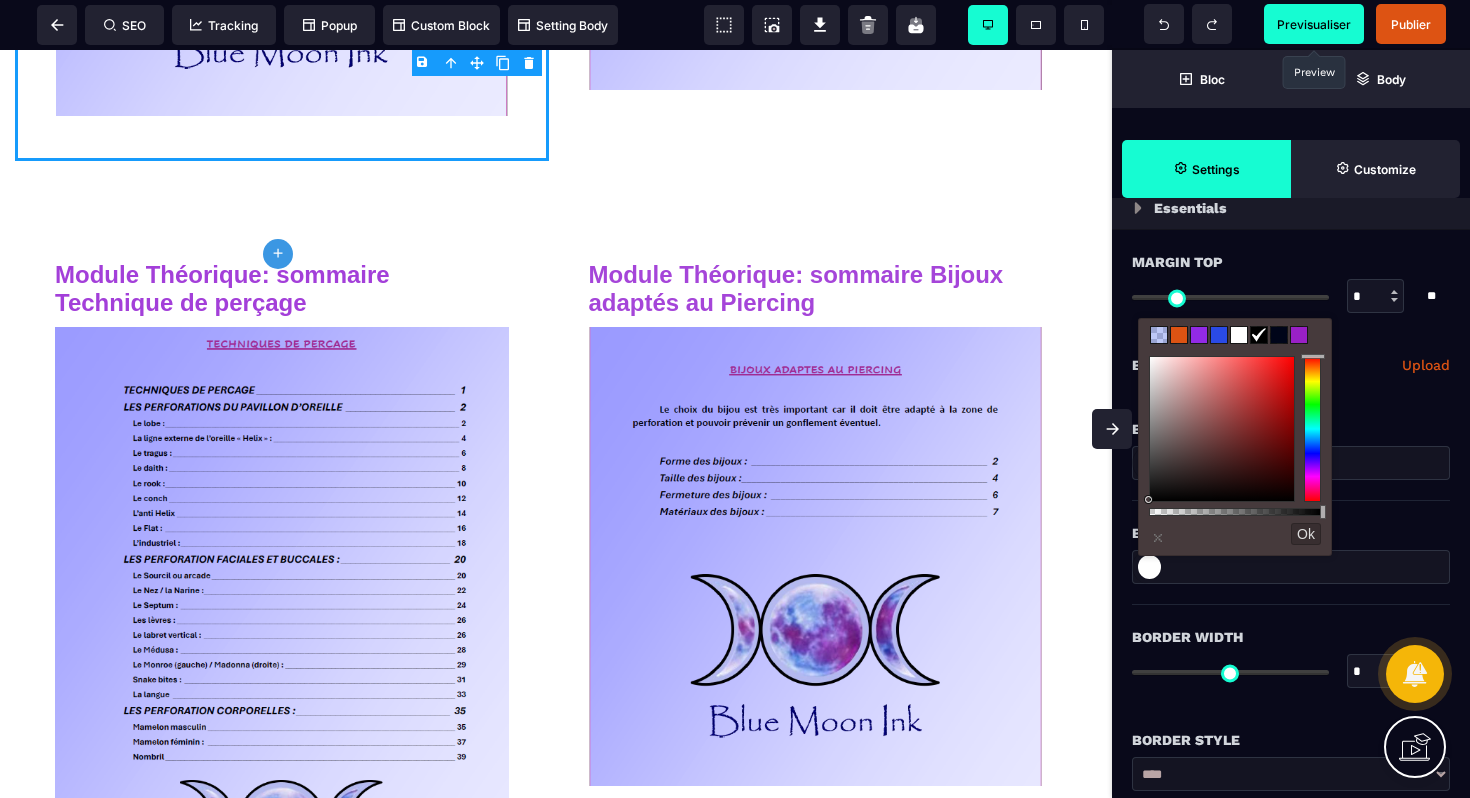 click at bounding box center [1159, 335] 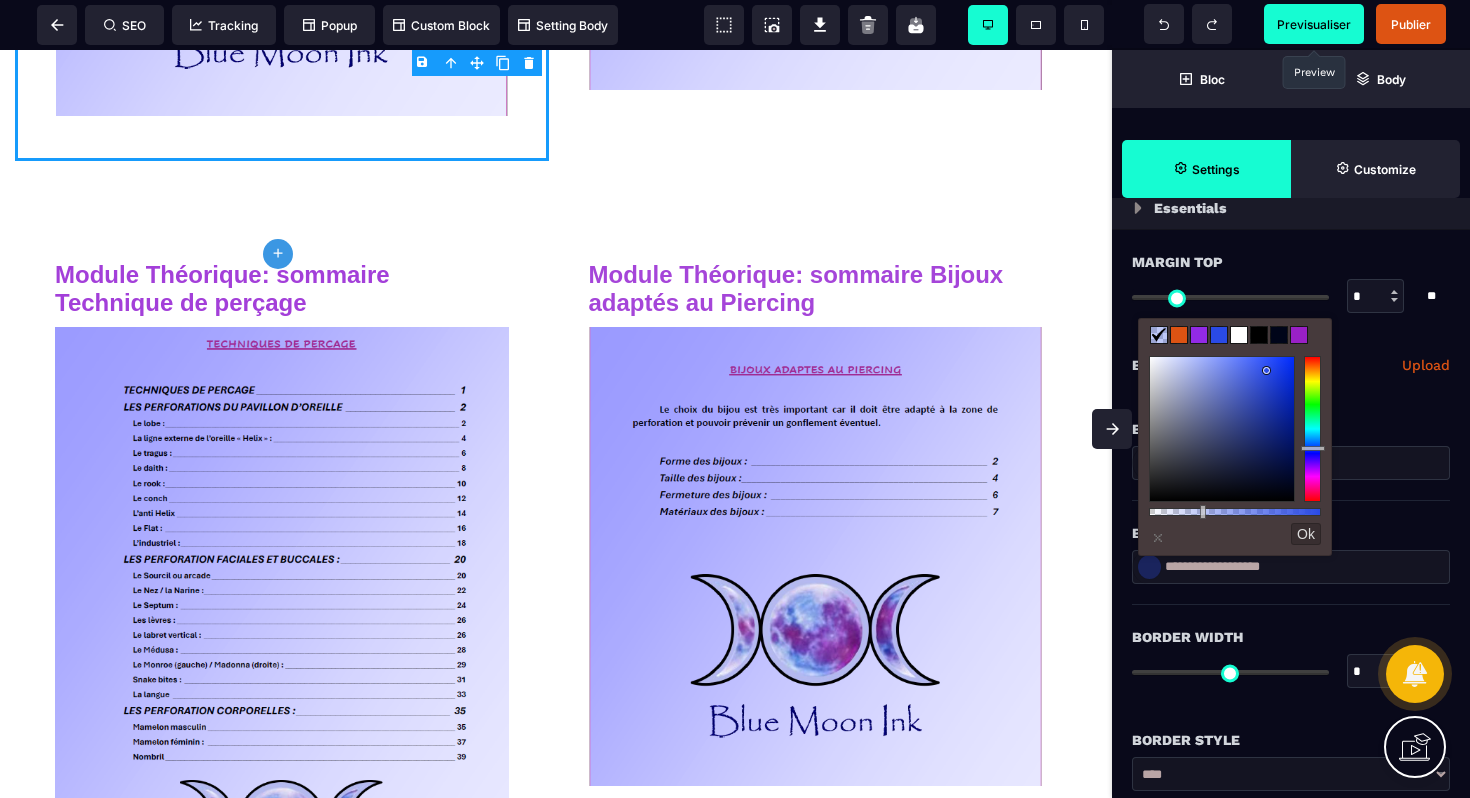 click on "Ok" at bounding box center [1306, 534] 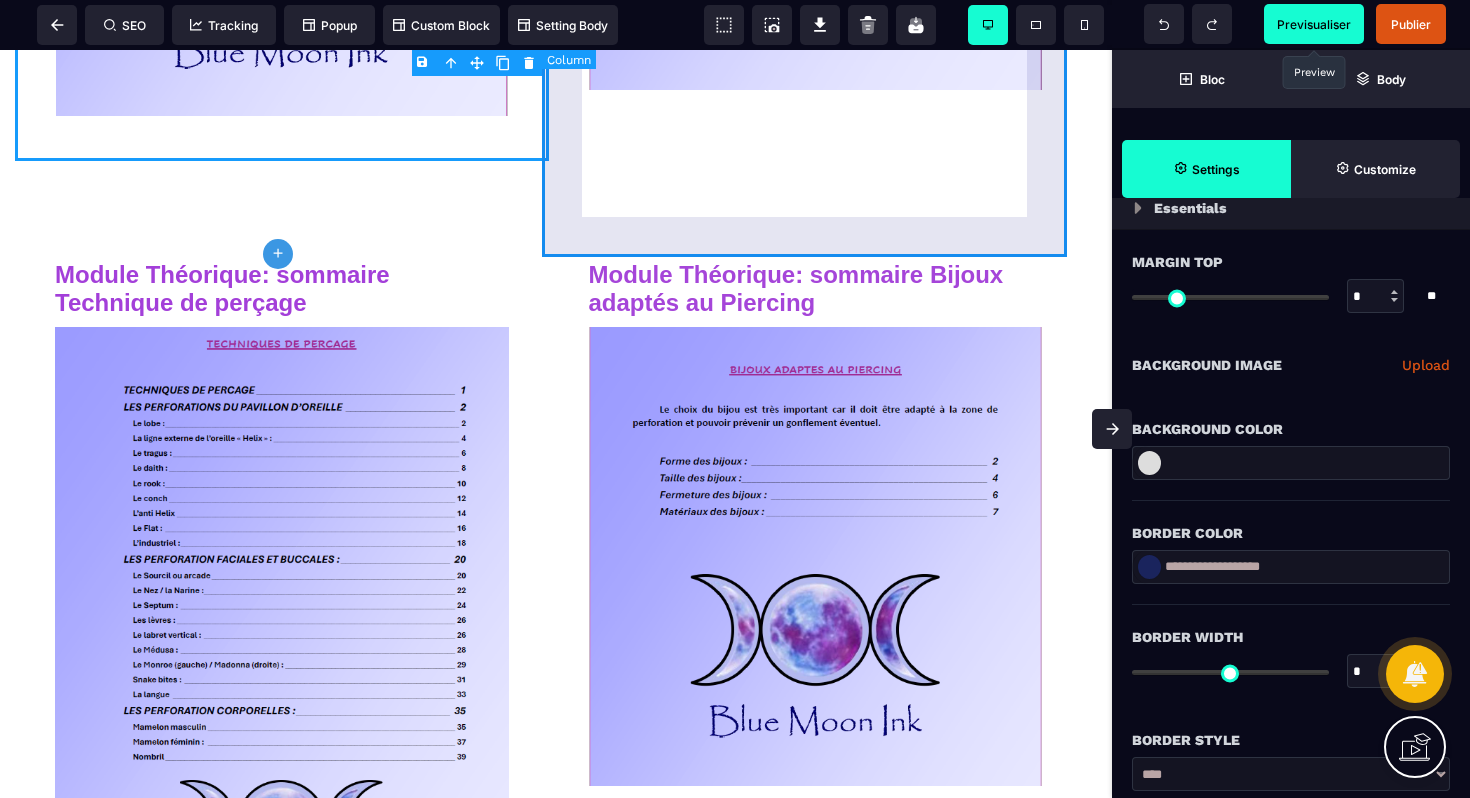 click on "Module Théorique: sommaire Anatomie générale" at bounding box center (815, -247) 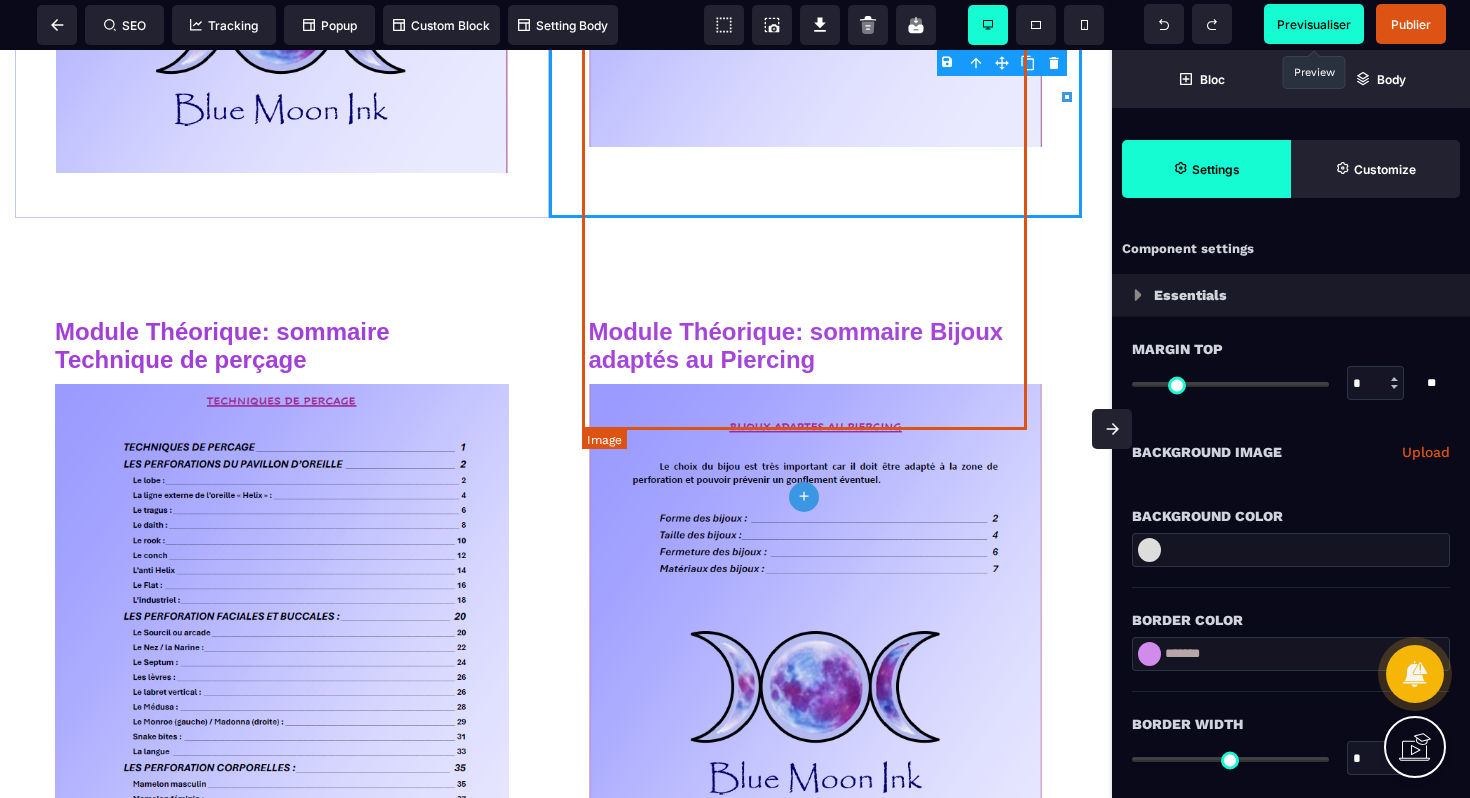 scroll, scrollTop: 5532, scrollLeft: 0, axis: vertical 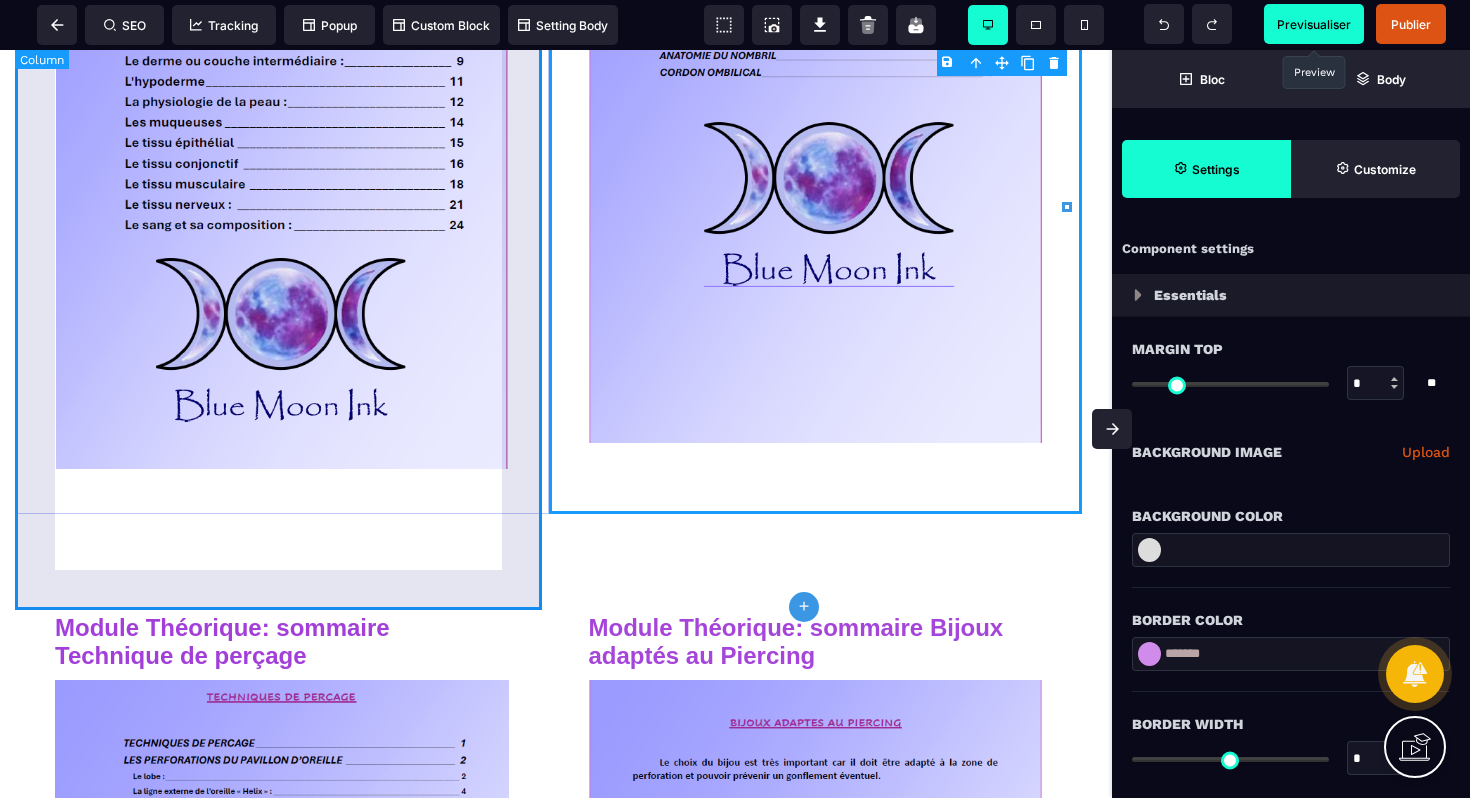 click on "Module Théorique: sommaire Anatomie générale" at bounding box center (282, 106) 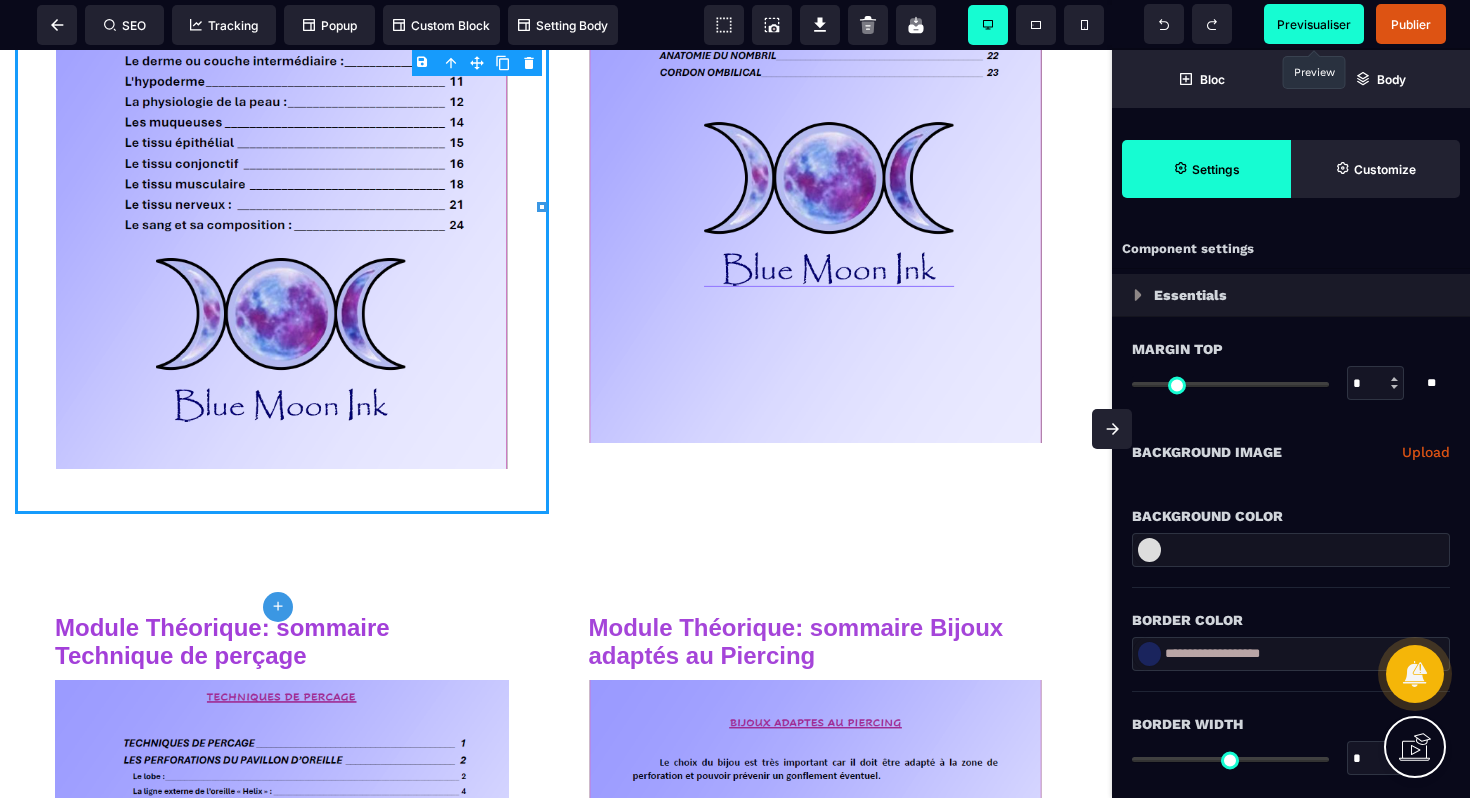 click at bounding box center (1149, 654) 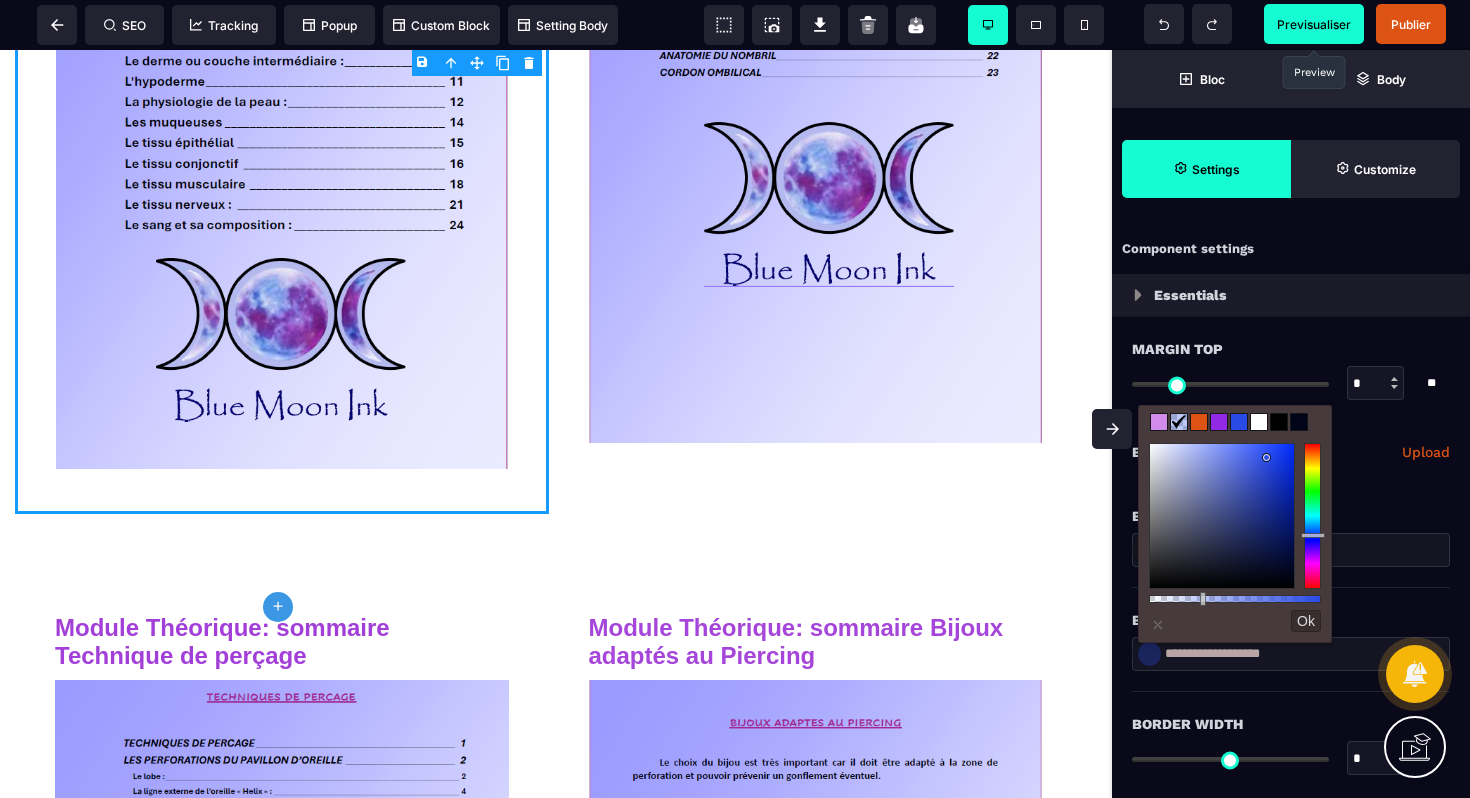 click on "Ok" at bounding box center [1306, 621] 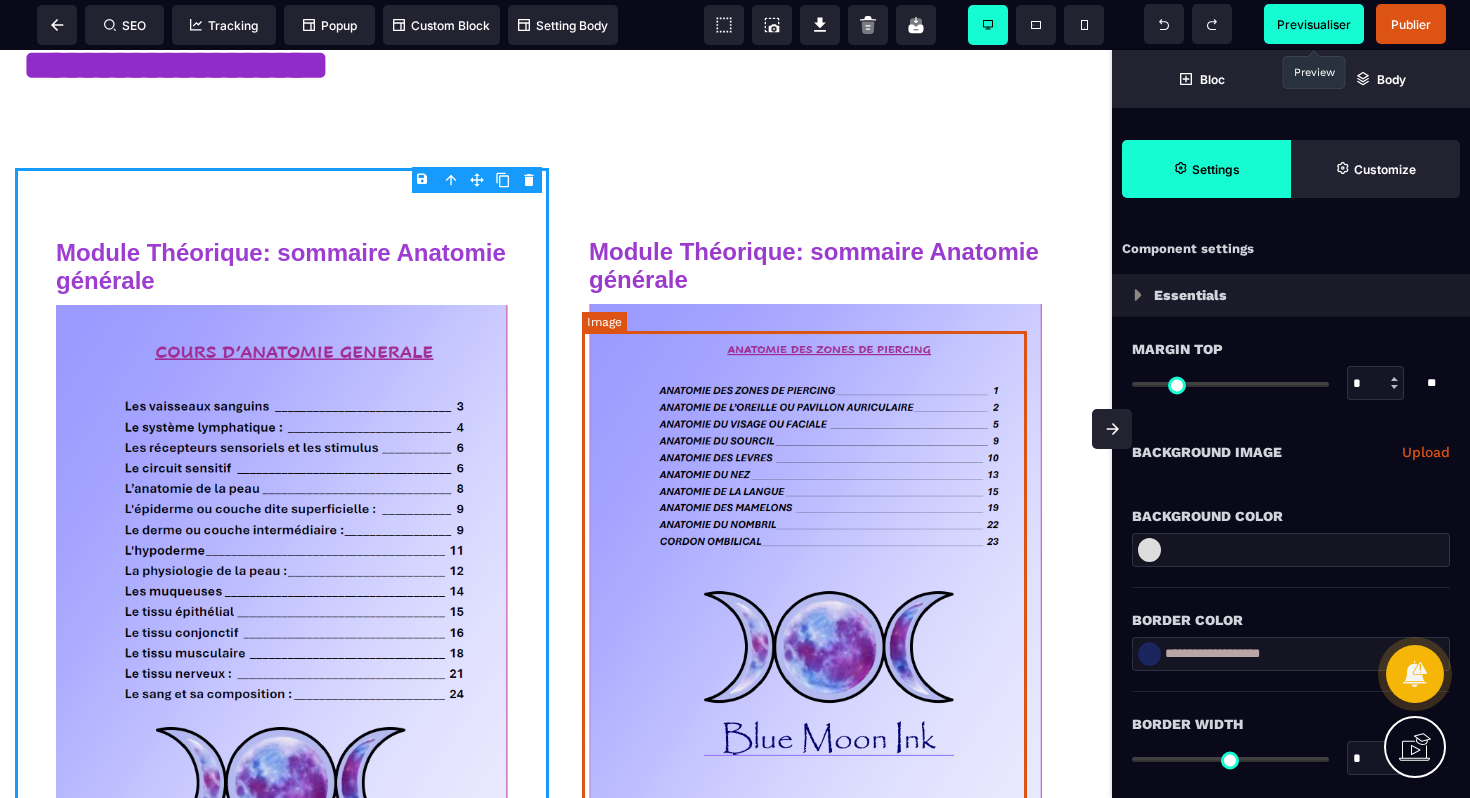 scroll, scrollTop: 4979, scrollLeft: 0, axis: vertical 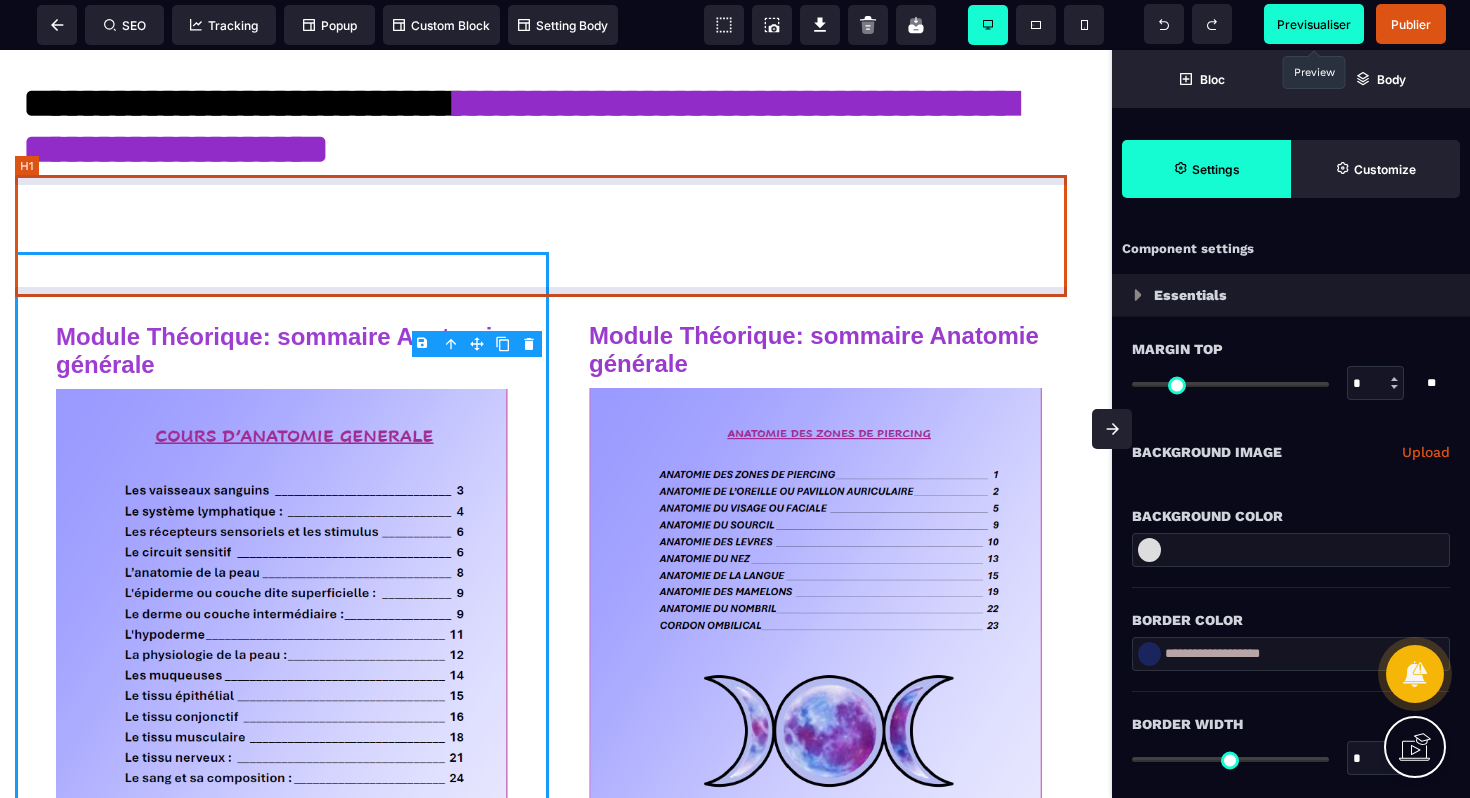 click on "**********" at bounding box center (549, 131) 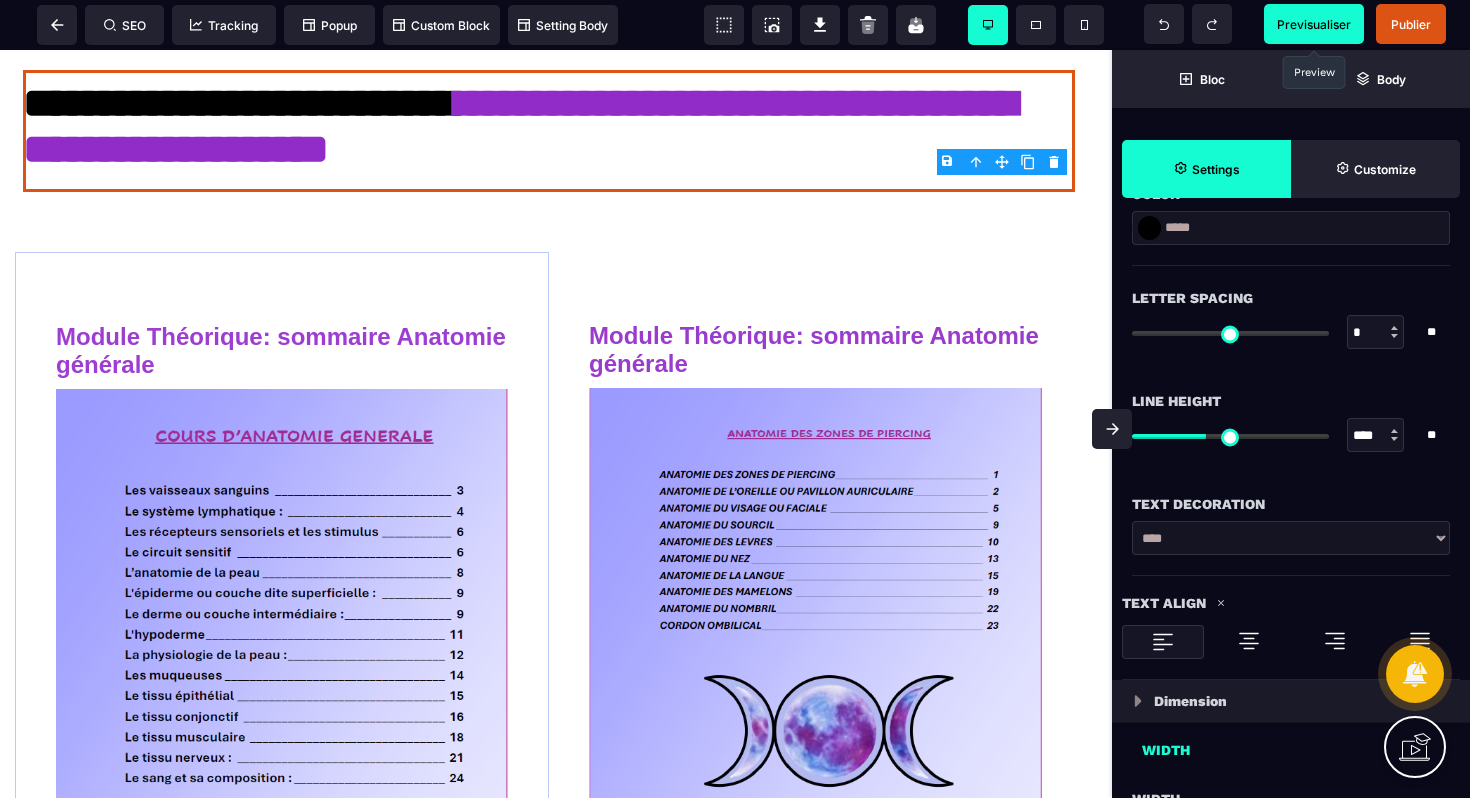 scroll, scrollTop: 702, scrollLeft: 0, axis: vertical 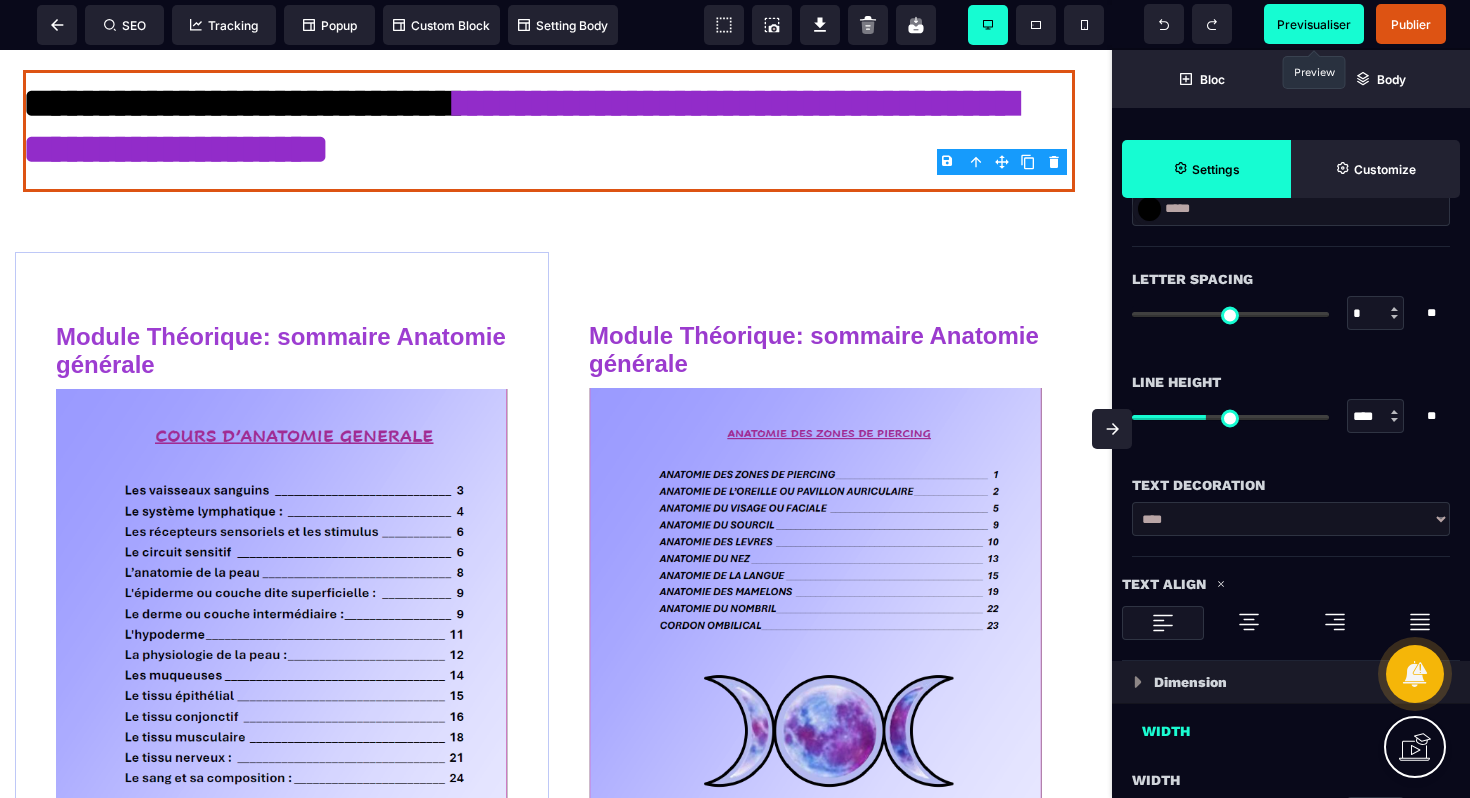 click at bounding box center (1249, 622) 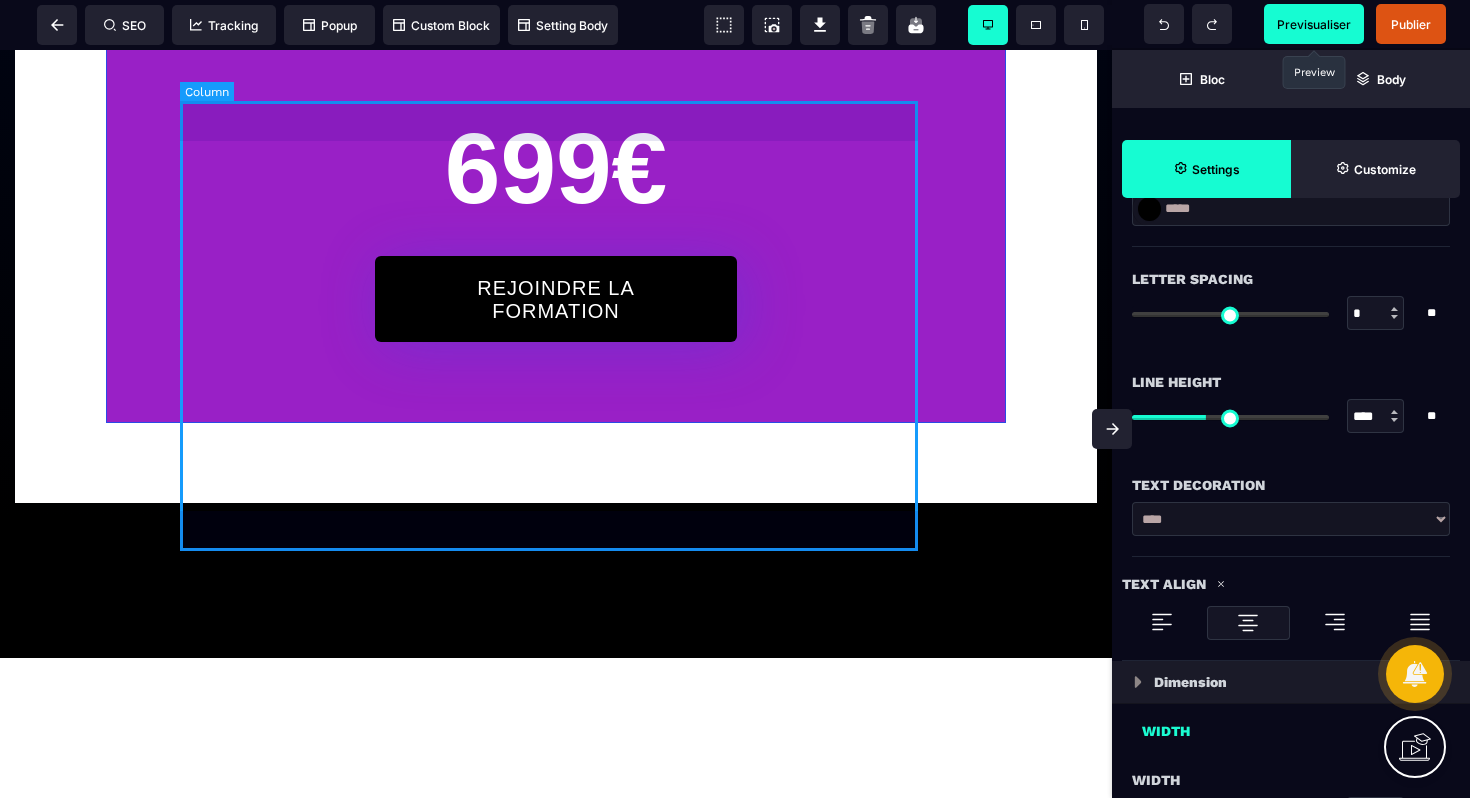 scroll, scrollTop: 8007, scrollLeft: 0, axis: vertical 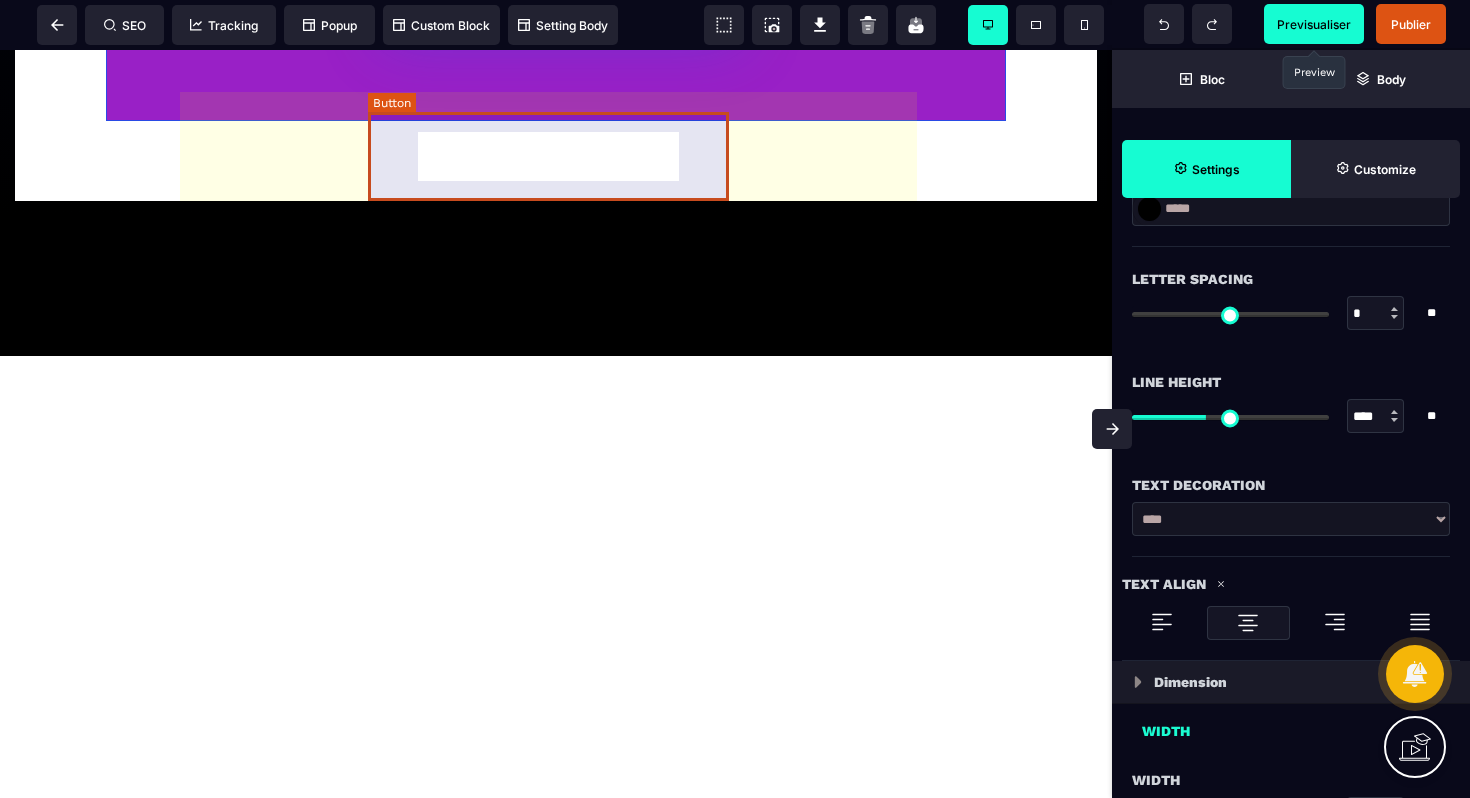 click on "REJOINDRE LA FORMATION" at bounding box center (556, -3) 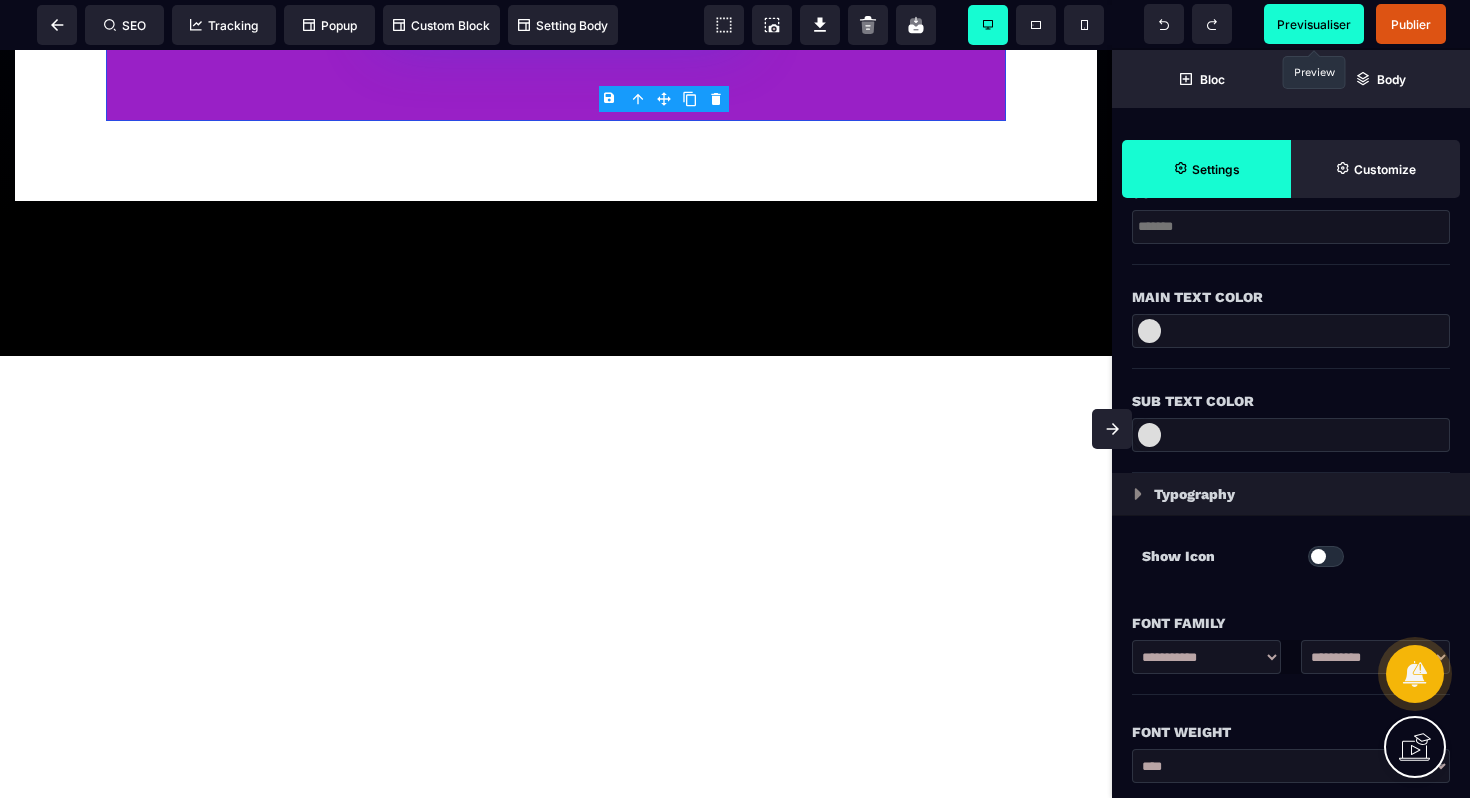 scroll, scrollTop: 851, scrollLeft: 0, axis: vertical 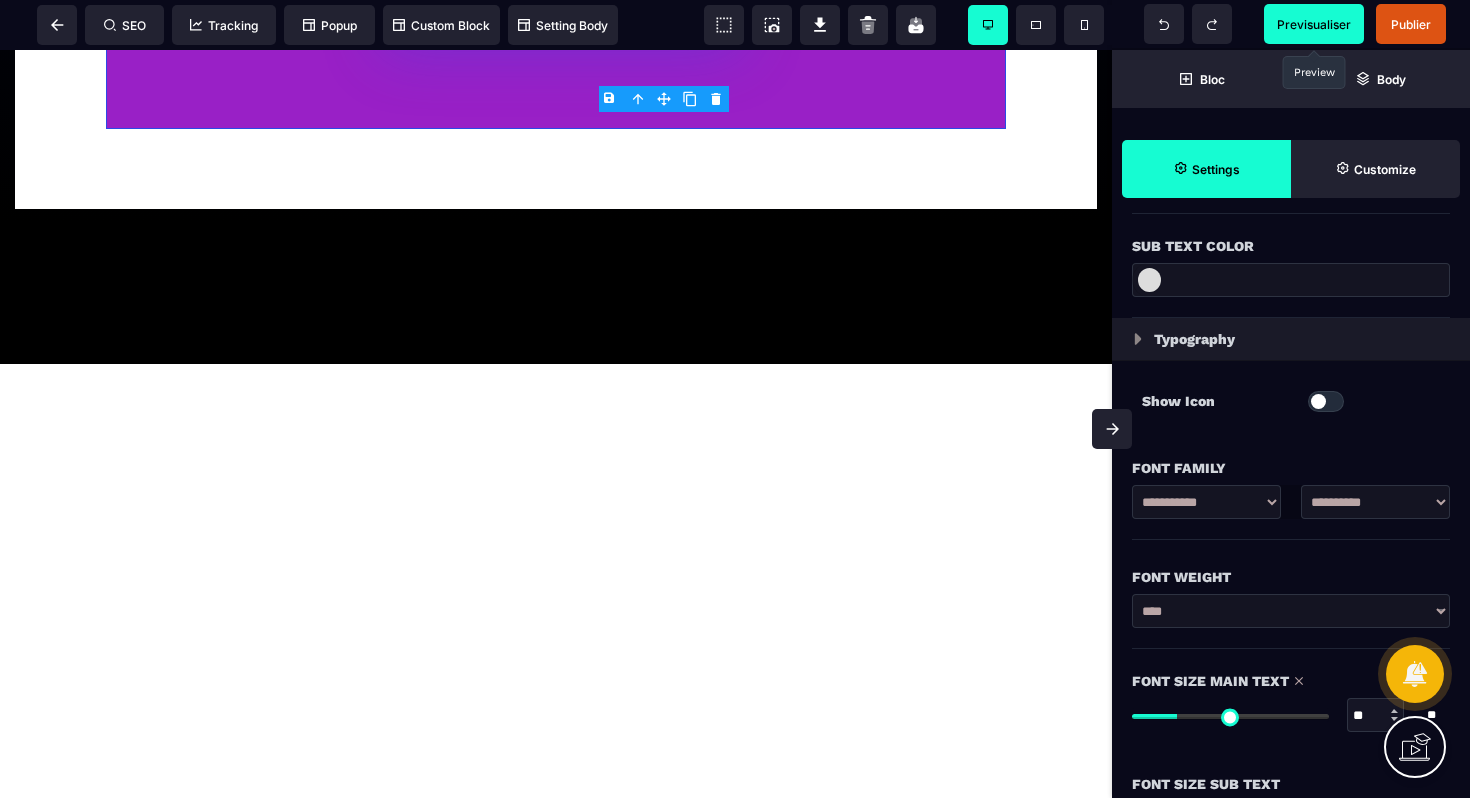 click at bounding box center [1230, 716] 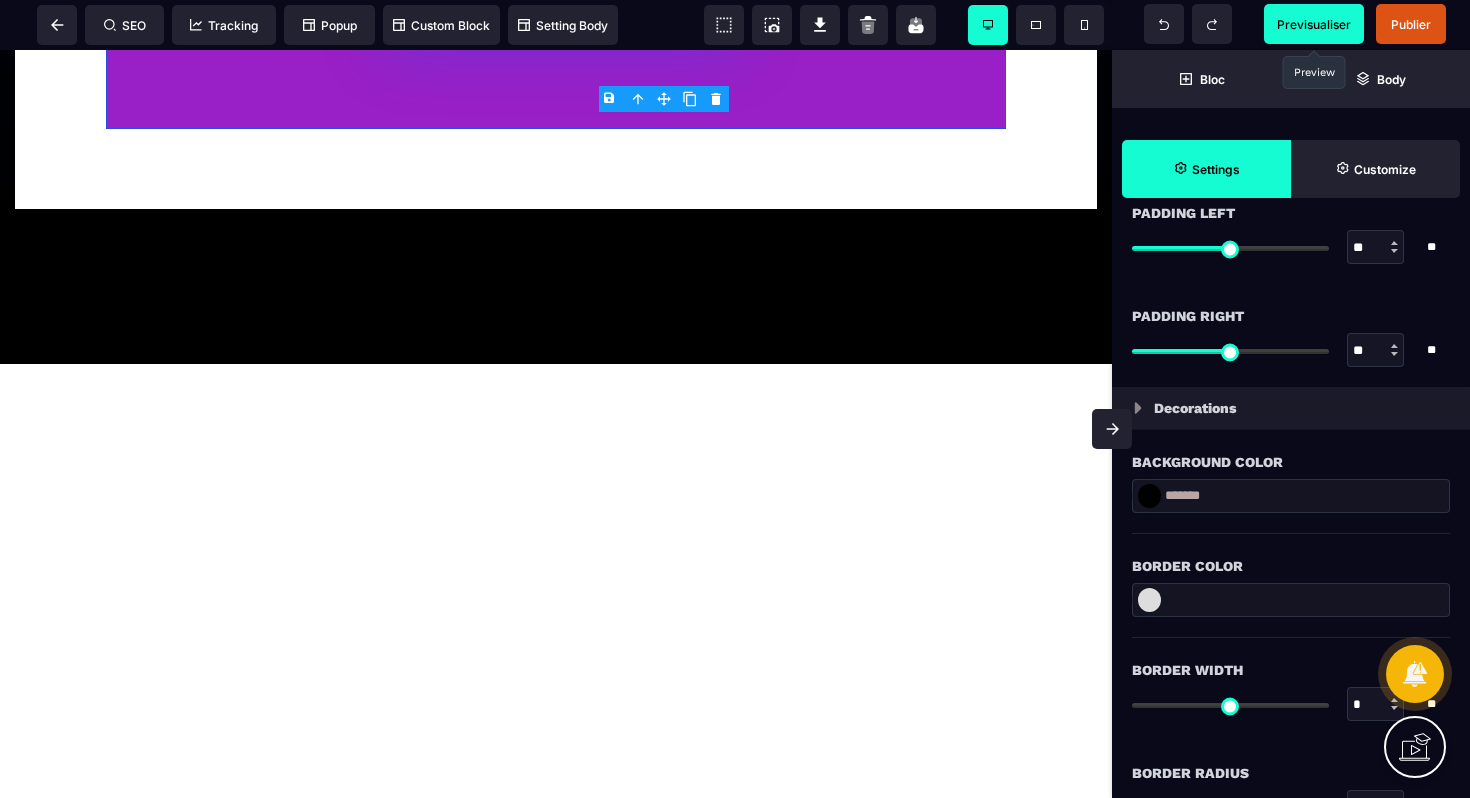 scroll, scrollTop: 2234, scrollLeft: 0, axis: vertical 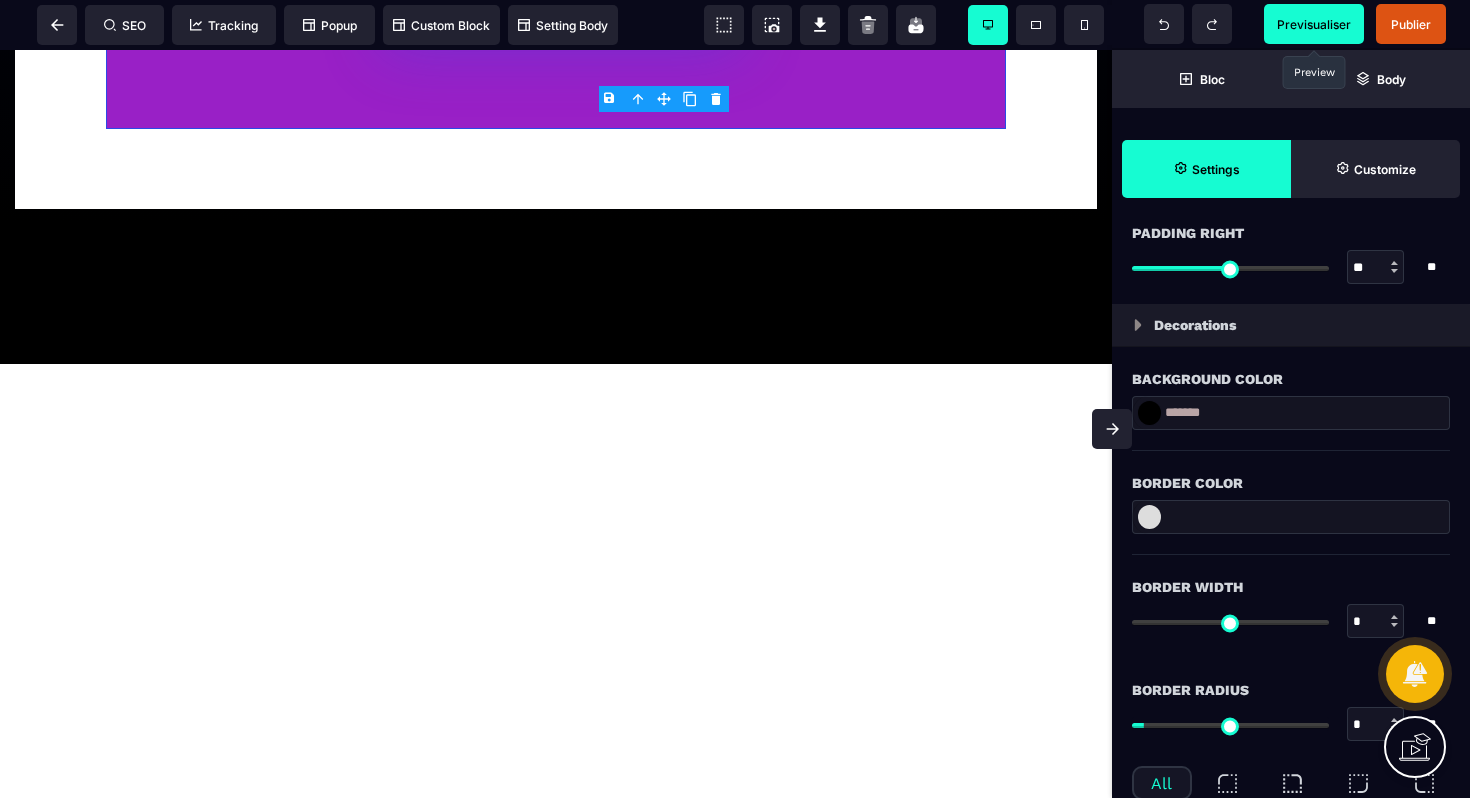click at bounding box center [1149, 413] 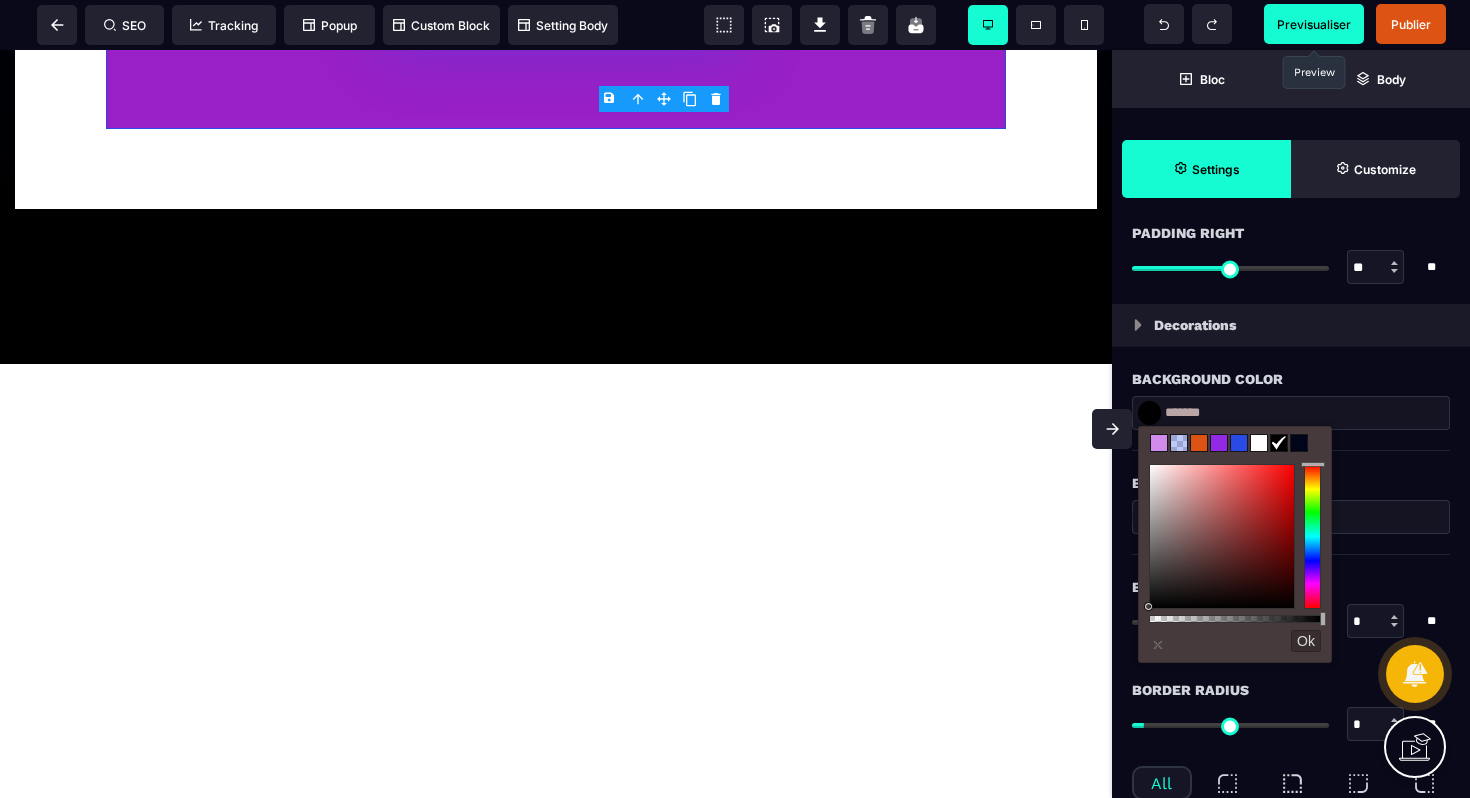 click at bounding box center [1259, 443] 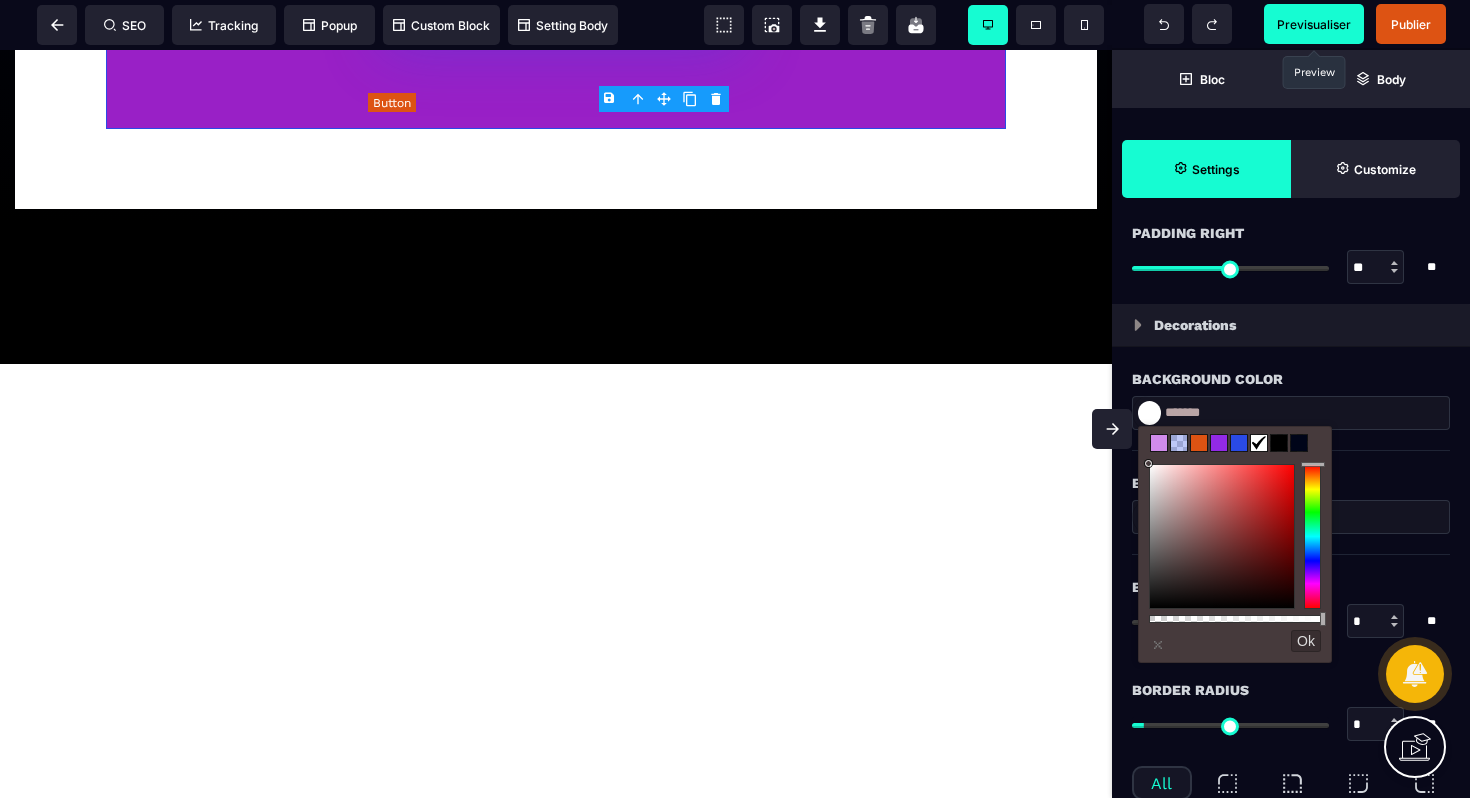 click on "REJOINDRE LA FORMATION" at bounding box center (556, 3) 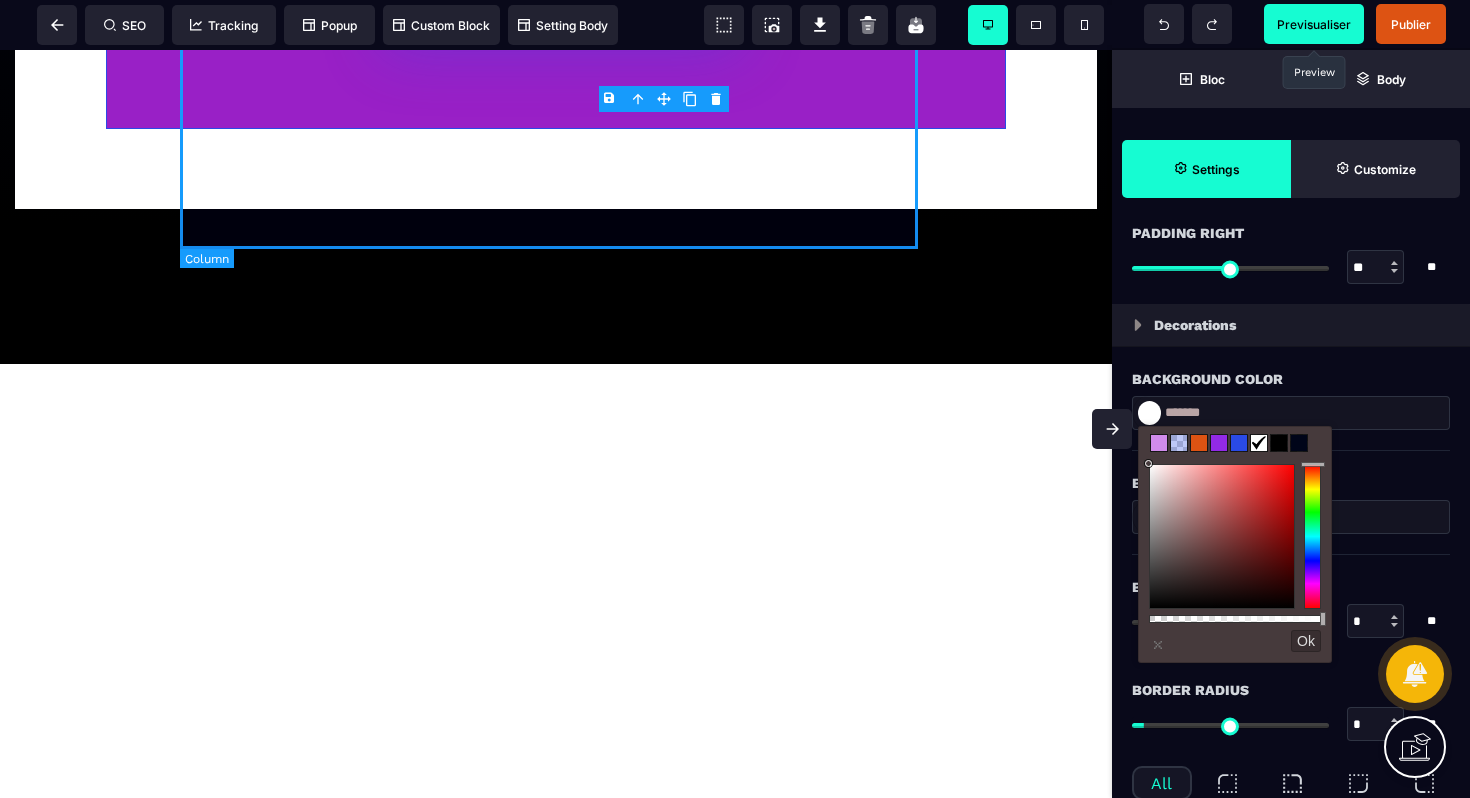 click on "Tarifs 699€ REJOINDRE LA FORMATION" at bounding box center [556, -135] 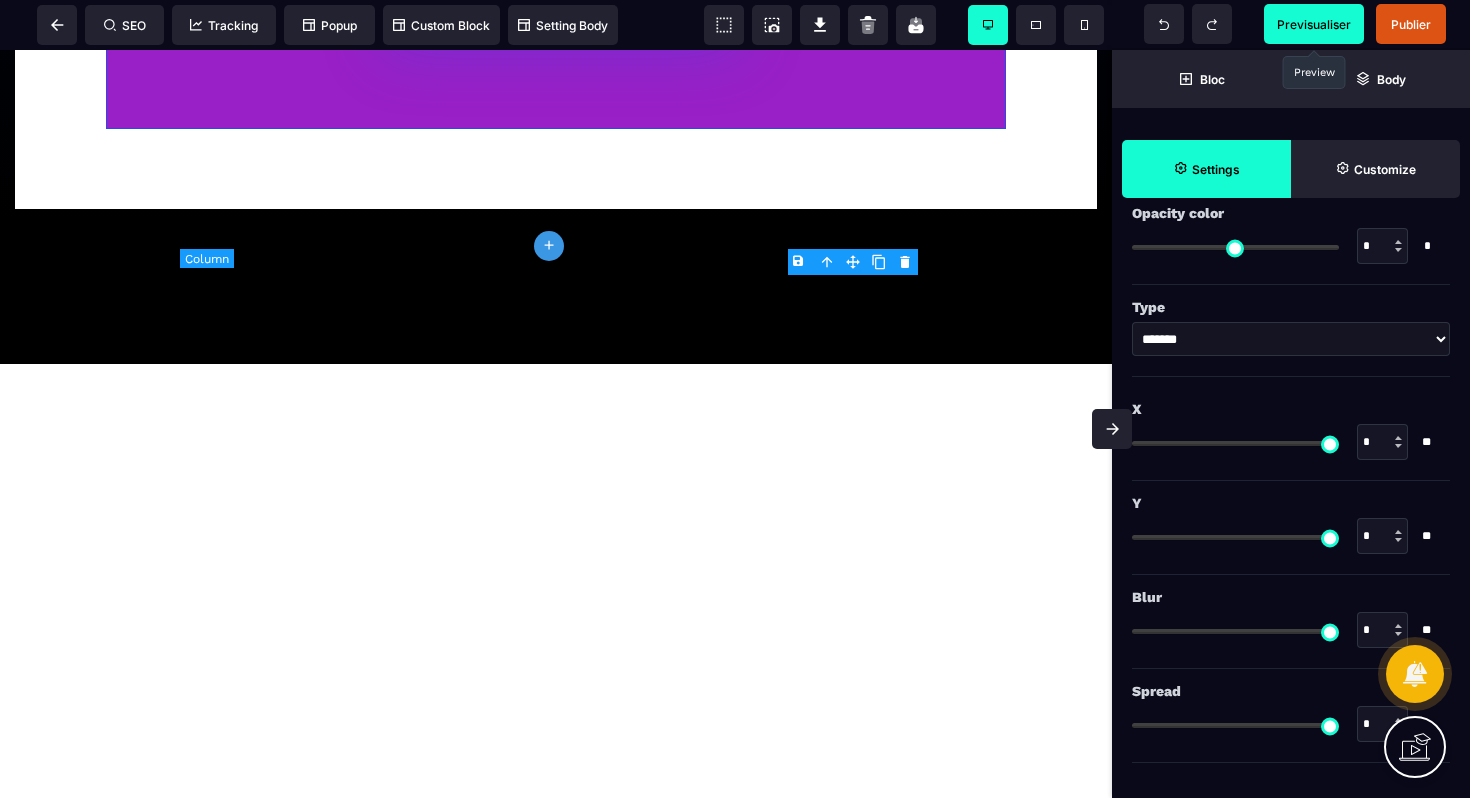 scroll, scrollTop: 0, scrollLeft: 0, axis: both 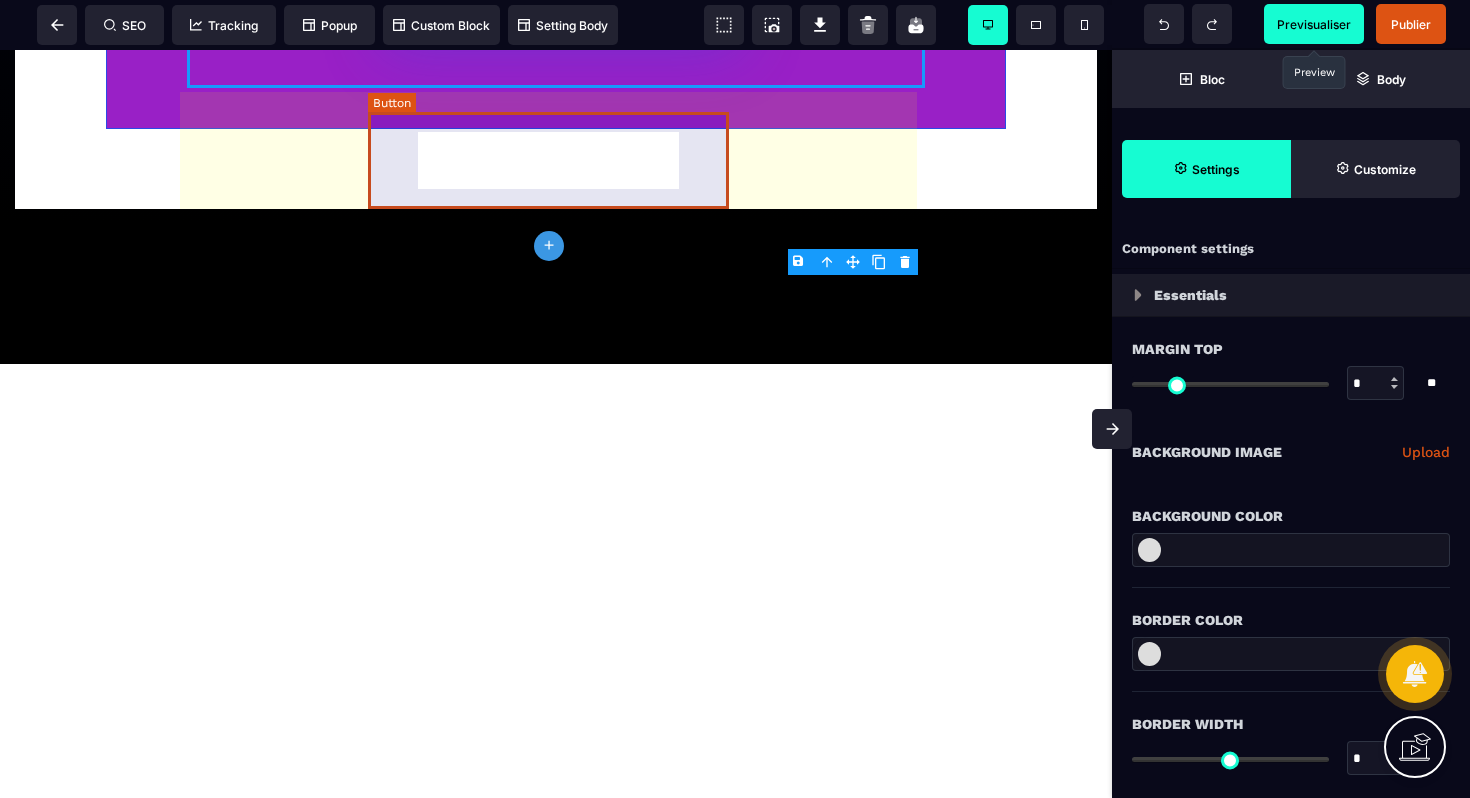 click on "REJOINDRE LA FORMATION" at bounding box center [556, 3] 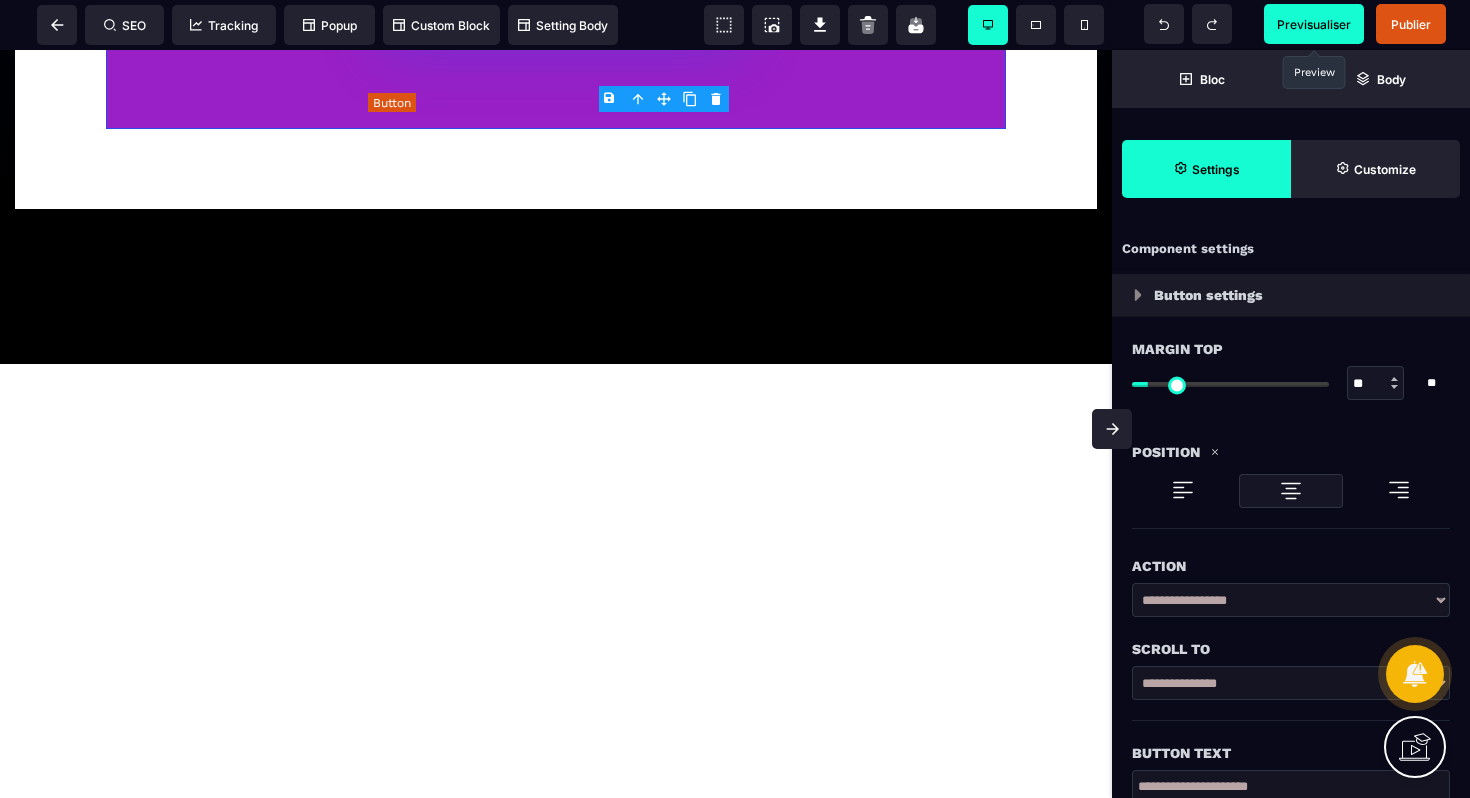 click on "REJOINDRE LA FORMATION" at bounding box center (556, 3) 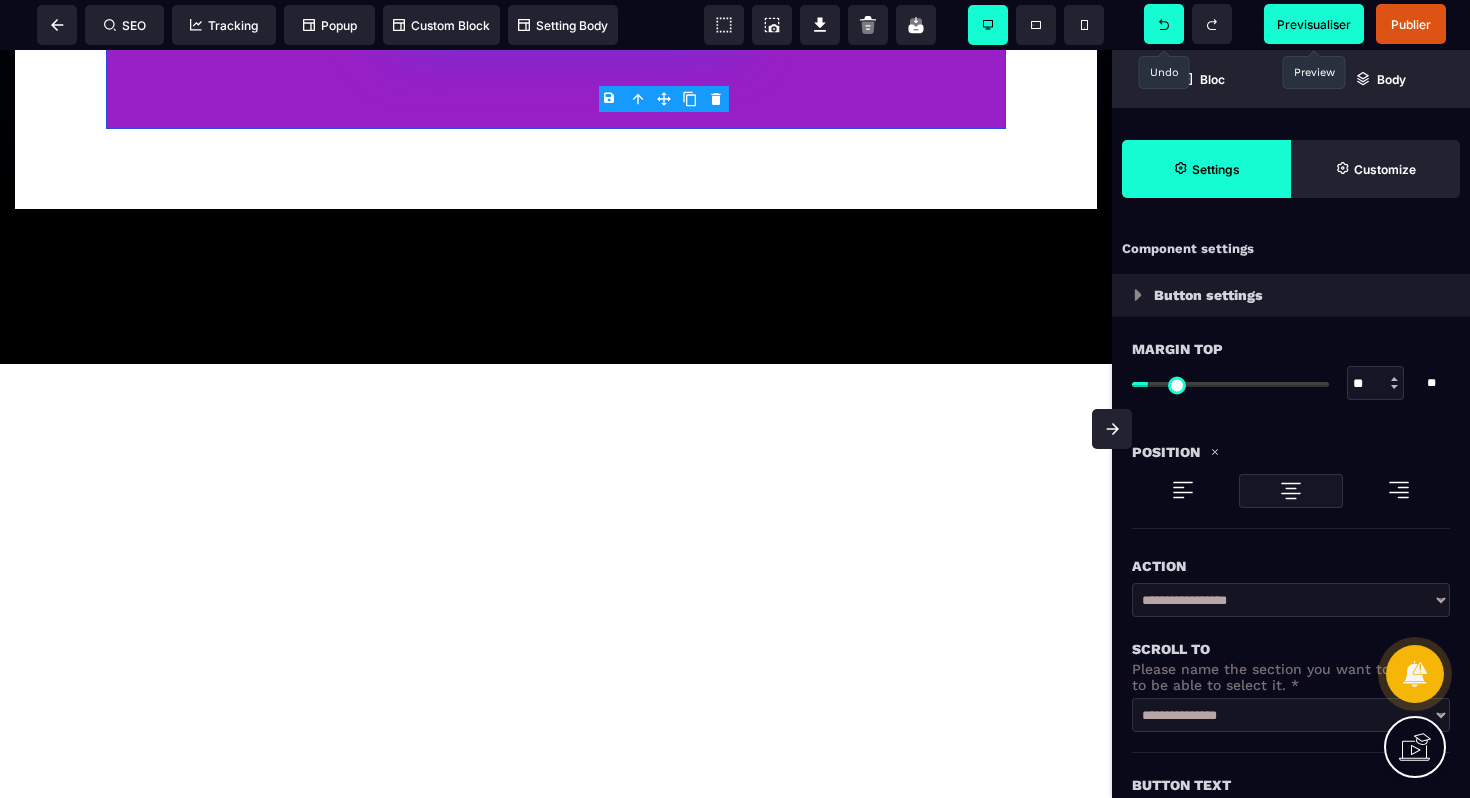 click 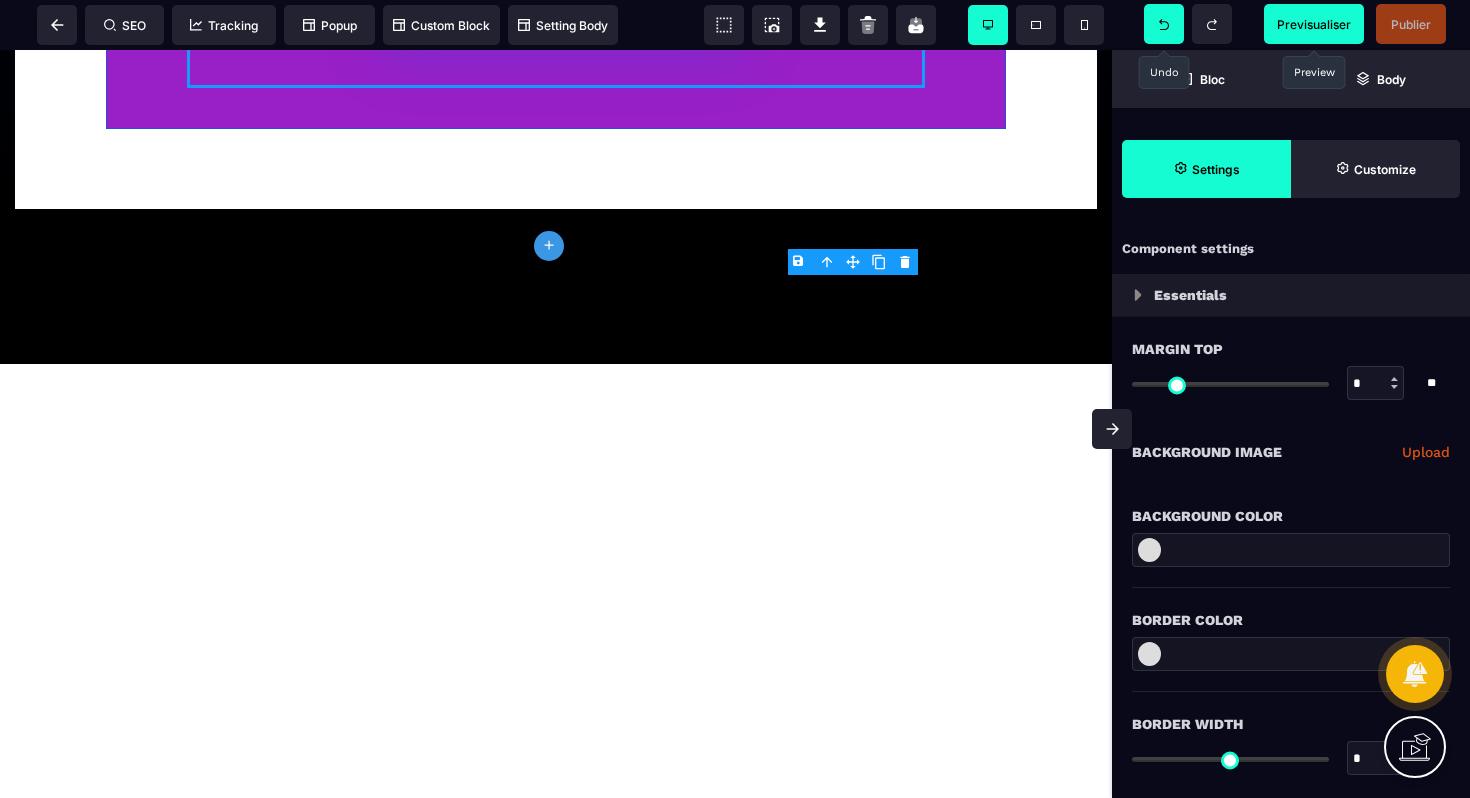 click at bounding box center [1164, 24] 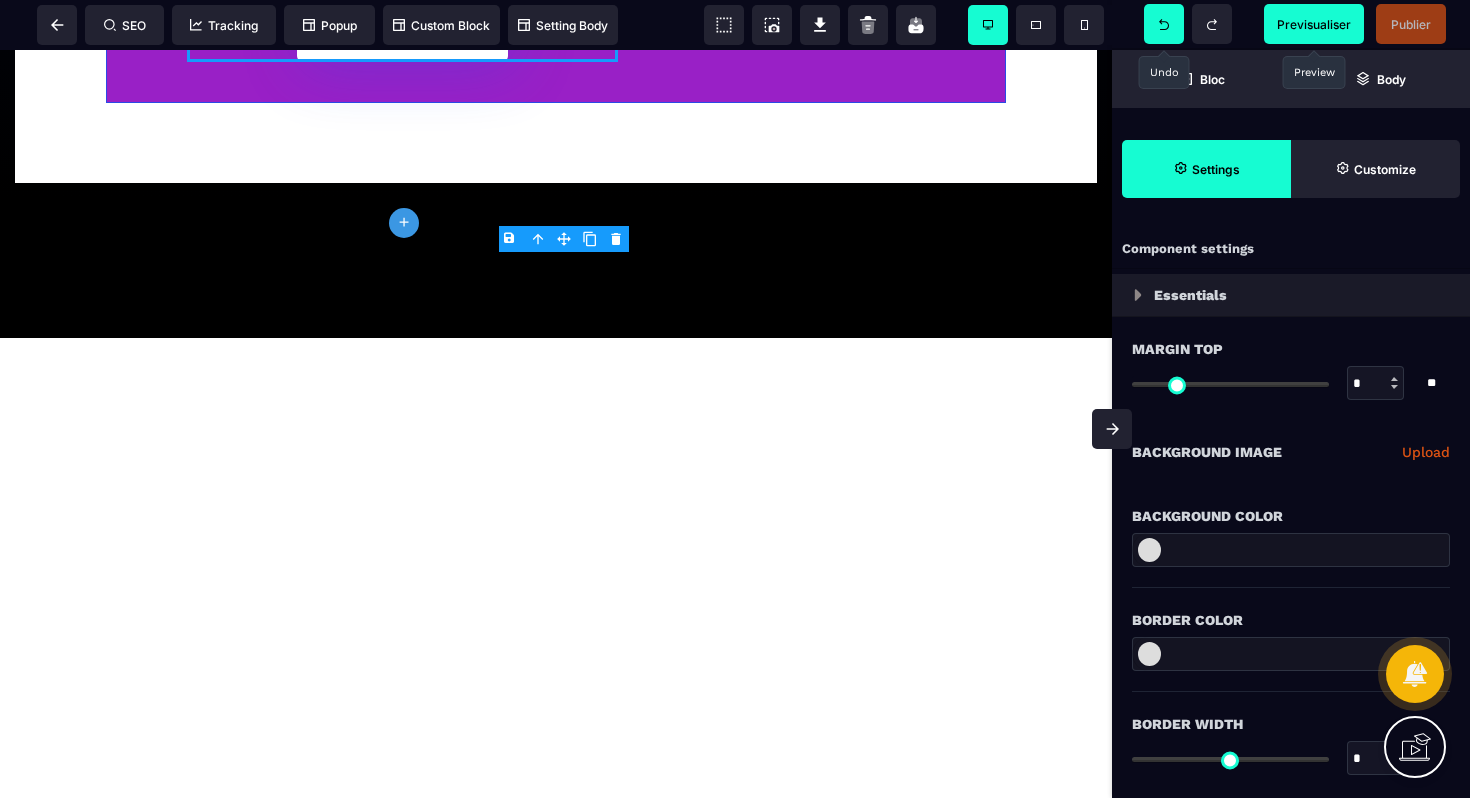 click at bounding box center (1164, 24) 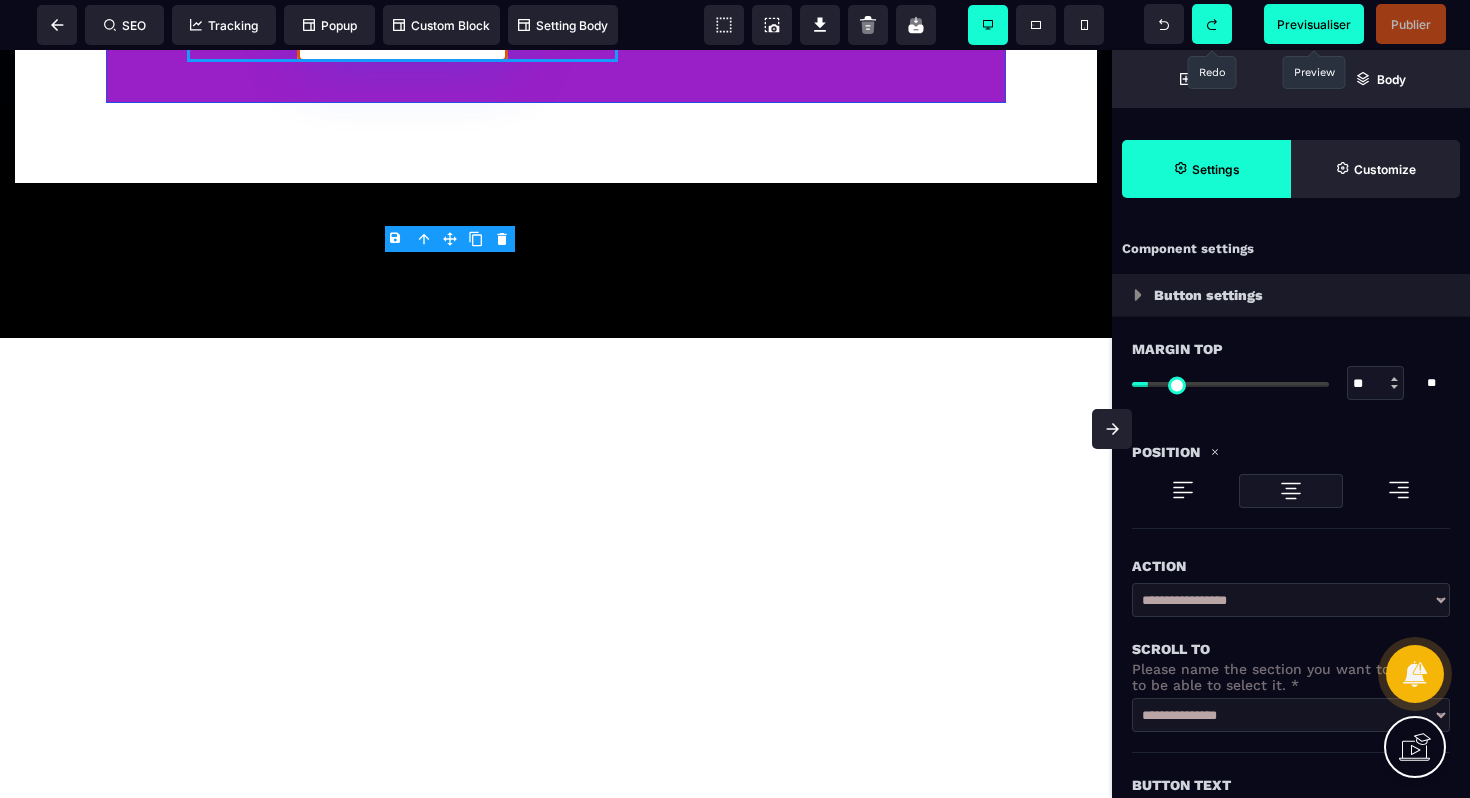 click at bounding box center [1212, 24] 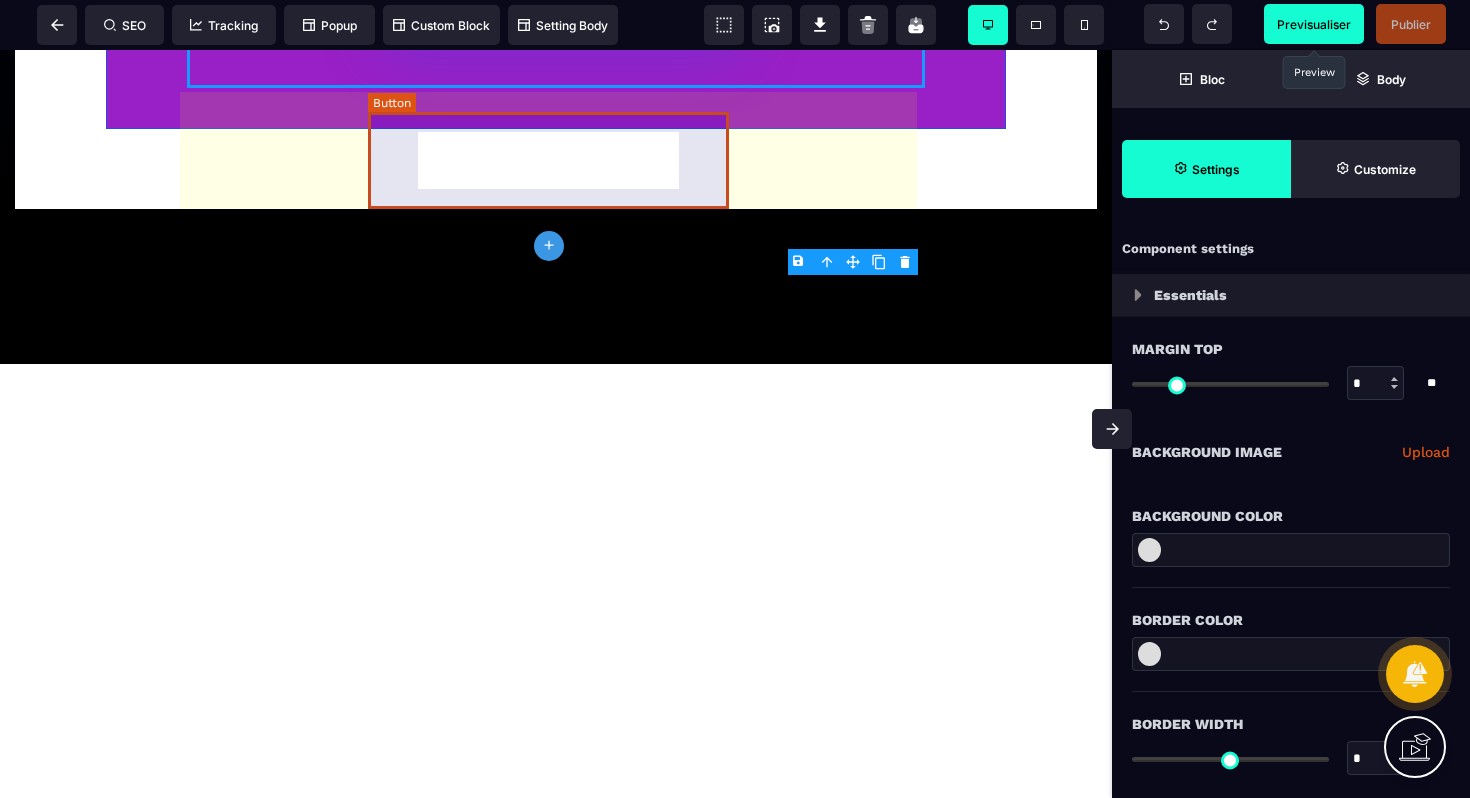 click on "REJOINDRE LA FORMATION" at bounding box center (556, 3) 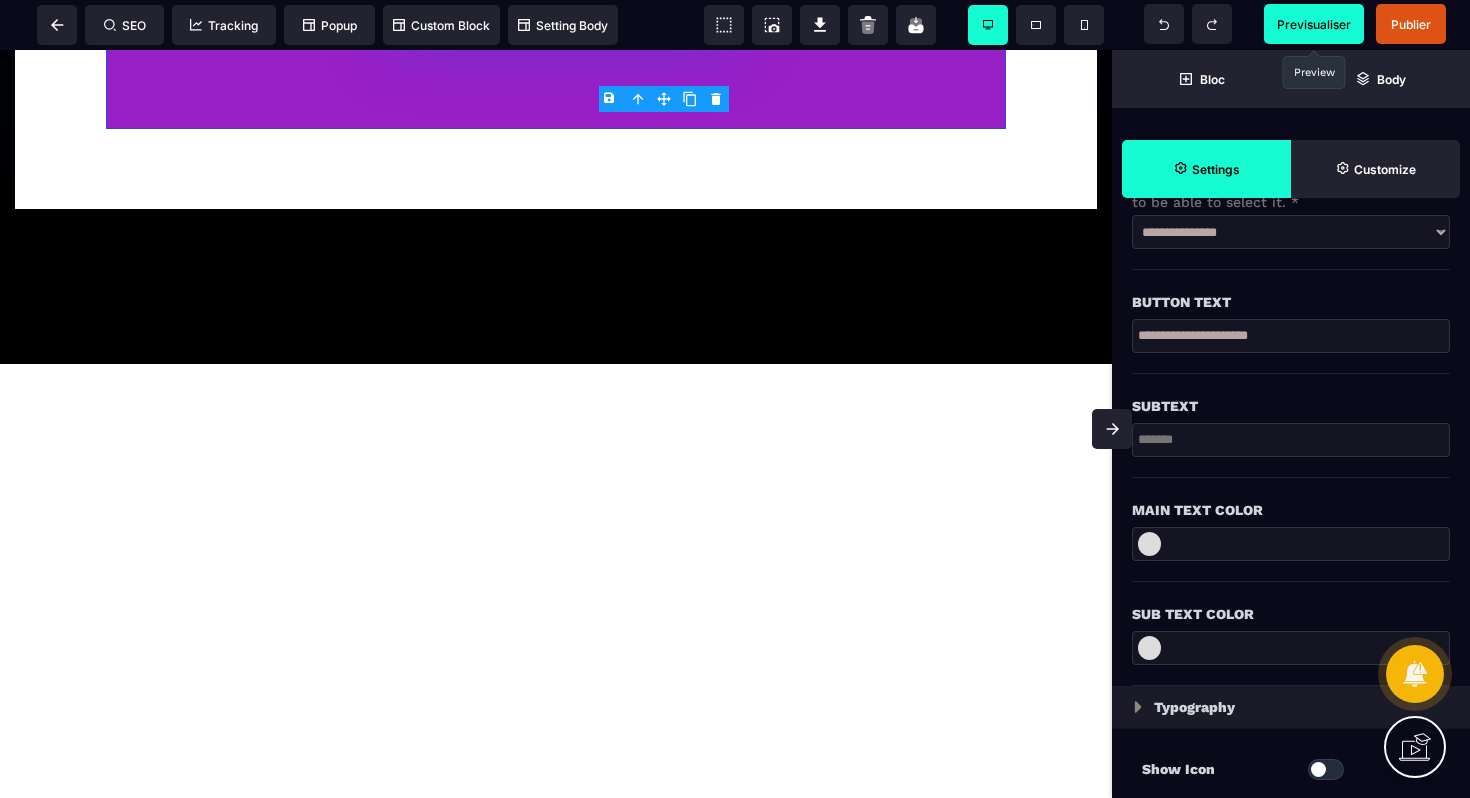 scroll, scrollTop: 487, scrollLeft: 0, axis: vertical 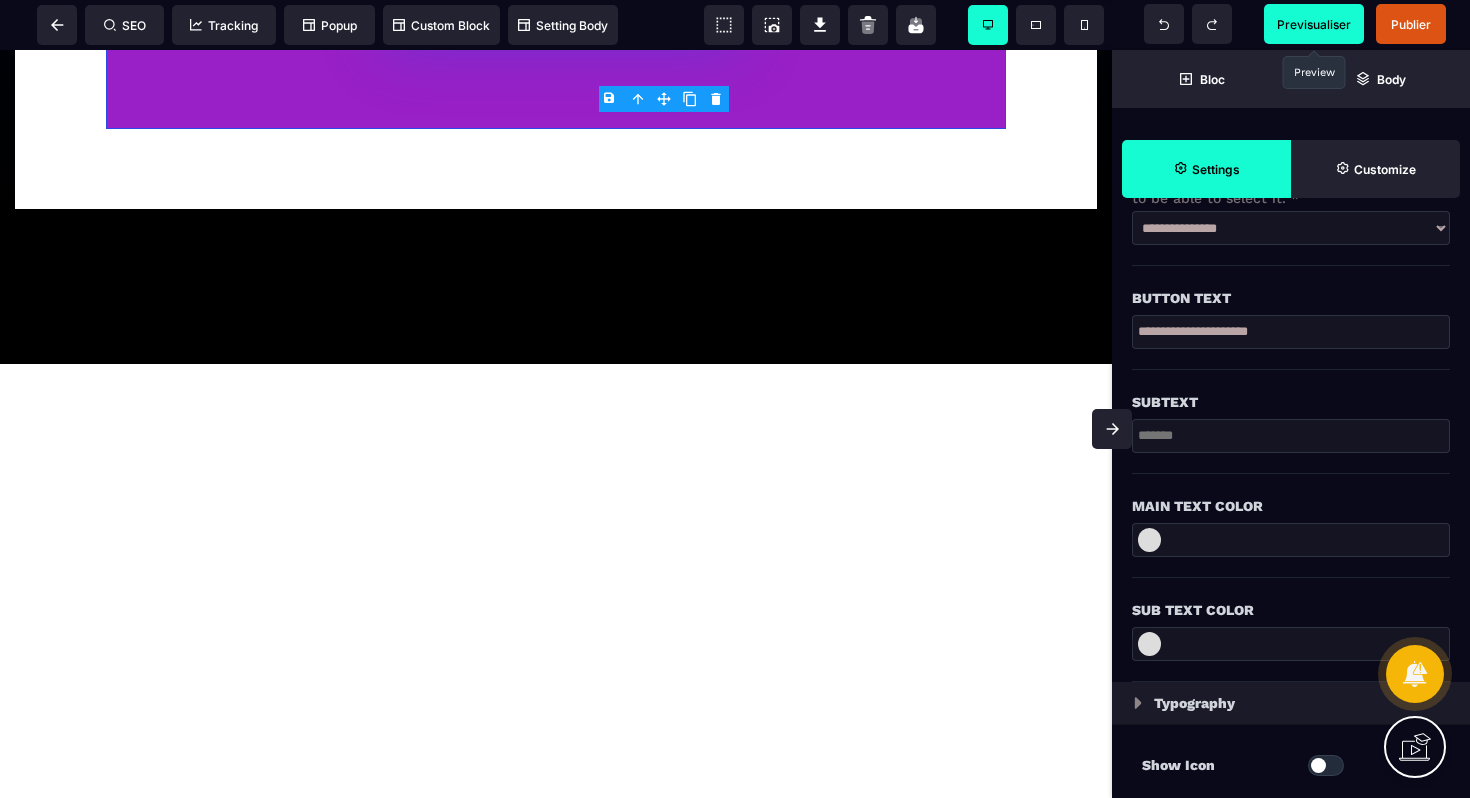 drag, startPoint x: 1207, startPoint y: 495, endPoint x: 1085, endPoint y: 431, distance: 137.76791 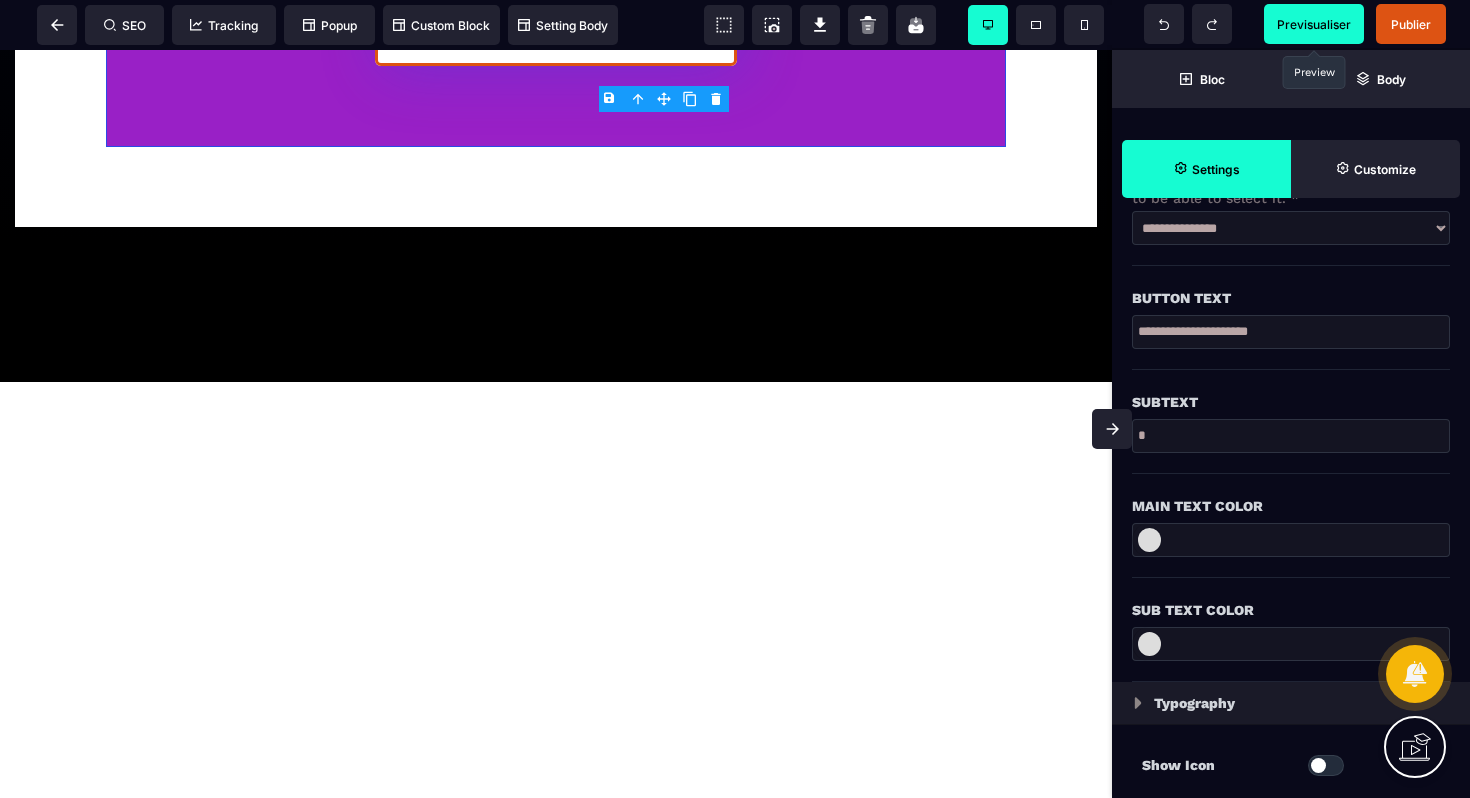 click at bounding box center (1149, 540) 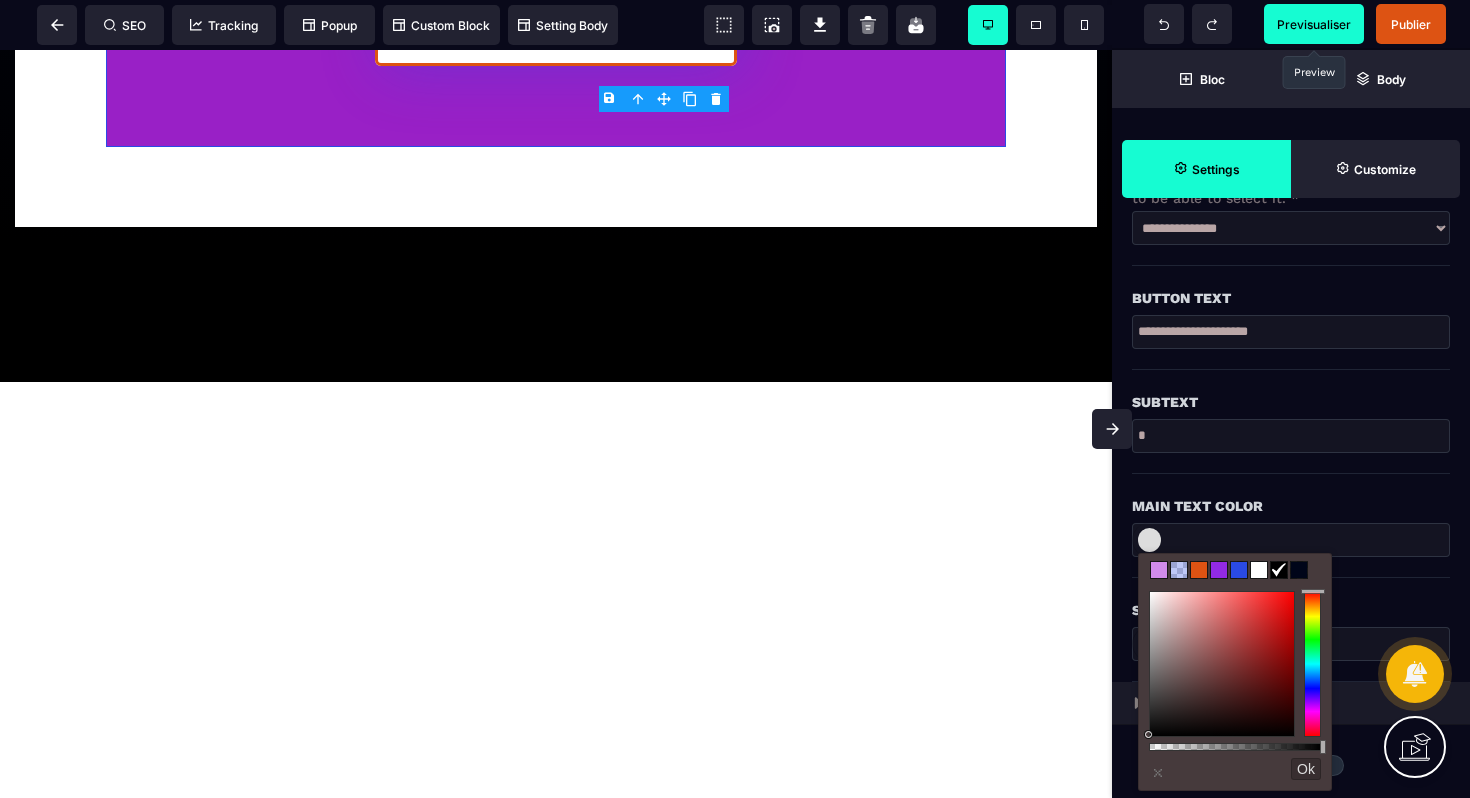 click at bounding box center [1299, 570] 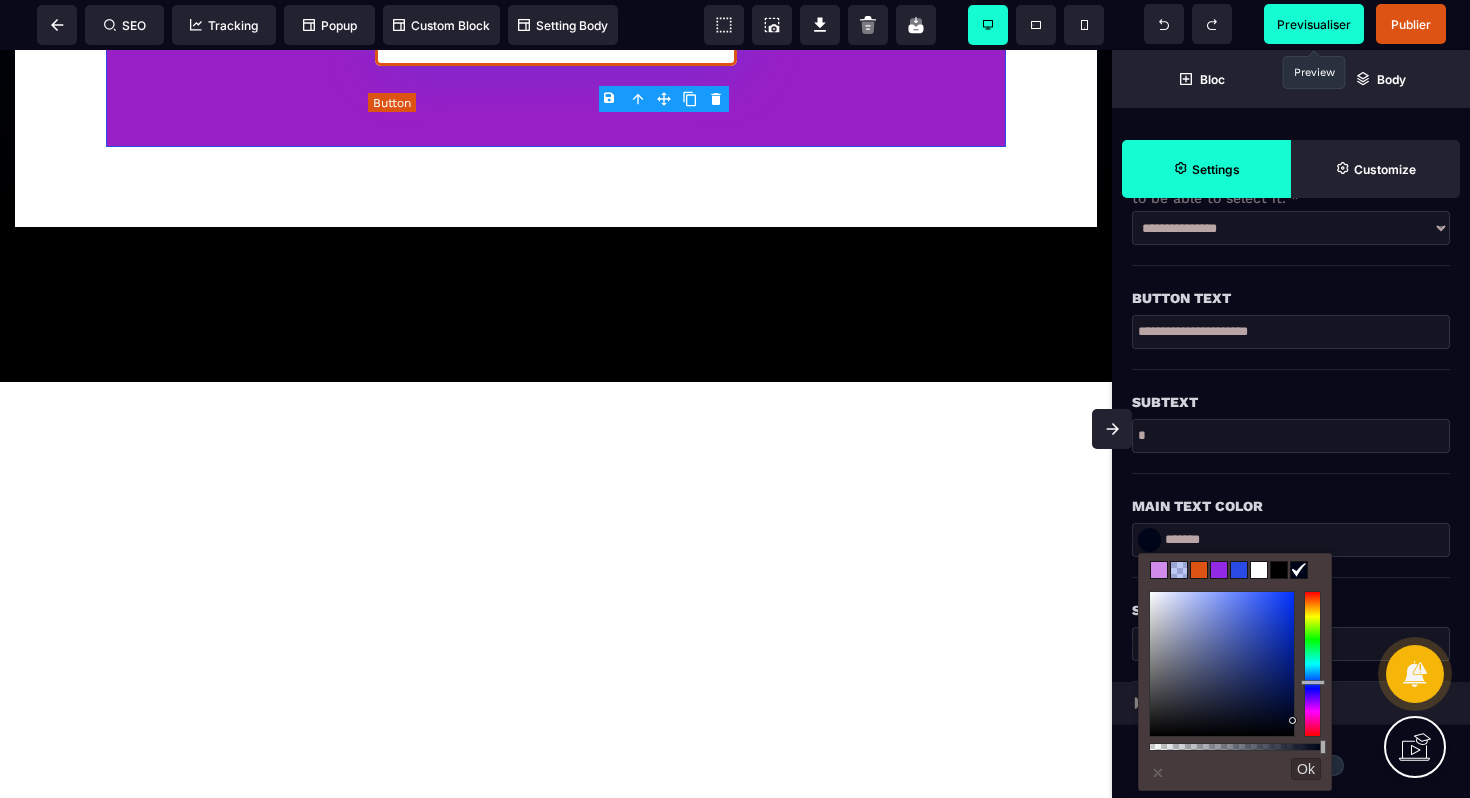 click on "REJOINDRE LA FORMATION e" at bounding box center (556, 10) 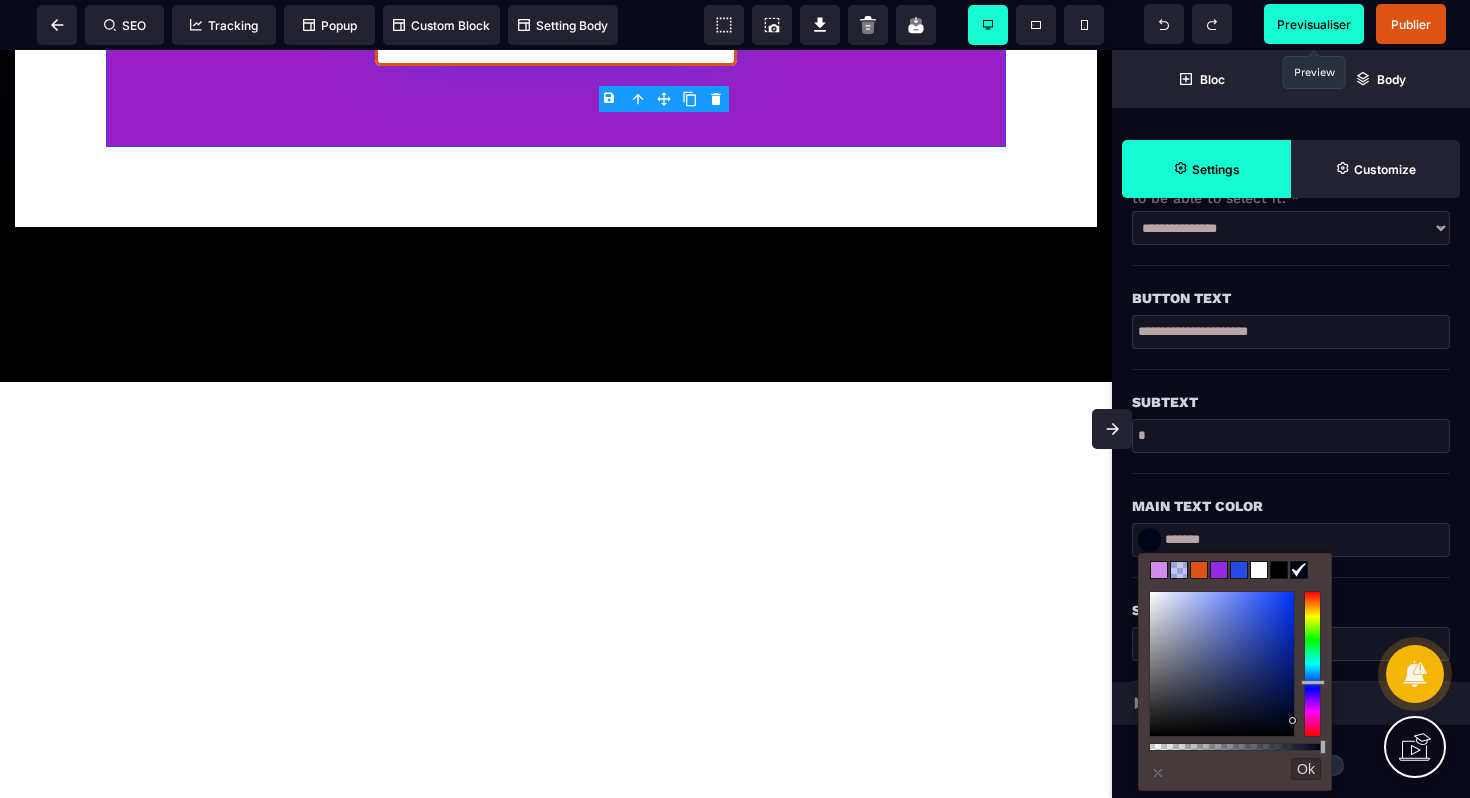 click on "*" at bounding box center (1291, 446) 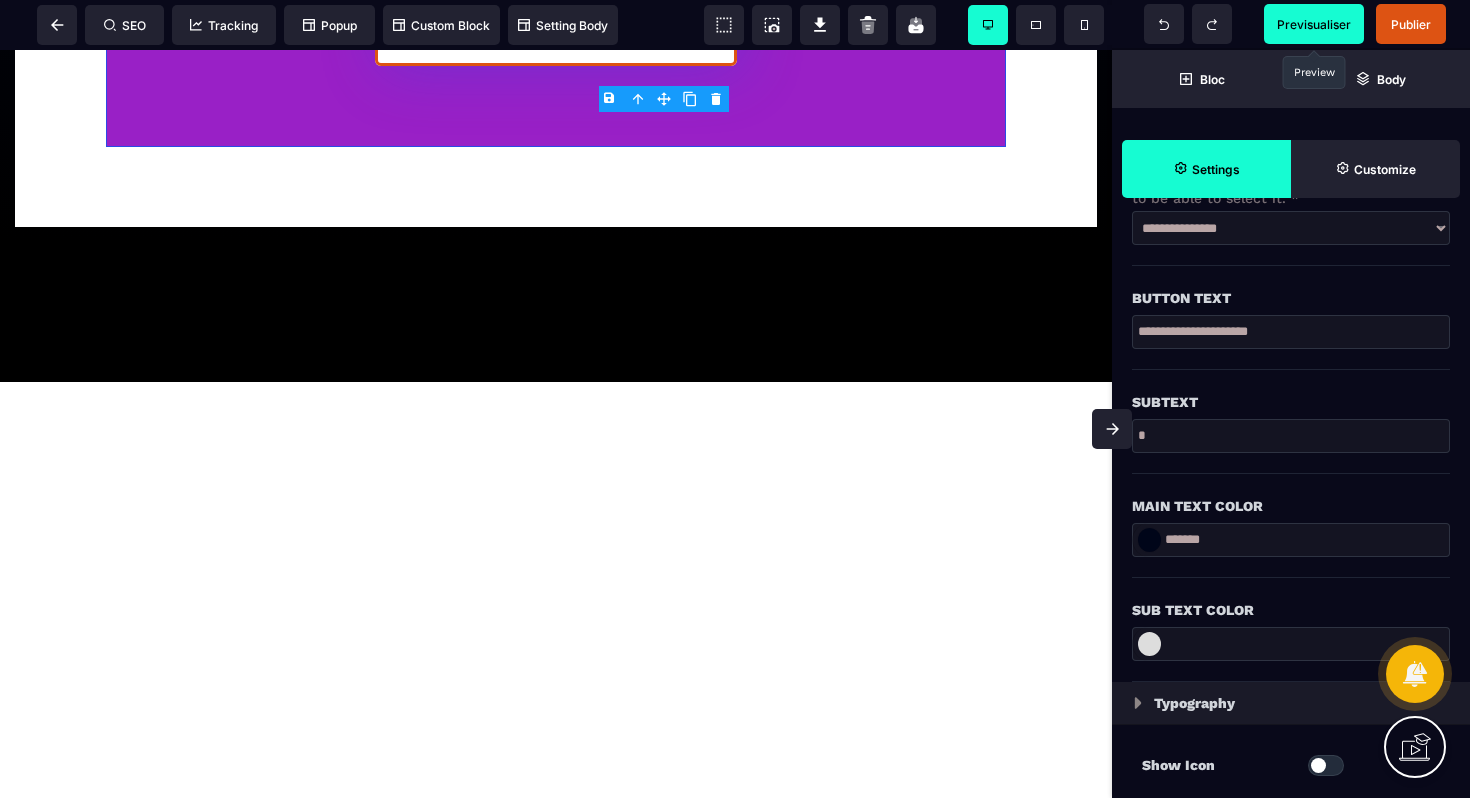 click on "*" at bounding box center (1291, 436) 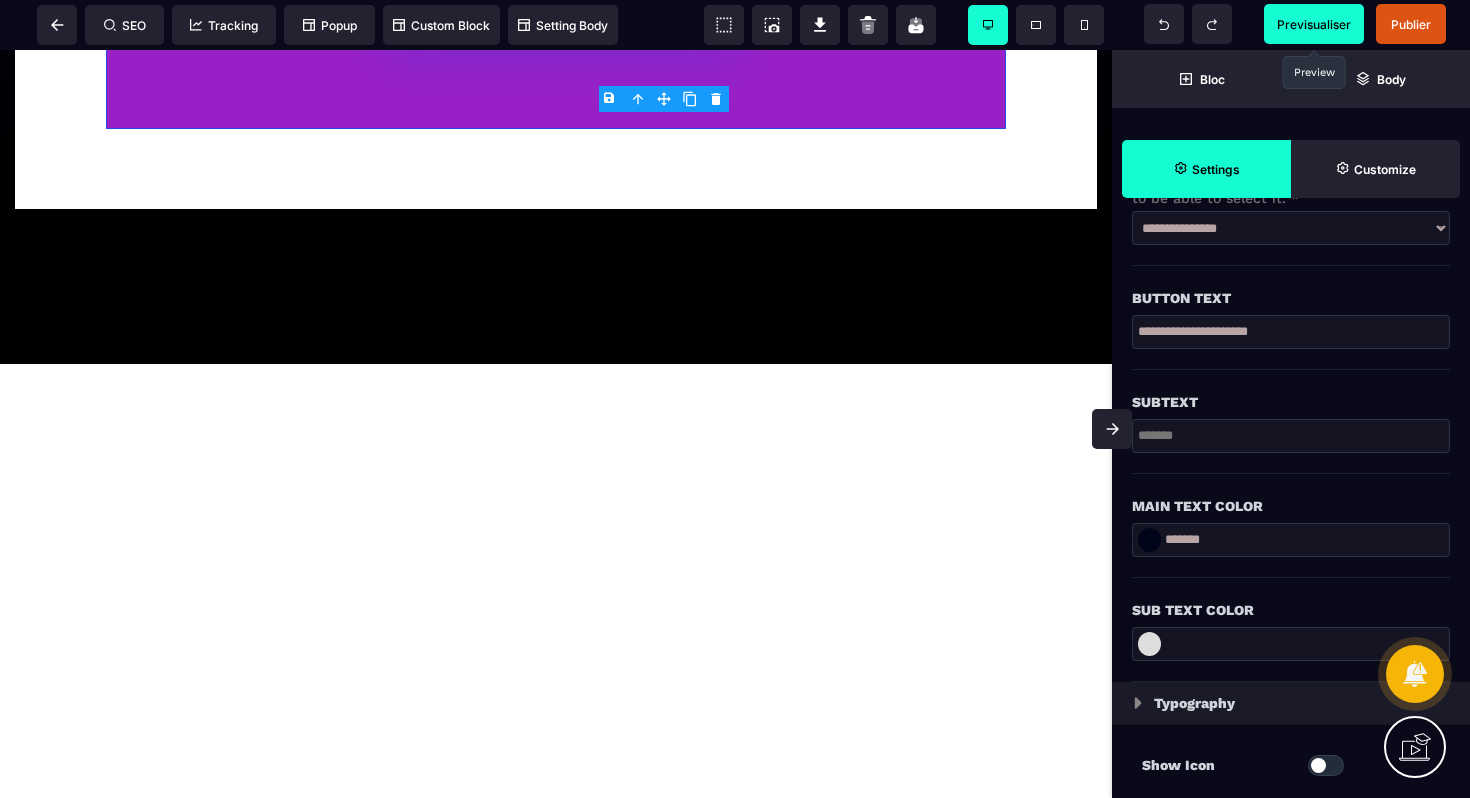 click on "Main Text Color" at bounding box center [1291, 496] 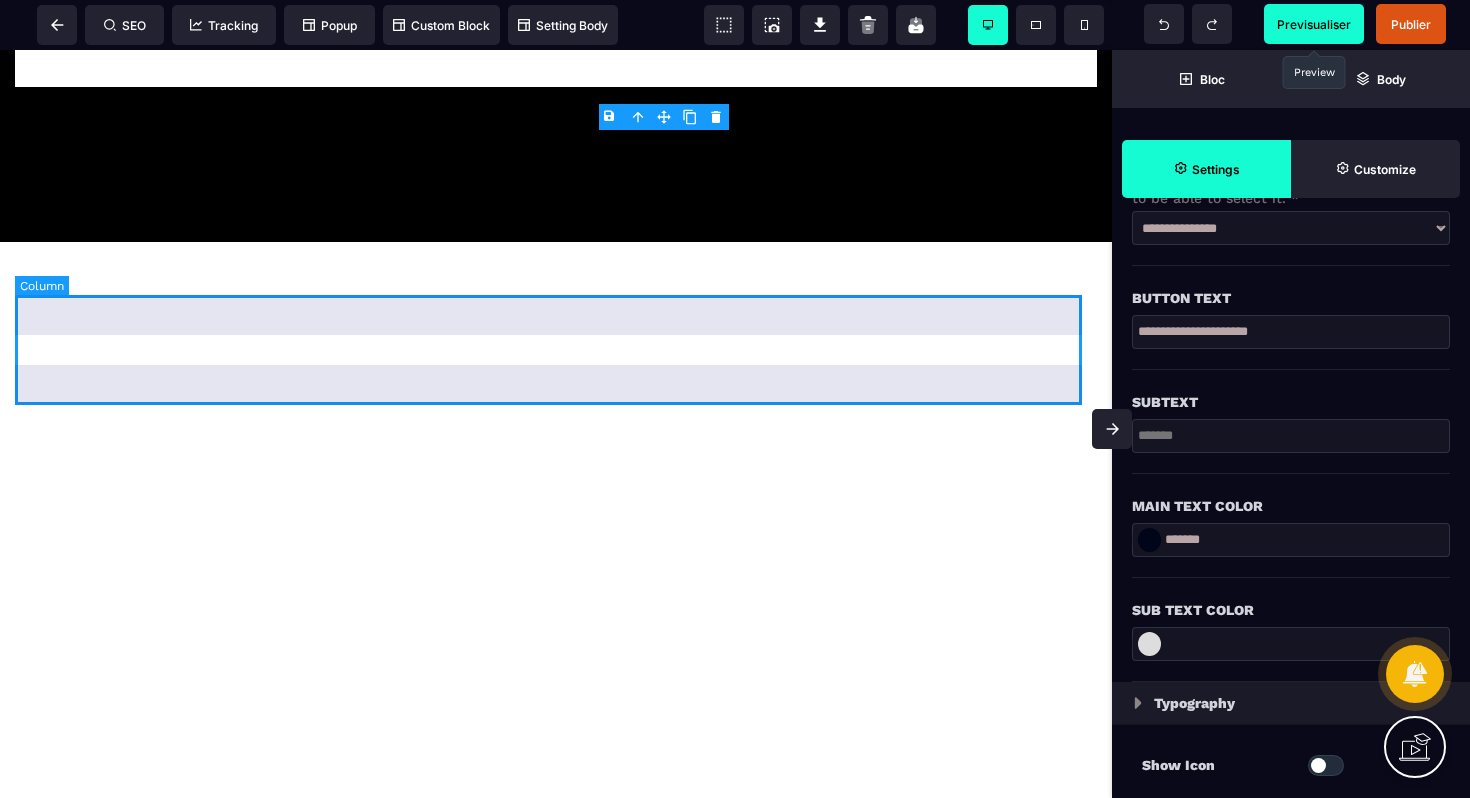 scroll, scrollTop: 8112, scrollLeft: 0, axis: vertical 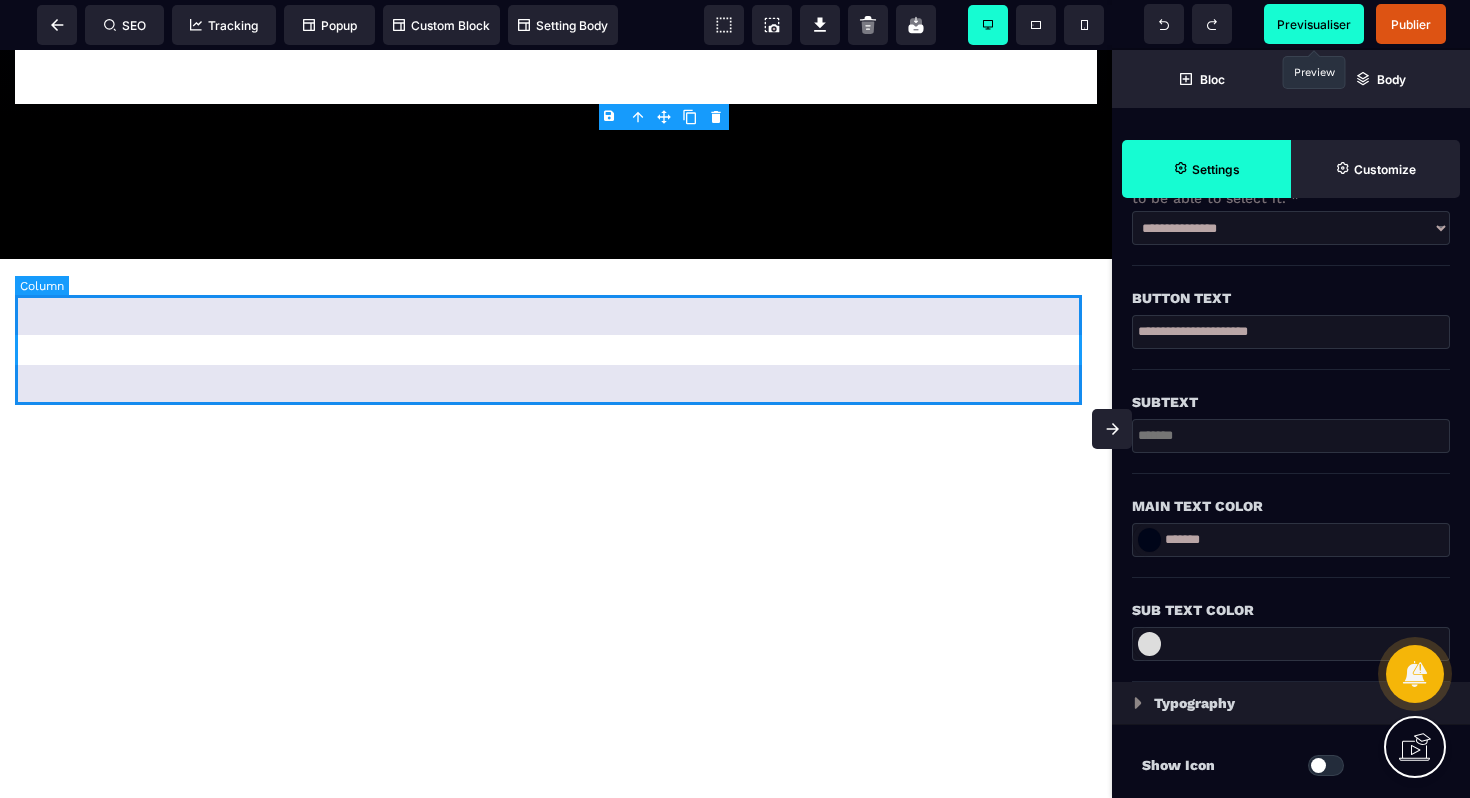 click at bounding box center (556, 189) 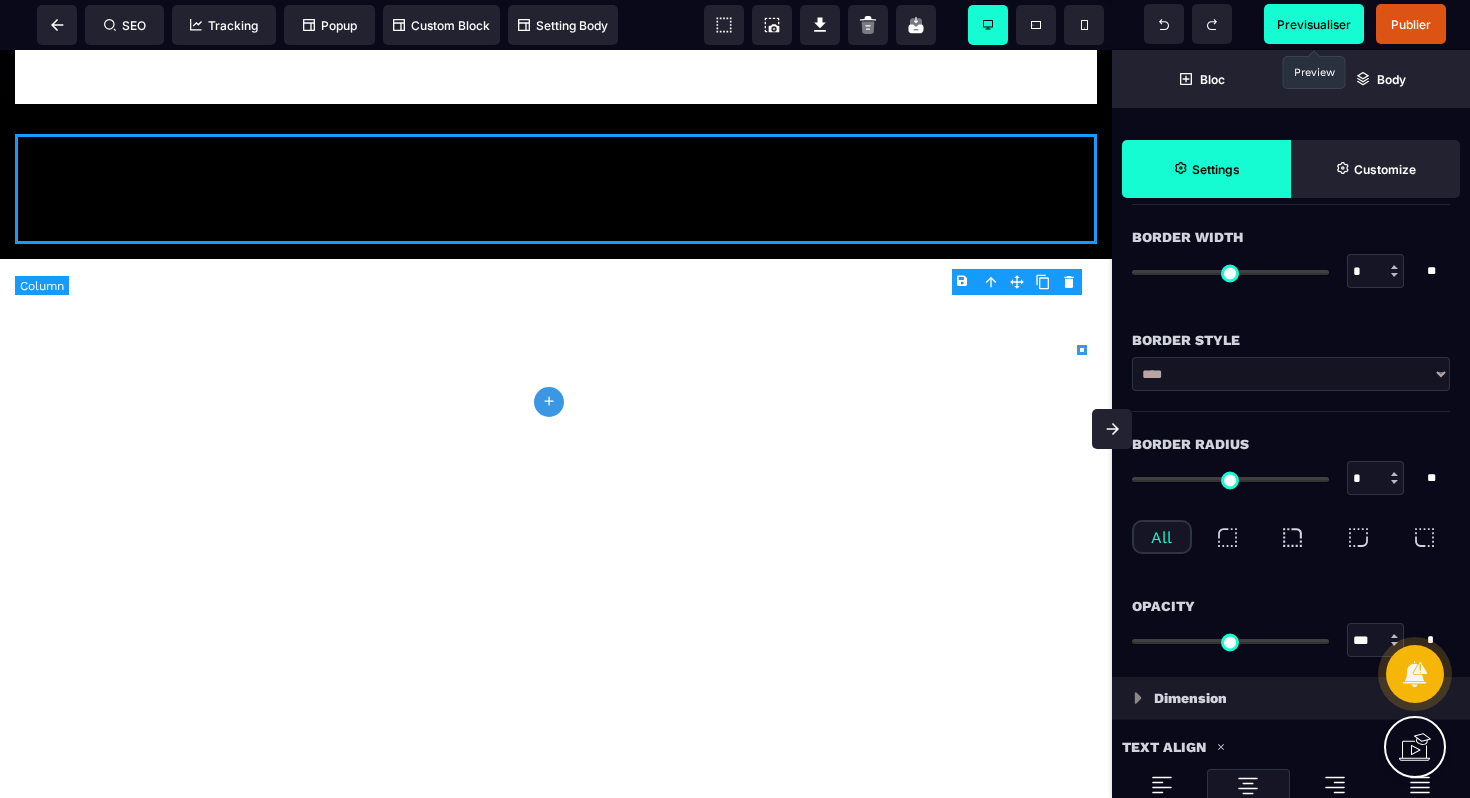 scroll, scrollTop: 0, scrollLeft: 0, axis: both 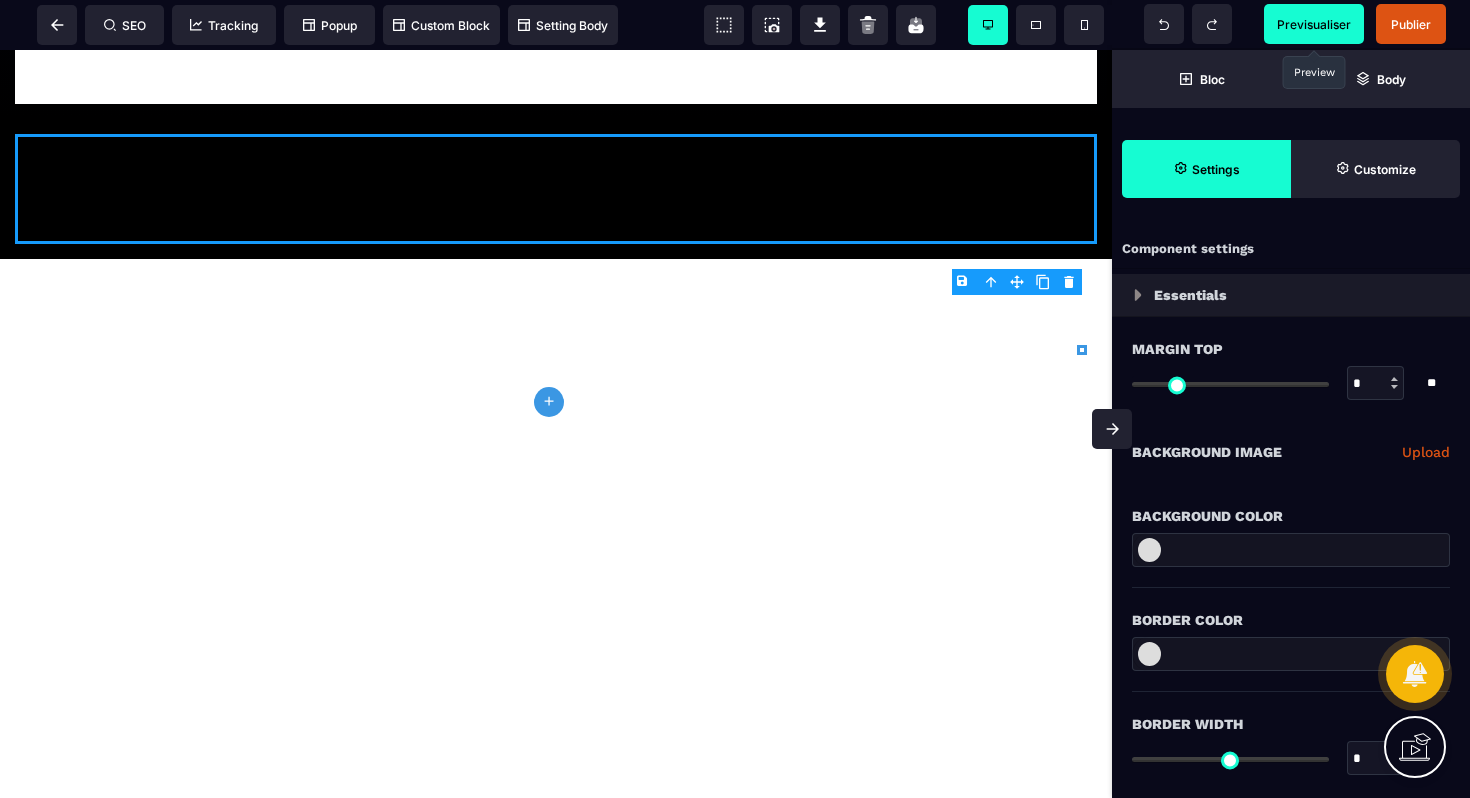 click on "B I U S
A *******
plus
Row
SEO
Big" at bounding box center [735, 399] 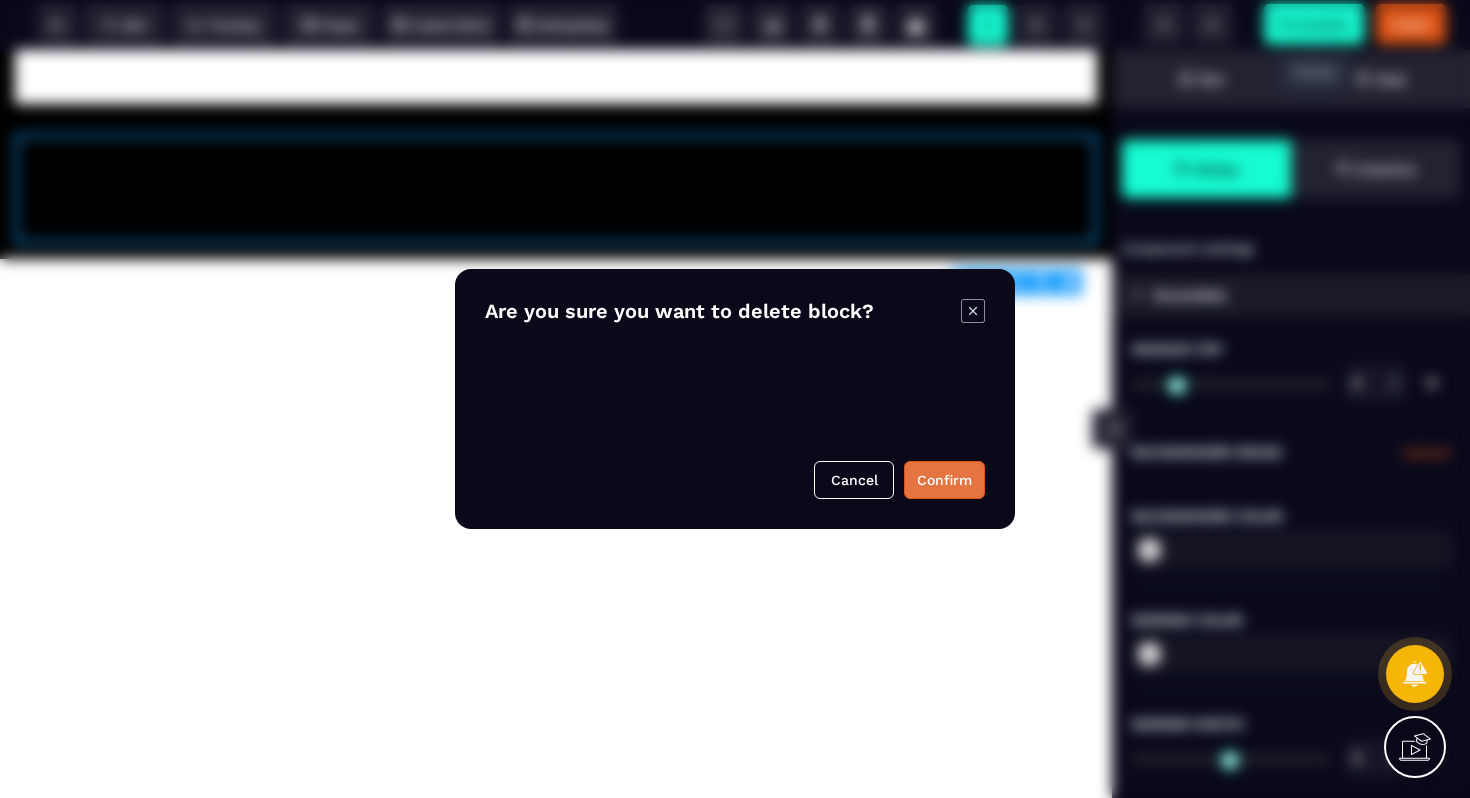 click on "Confirm" at bounding box center [944, 480] 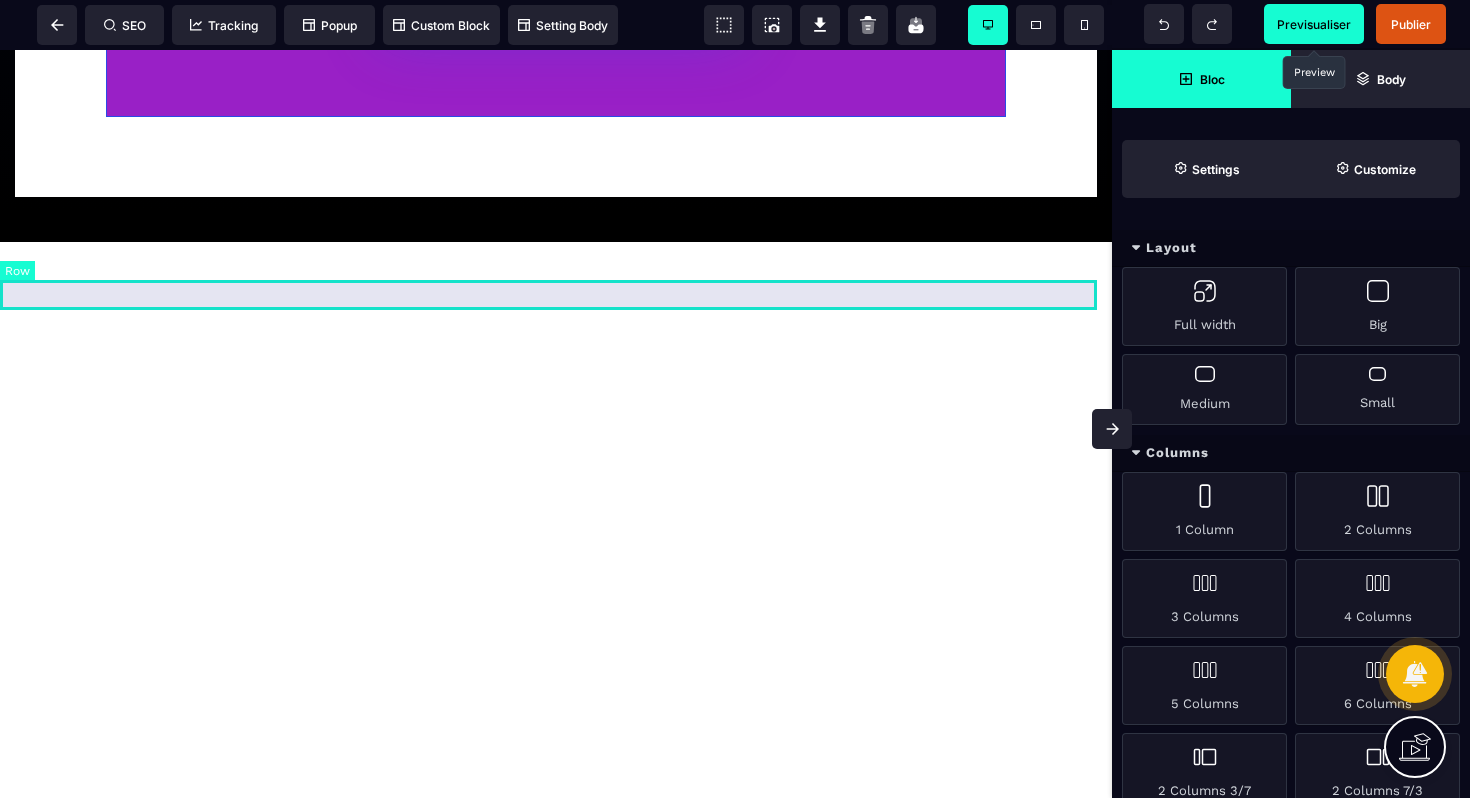 click at bounding box center (556, 227) 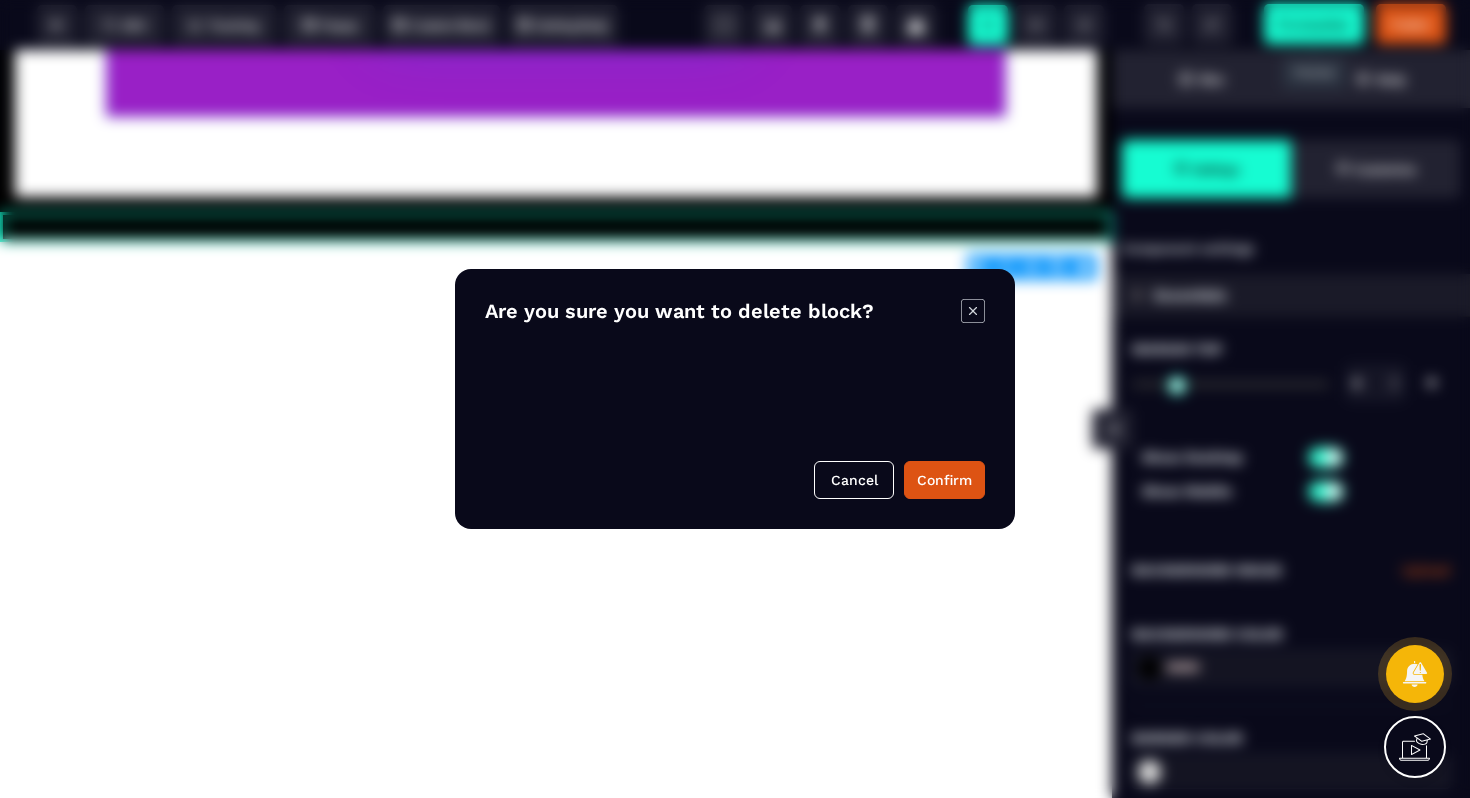 click on "B I U S
A *******
plus
Row
SEO
Big" at bounding box center (735, 399) 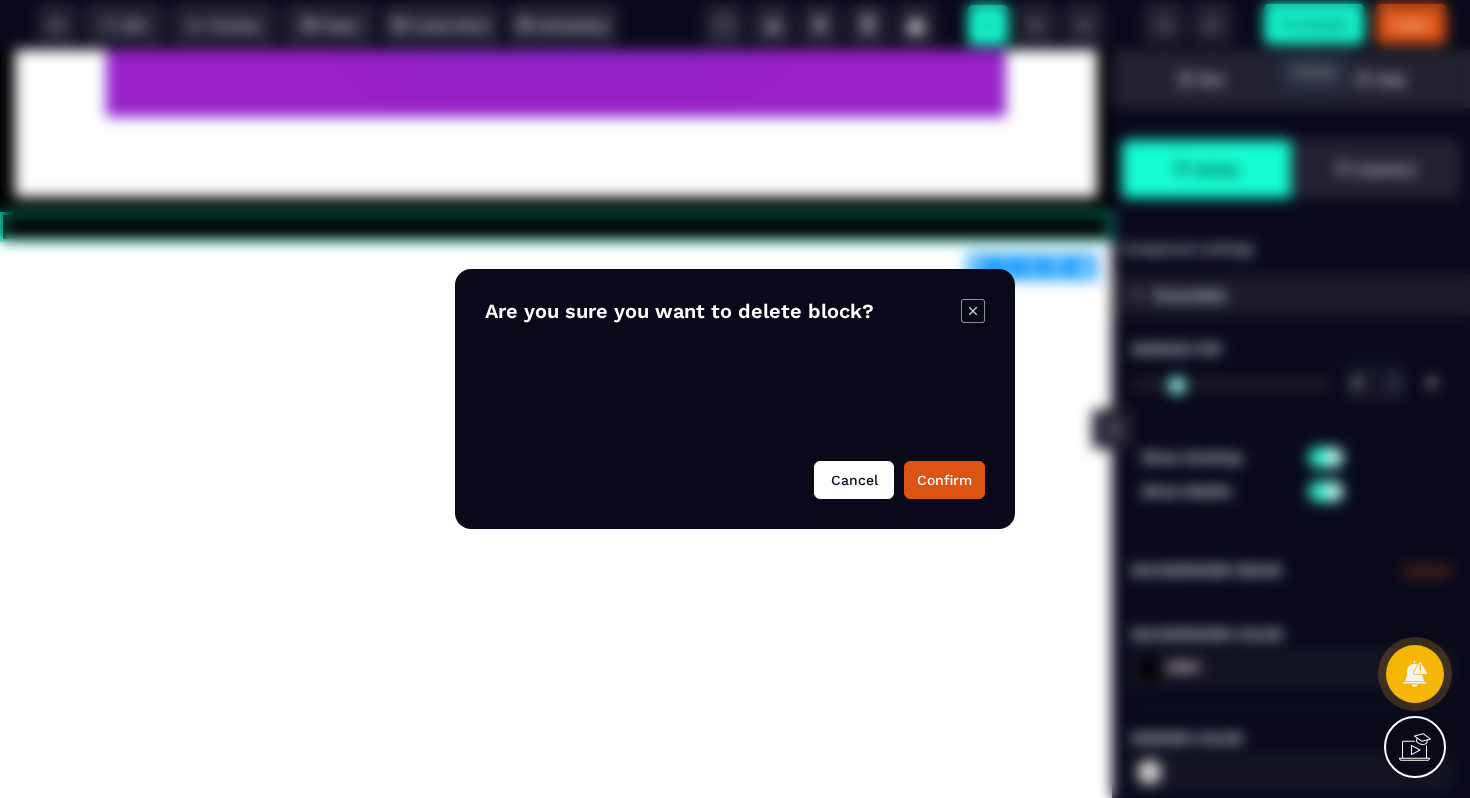 click on "Cancel" at bounding box center (854, 480) 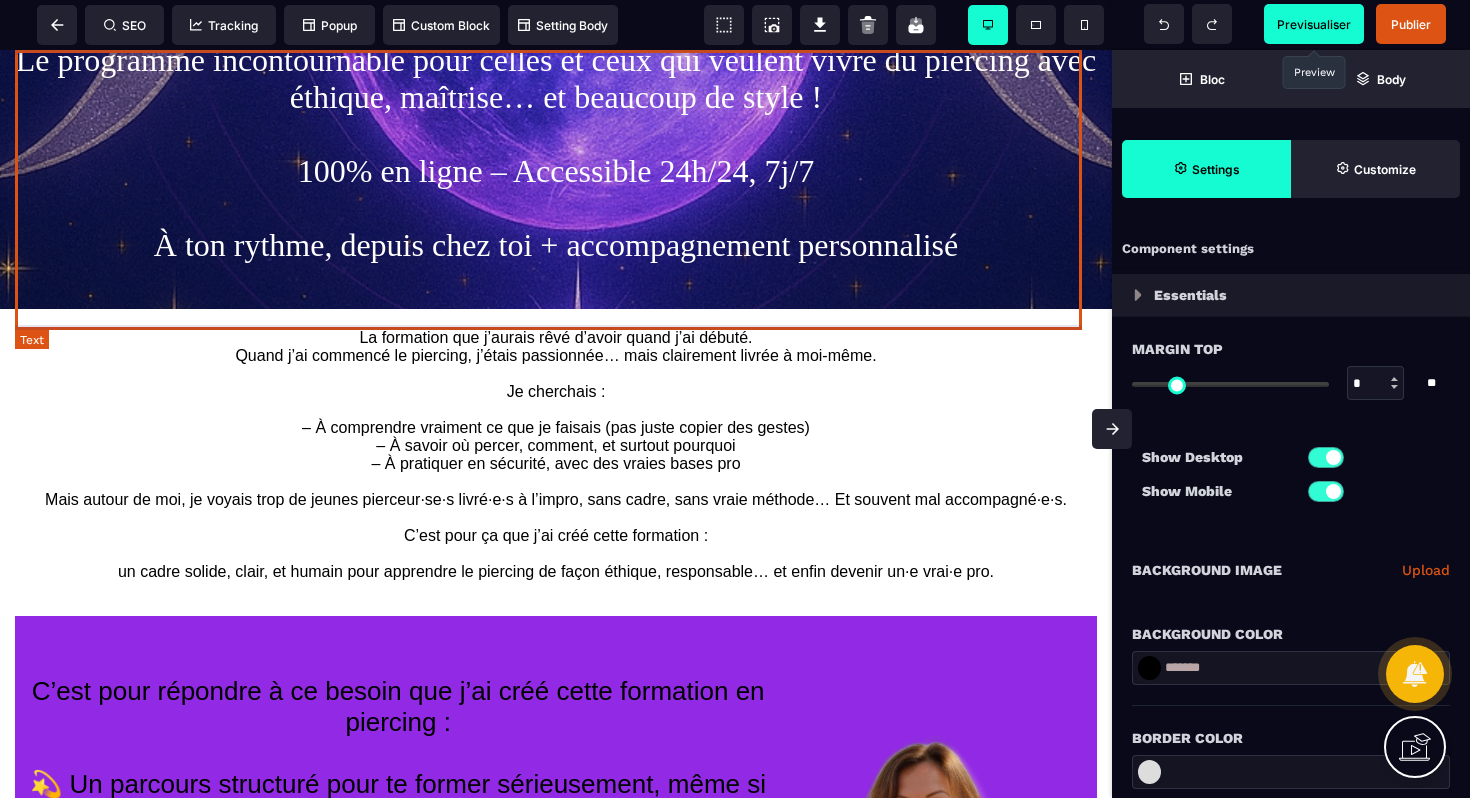 scroll, scrollTop: 0, scrollLeft: 0, axis: both 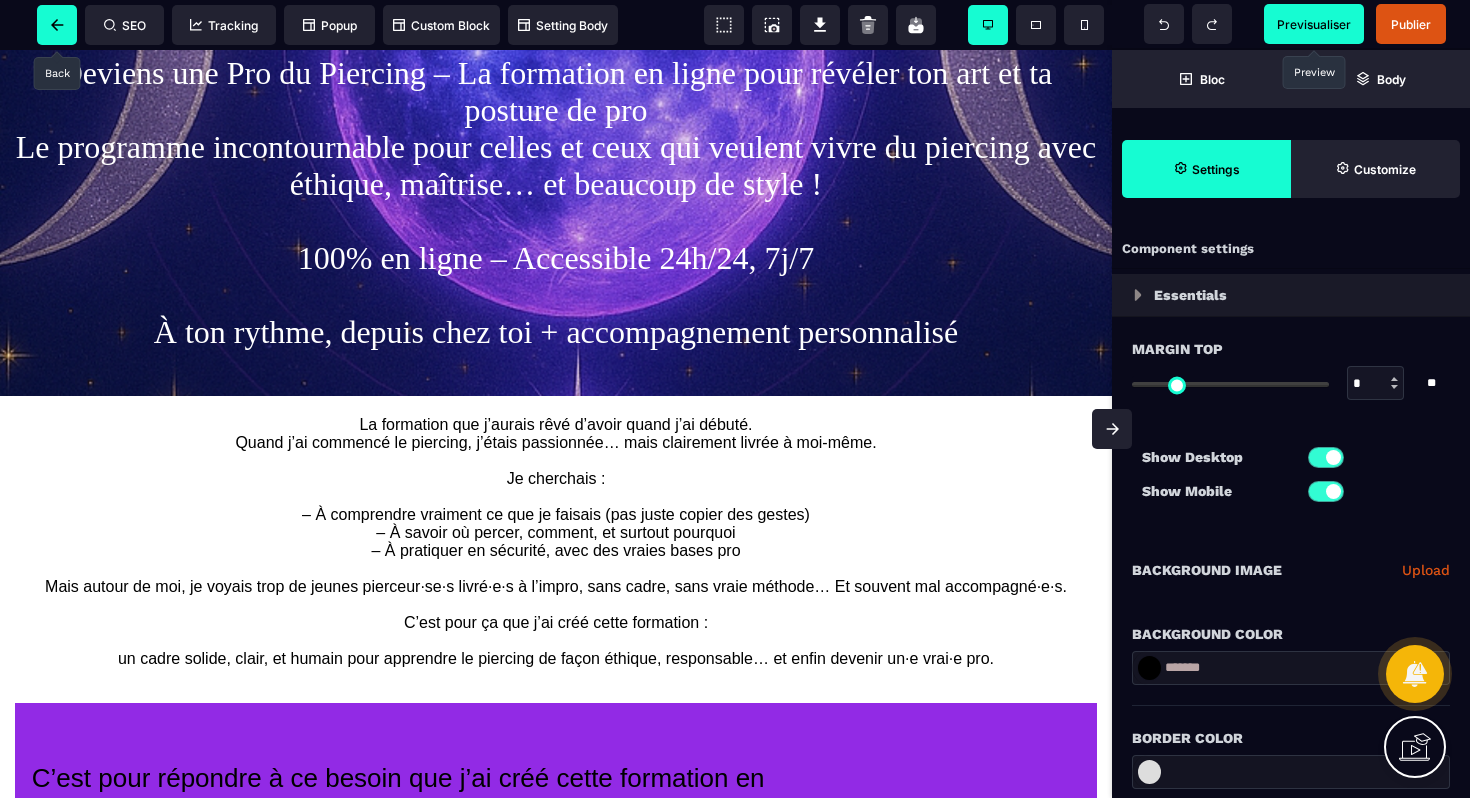 click 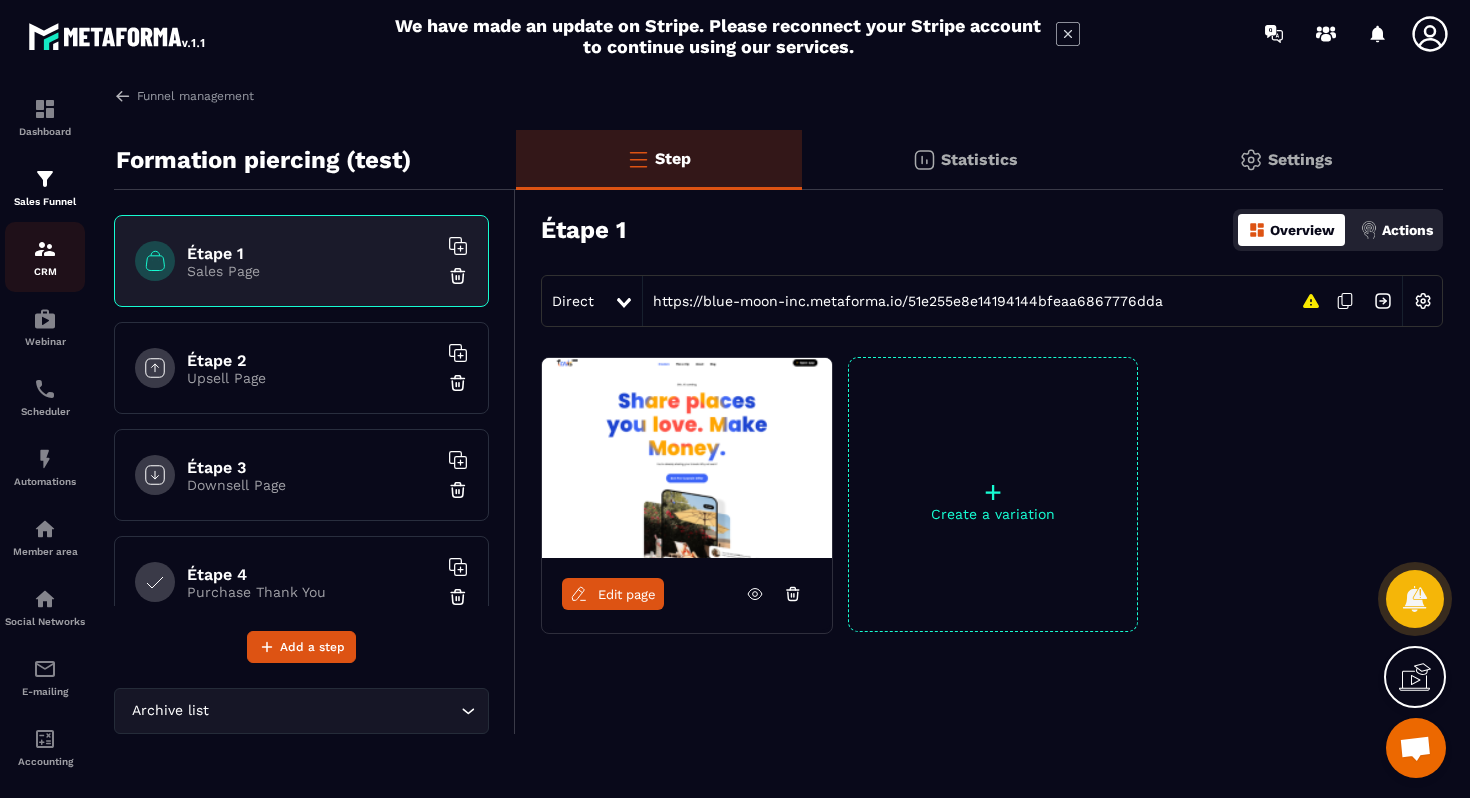 click on "CRM" at bounding box center [45, 257] 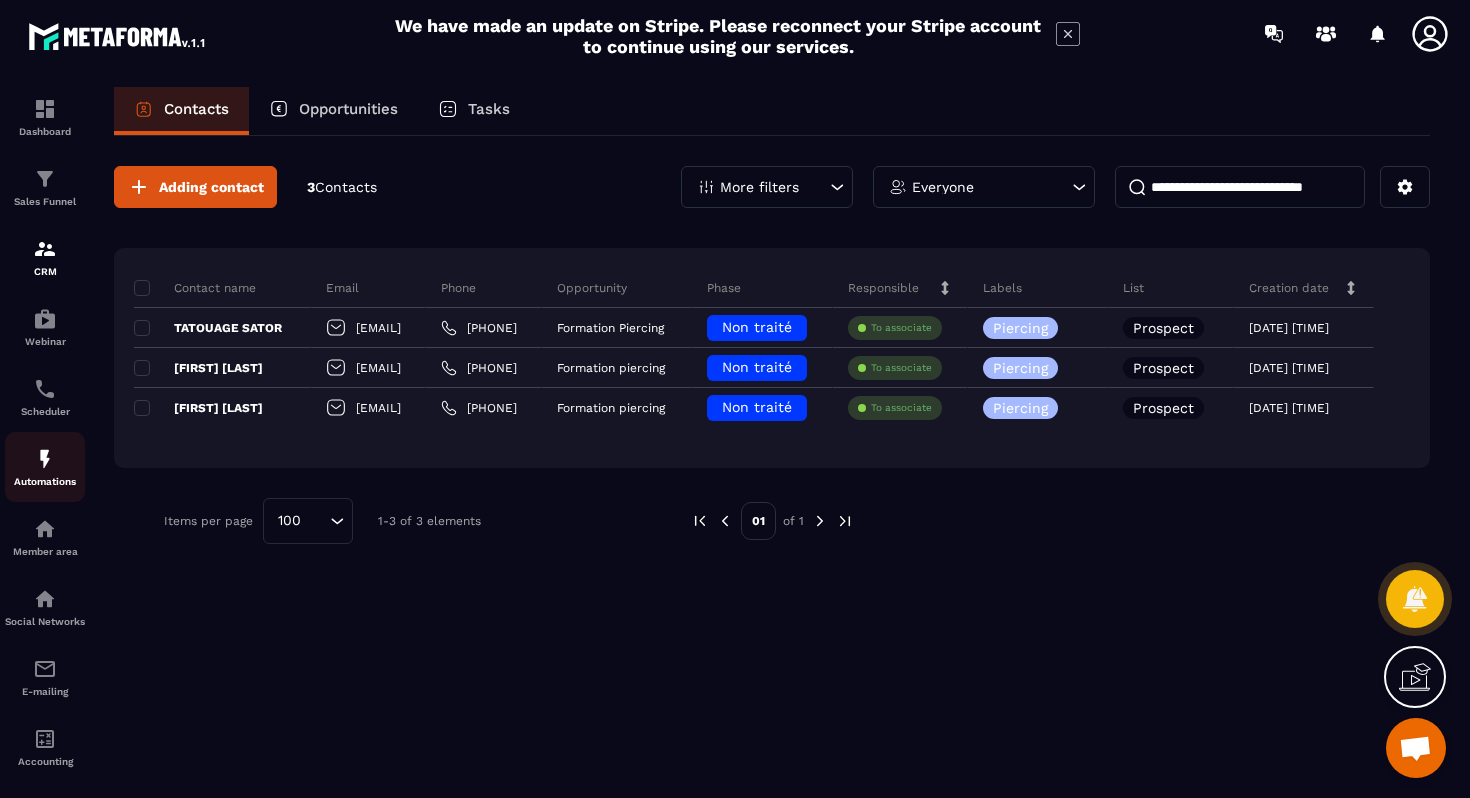 click on "Automations" at bounding box center (45, 467) 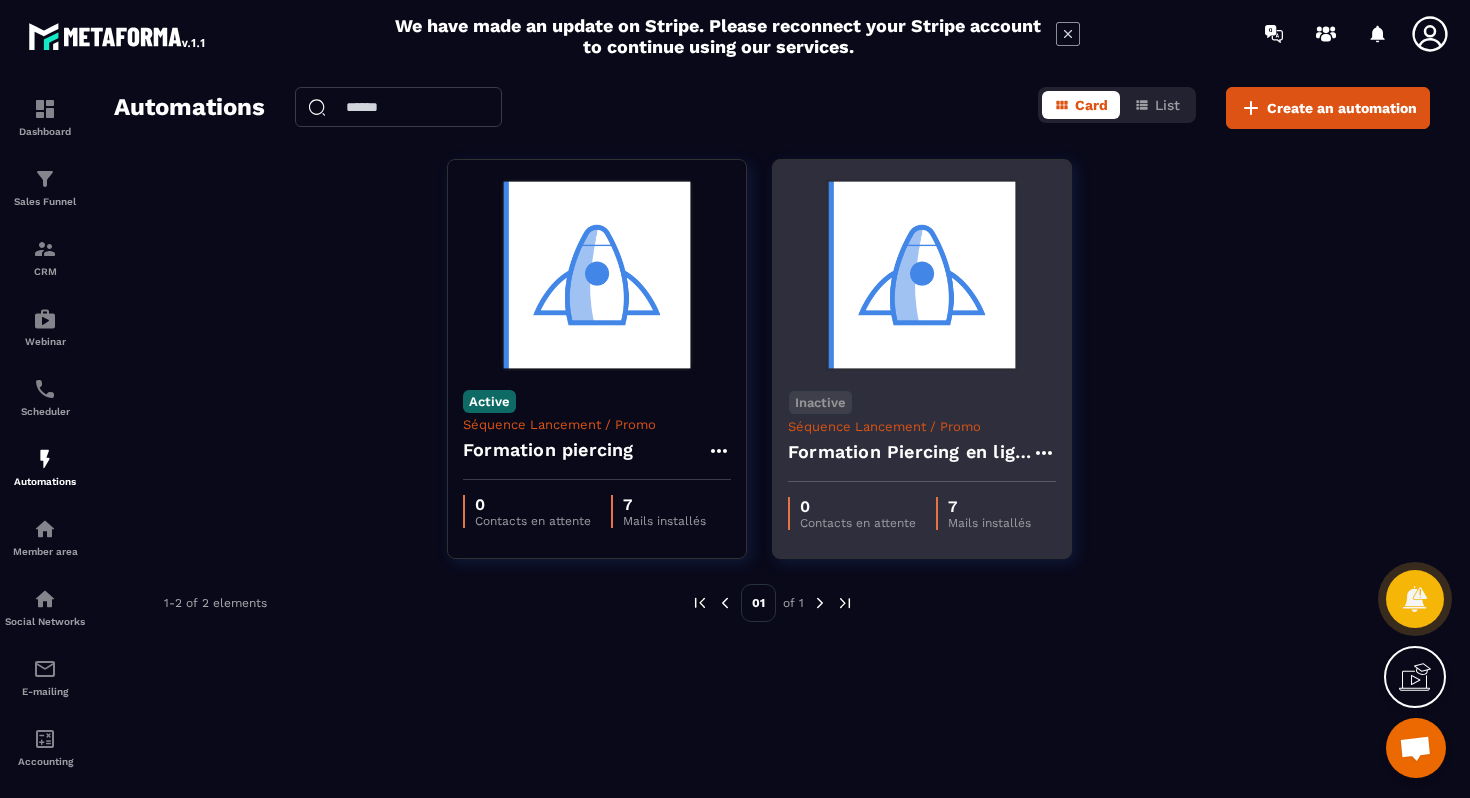 click on "Formation Piercing en ligne" at bounding box center (922, 458) 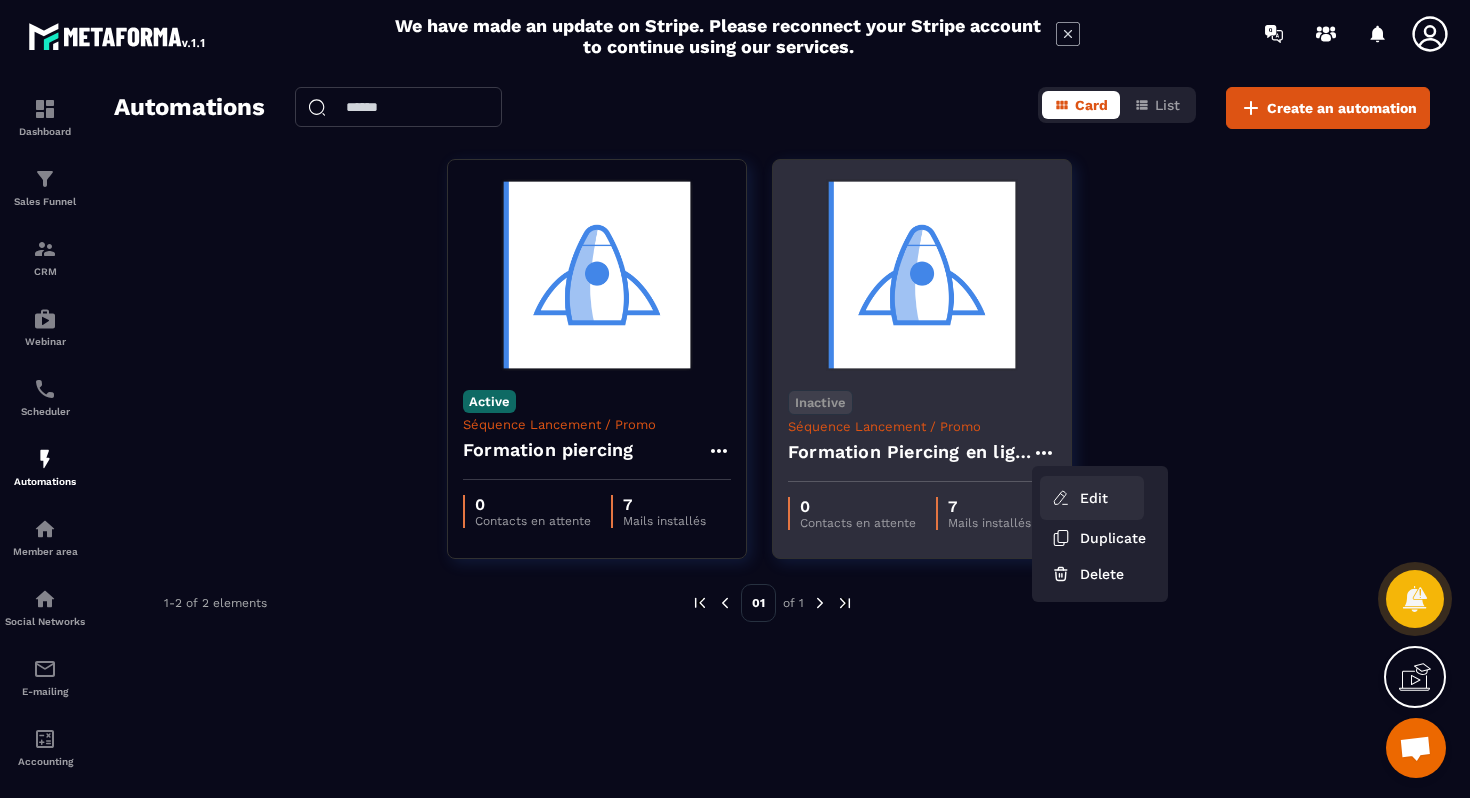 click on "Edit" at bounding box center (1092, 498) 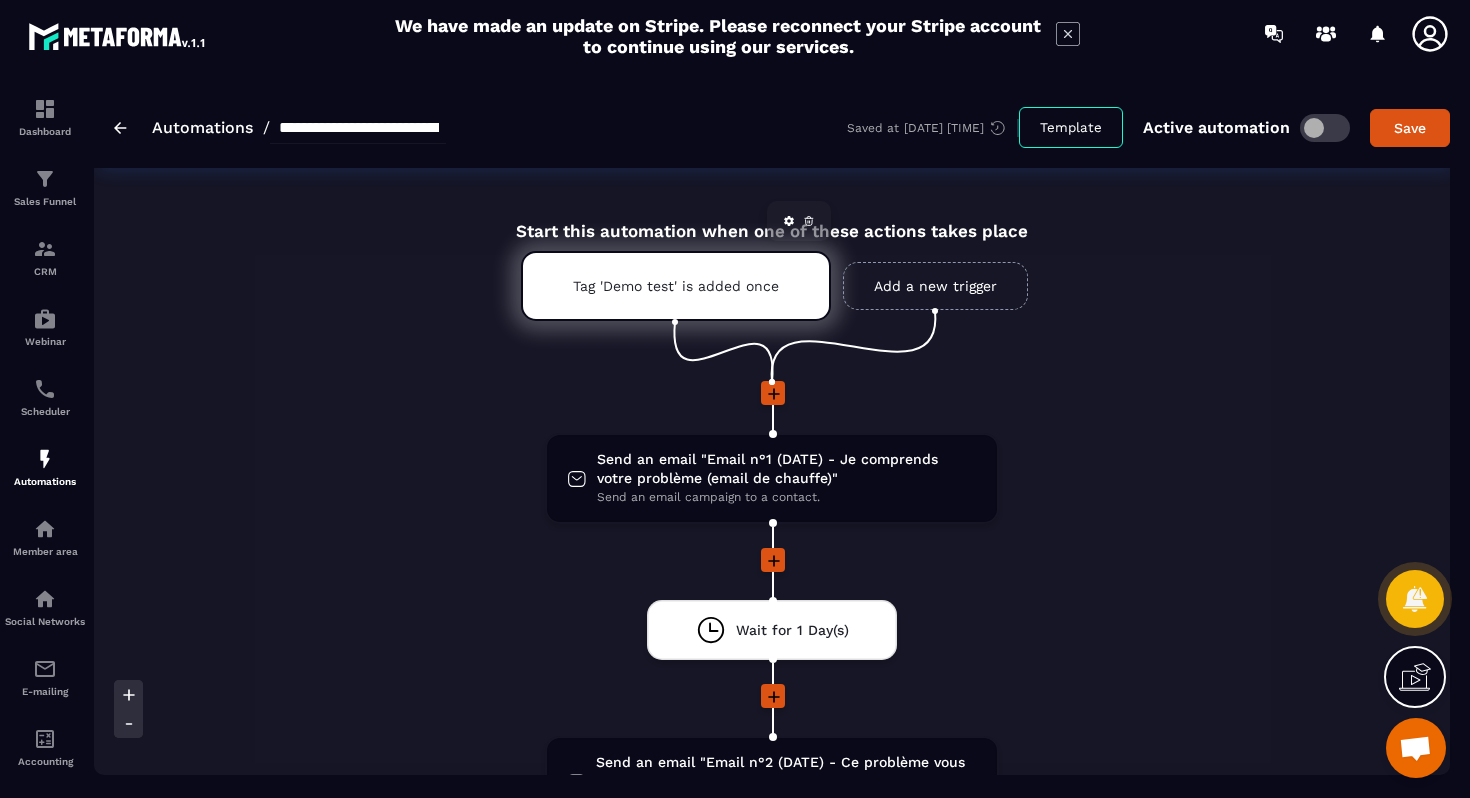 click on "Tag 'Demo test' is added once" at bounding box center (676, 286) 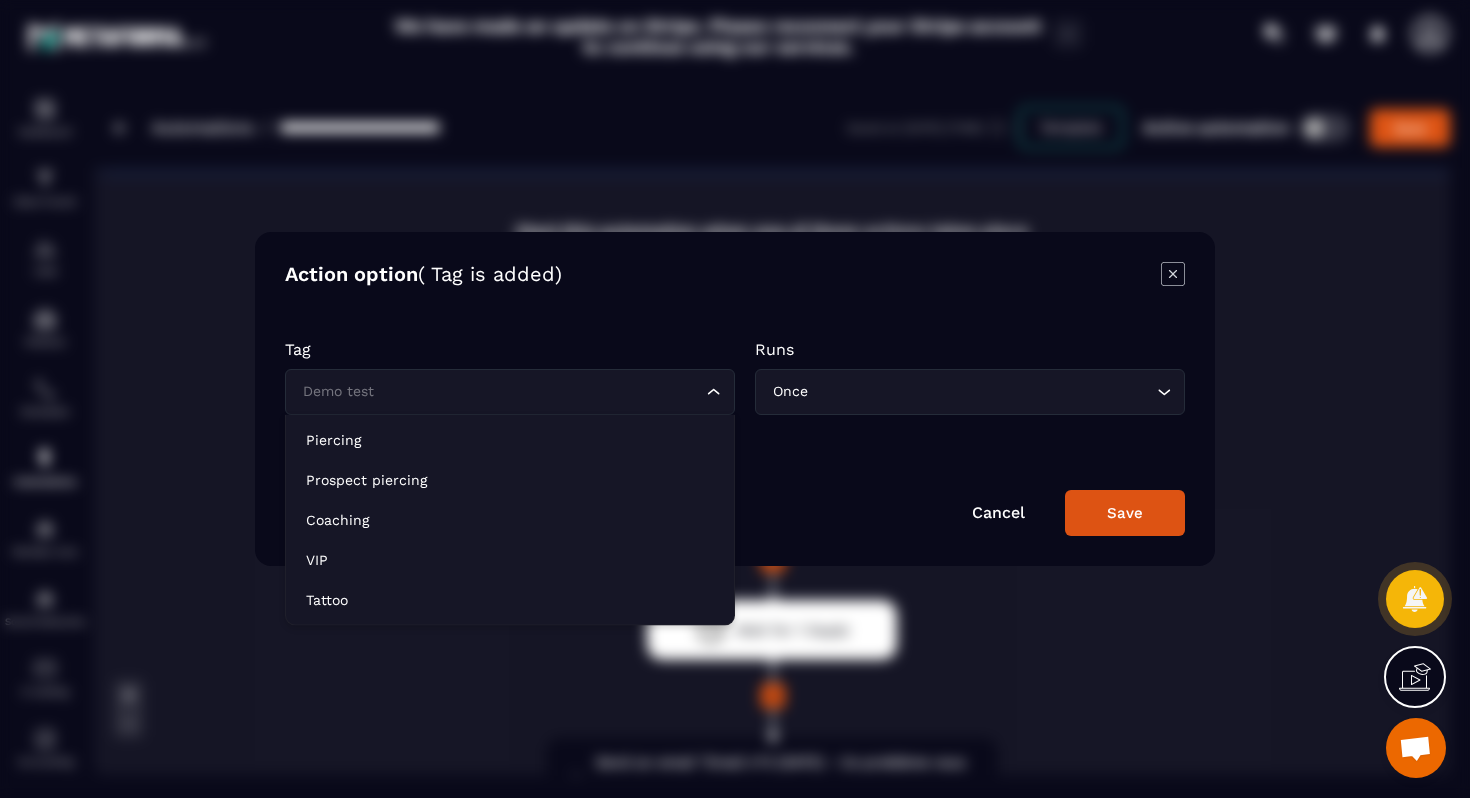 click 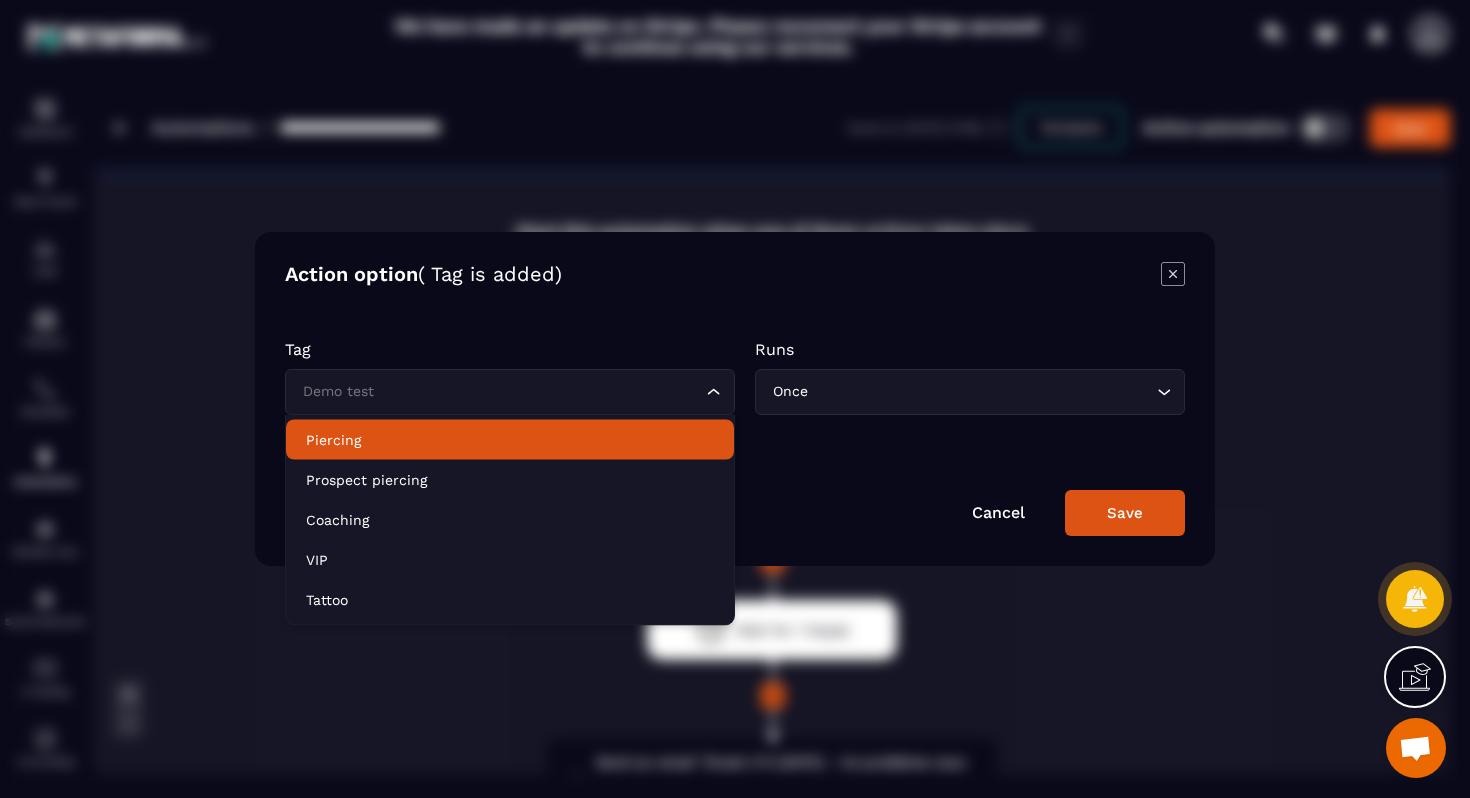 click on "Piercing" 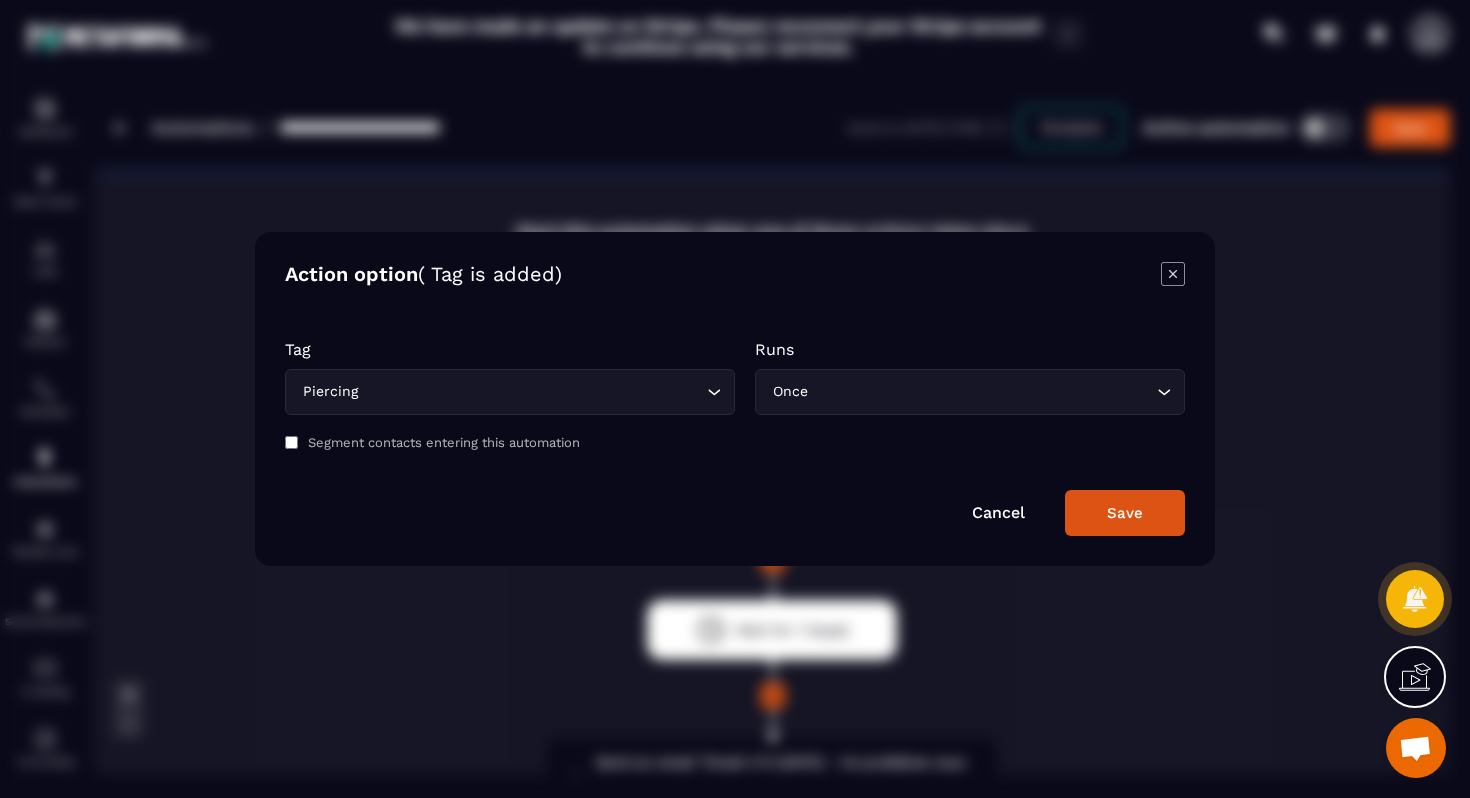 click 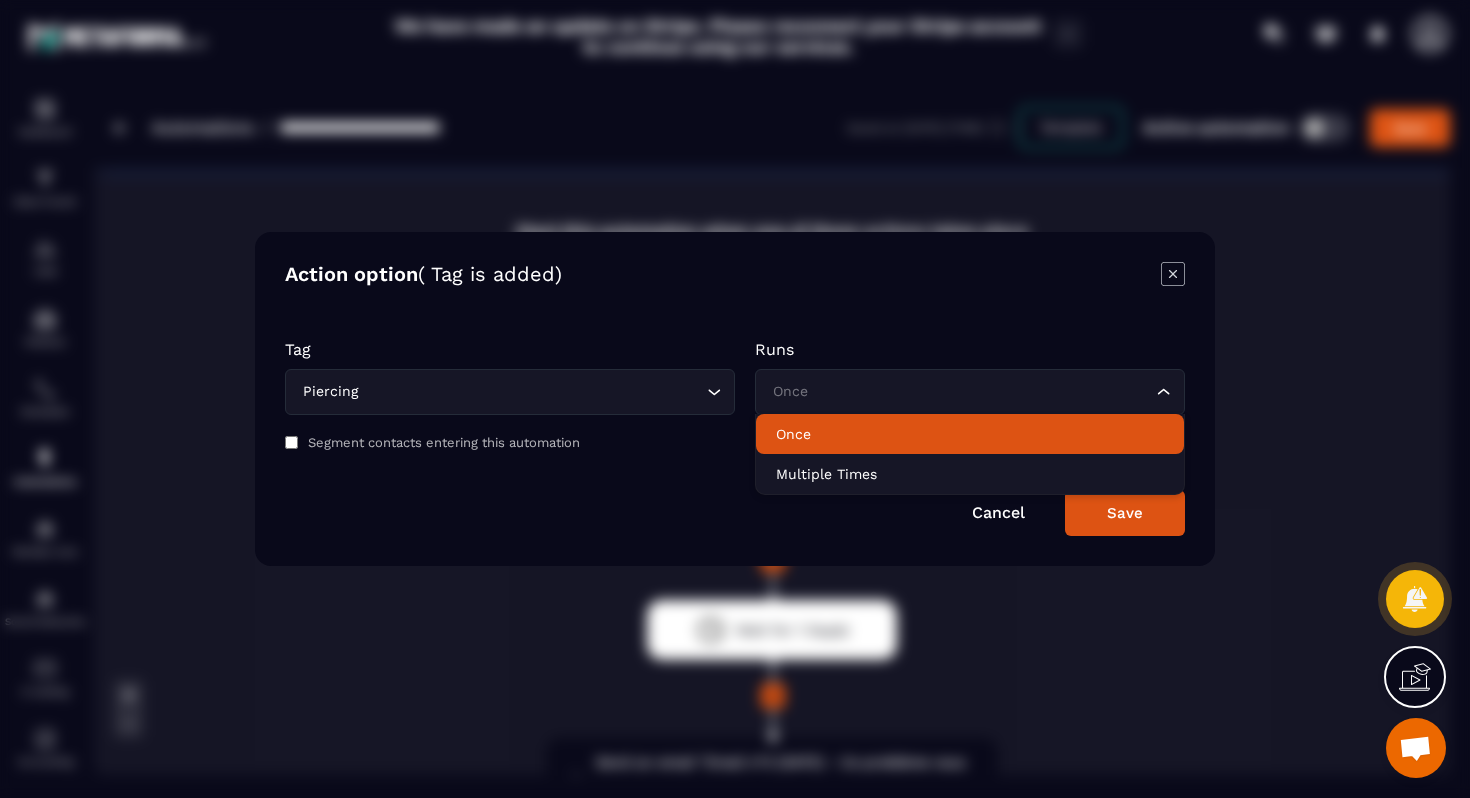 click on "Once" 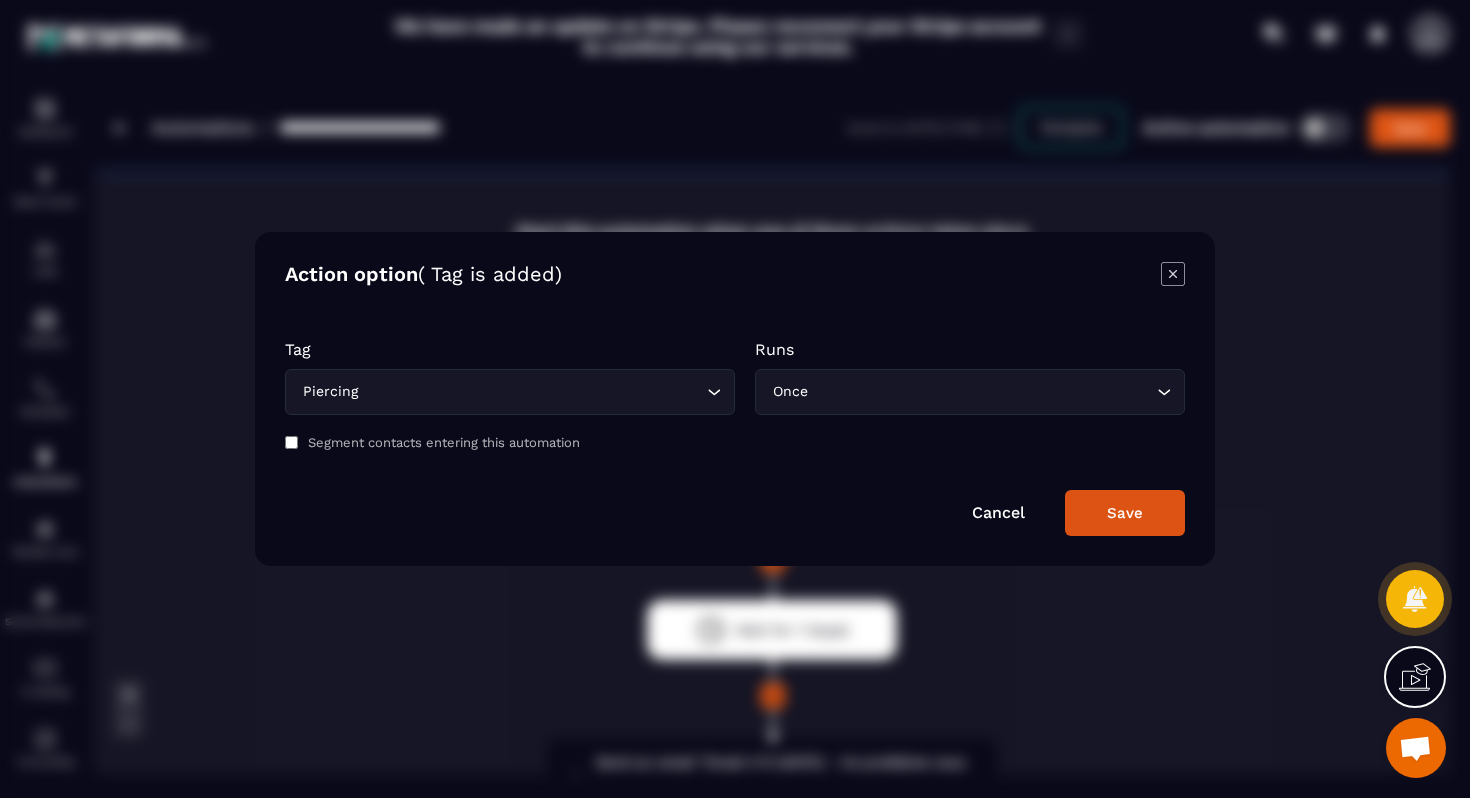 click on "Save" at bounding box center (1125, 513) 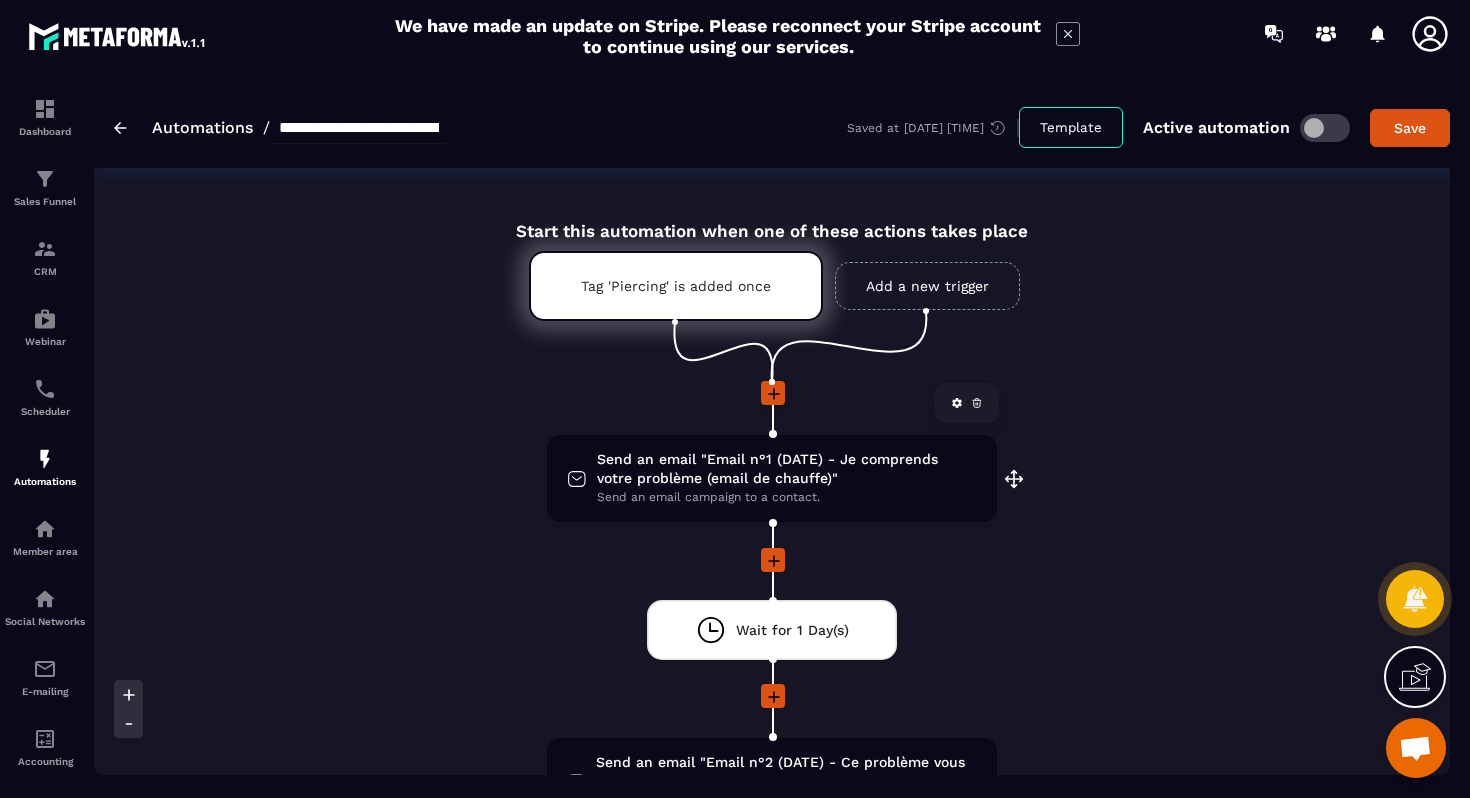 click on "Send an email "Email n°1 (DATE) - Je comprends votre problème (email de chauffe)"" at bounding box center (787, 469) 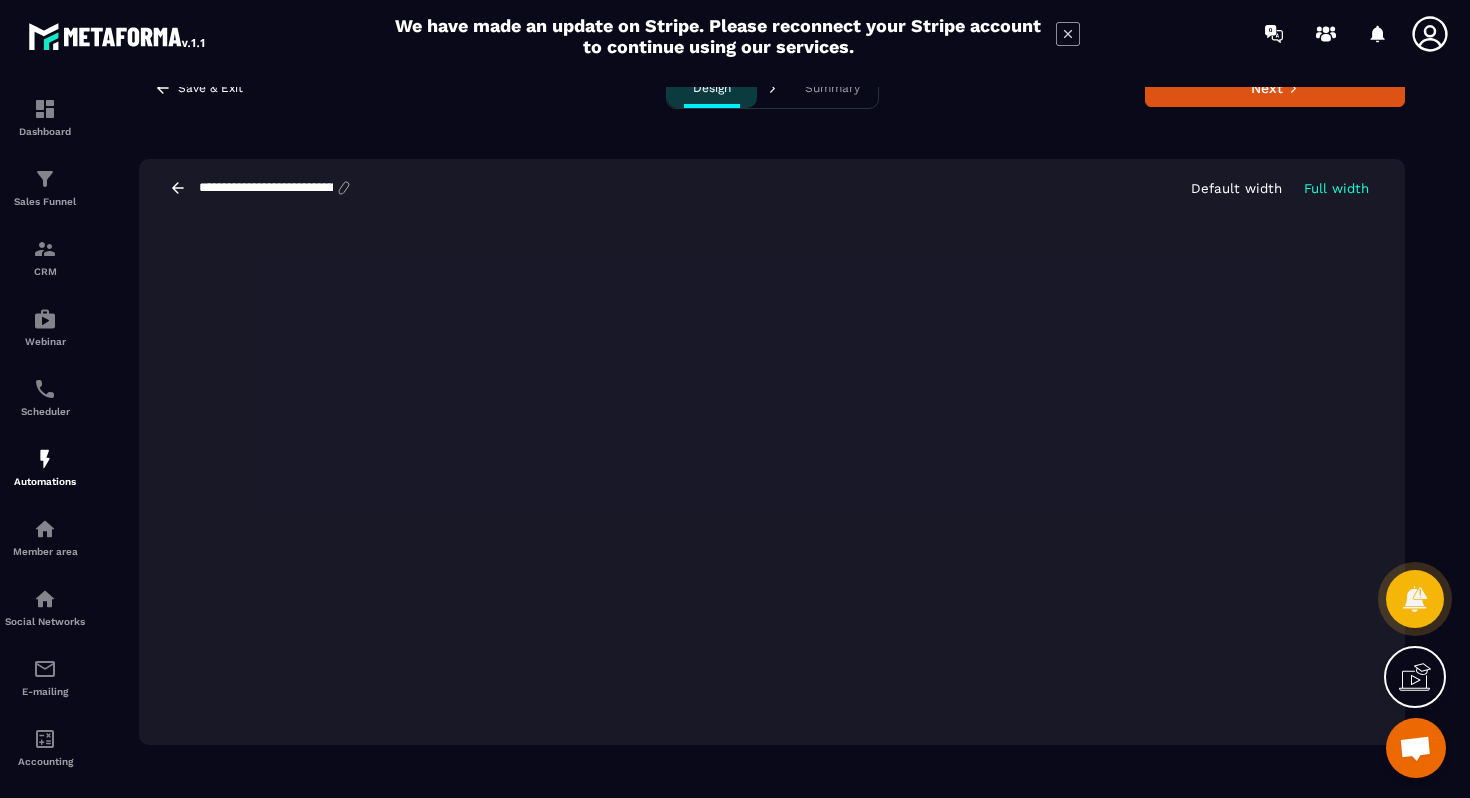 scroll, scrollTop: 0, scrollLeft: 0, axis: both 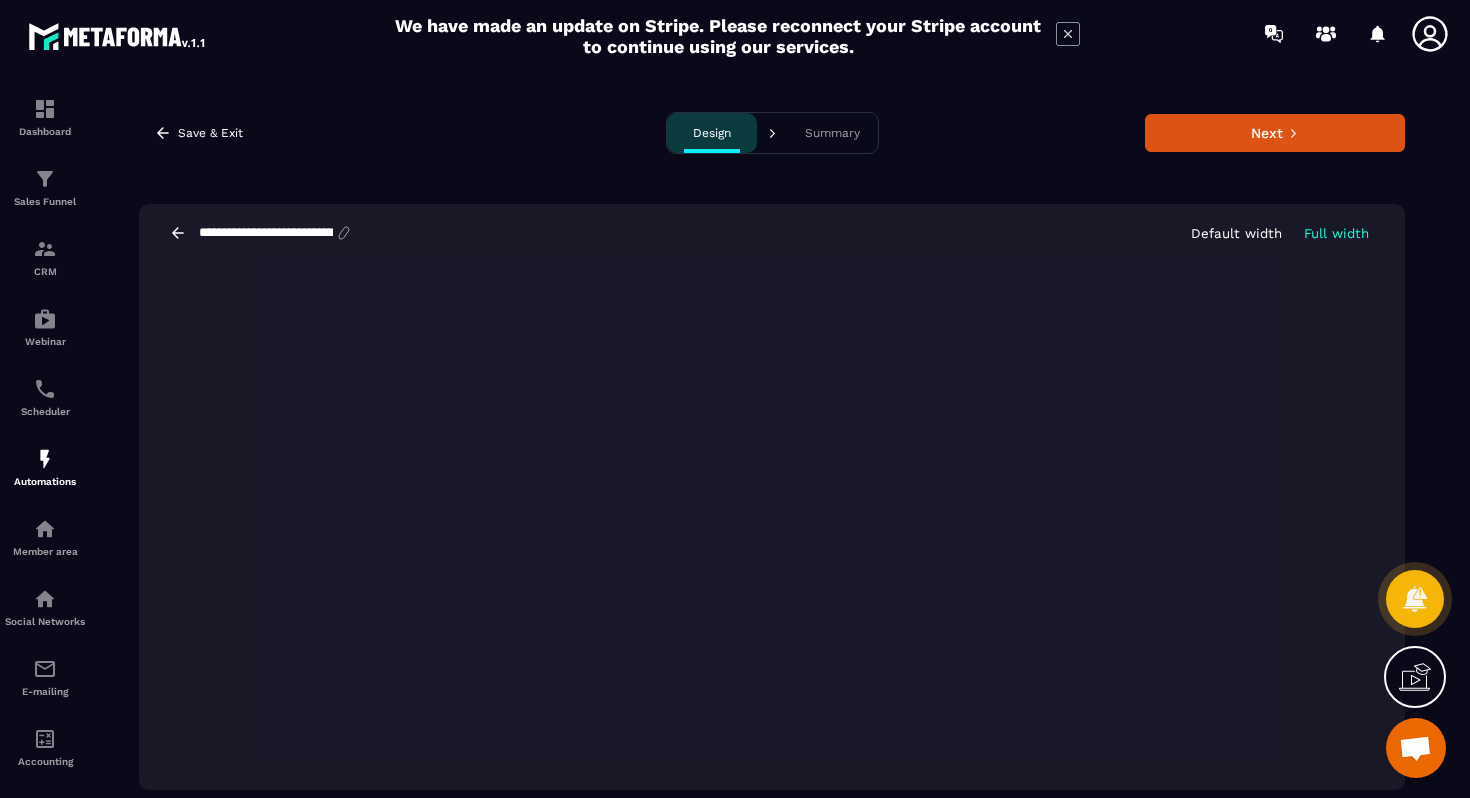 click 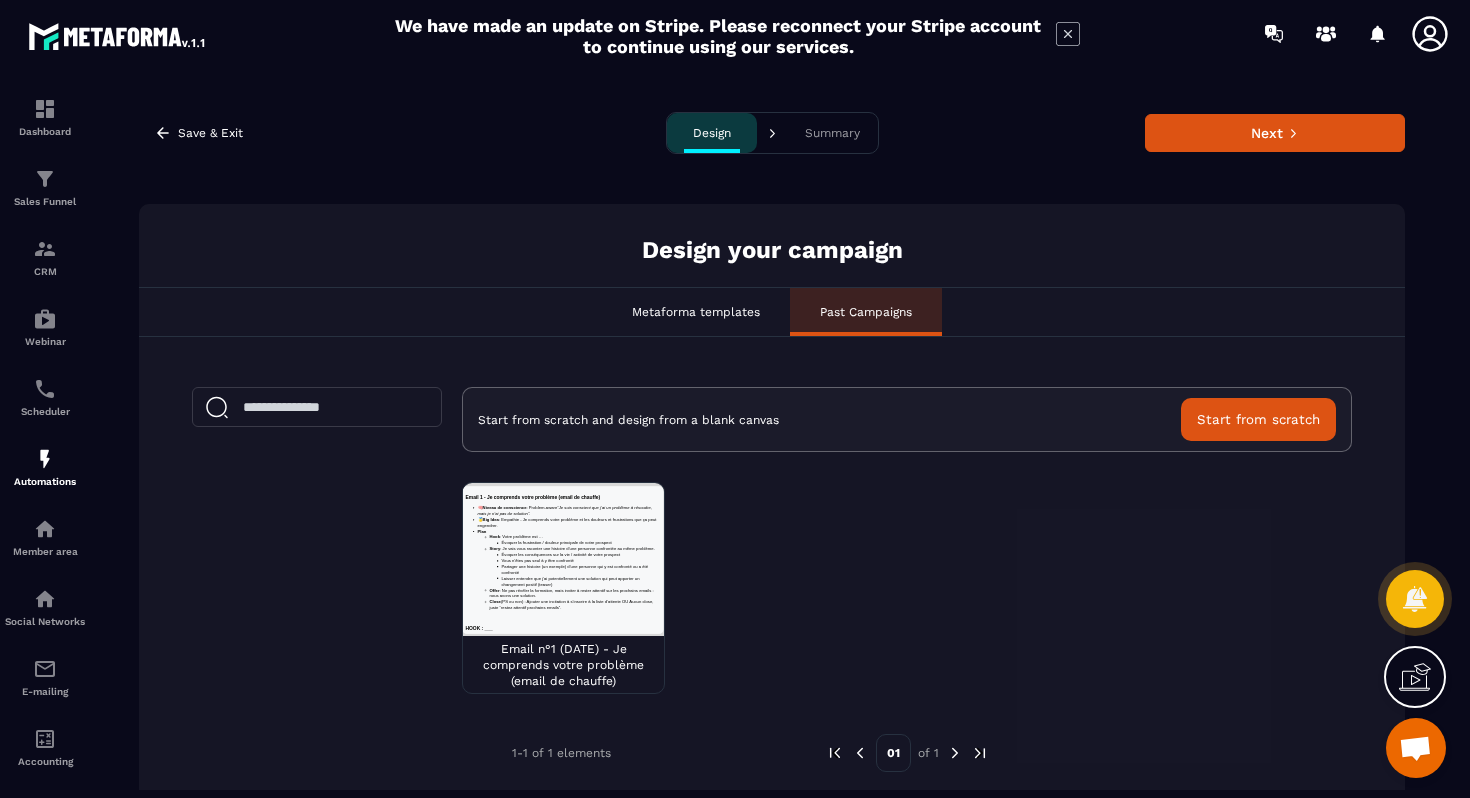 scroll, scrollTop: 0, scrollLeft: 0, axis: both 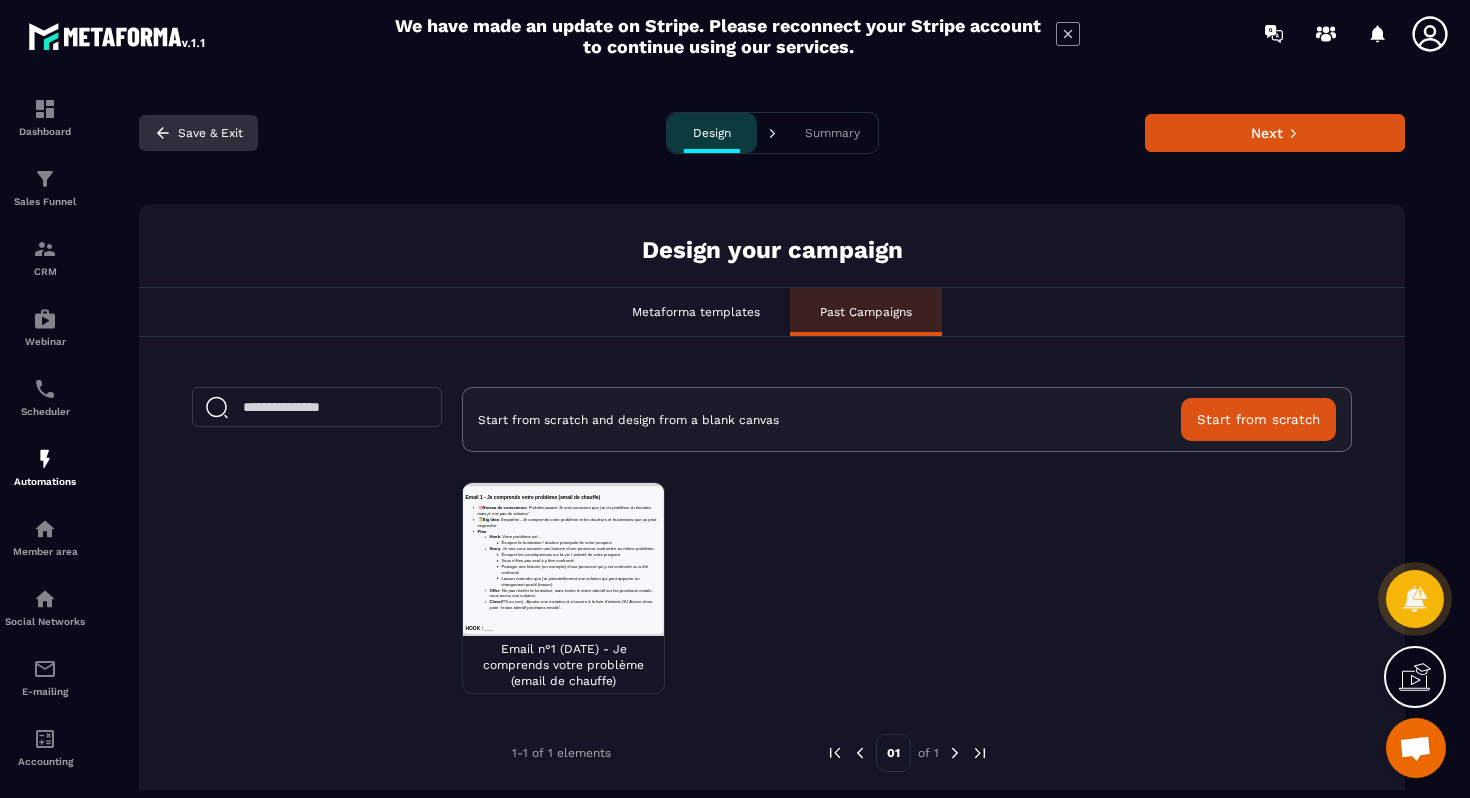 click on "Save & Exit" at bounding box center (198, 133) 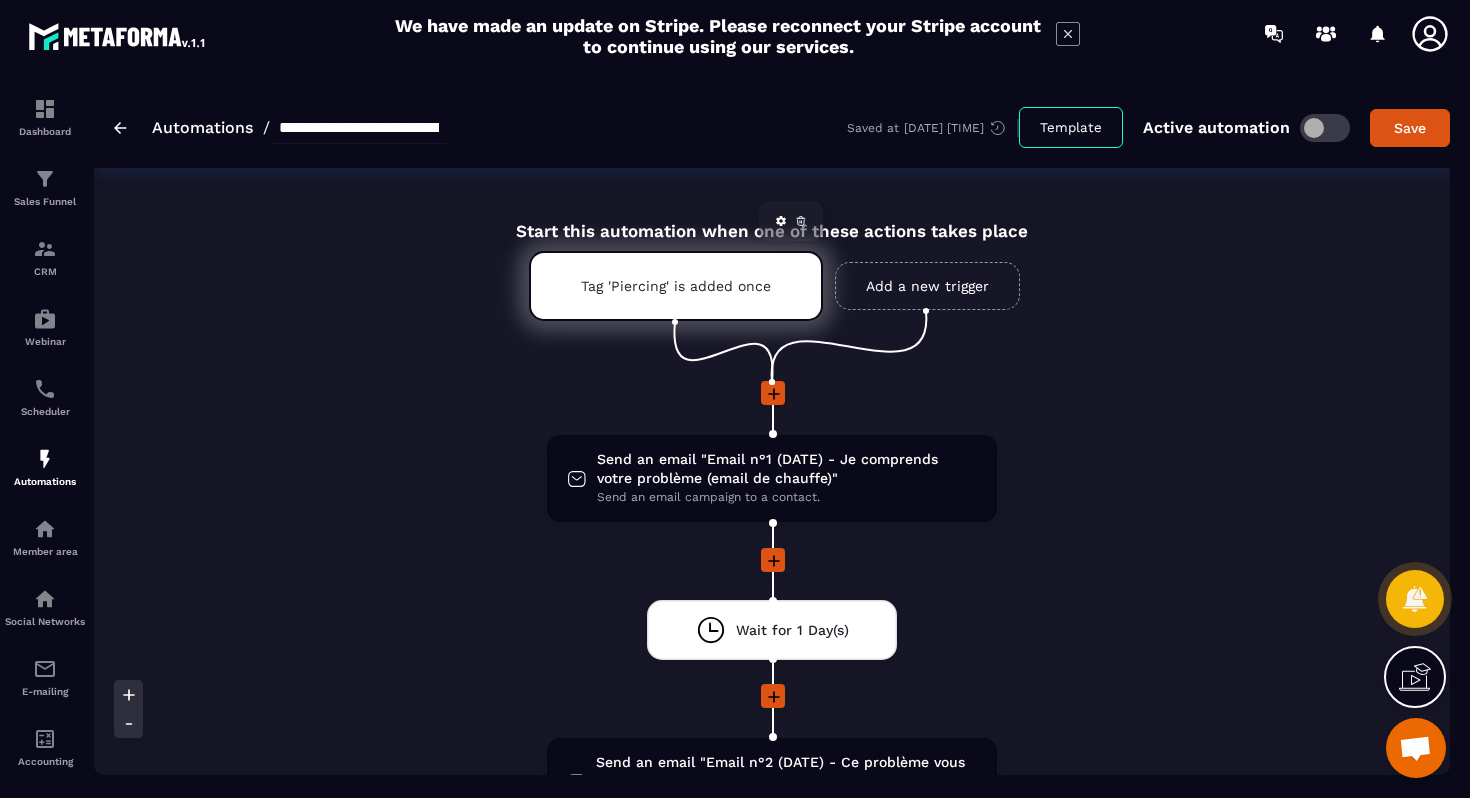 click on "Tag 'Piercing' is added once" at bounding box center [676, 286] 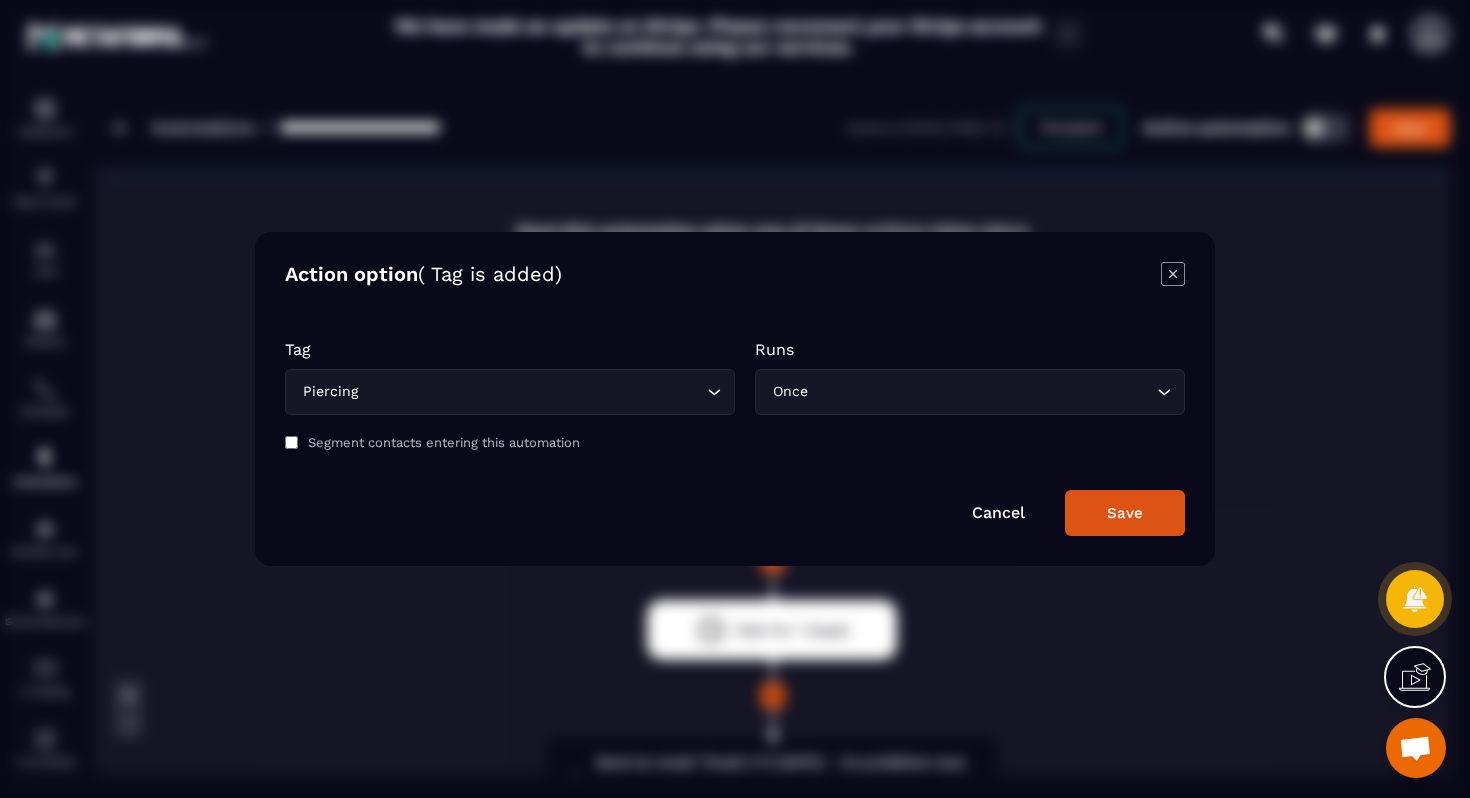 click 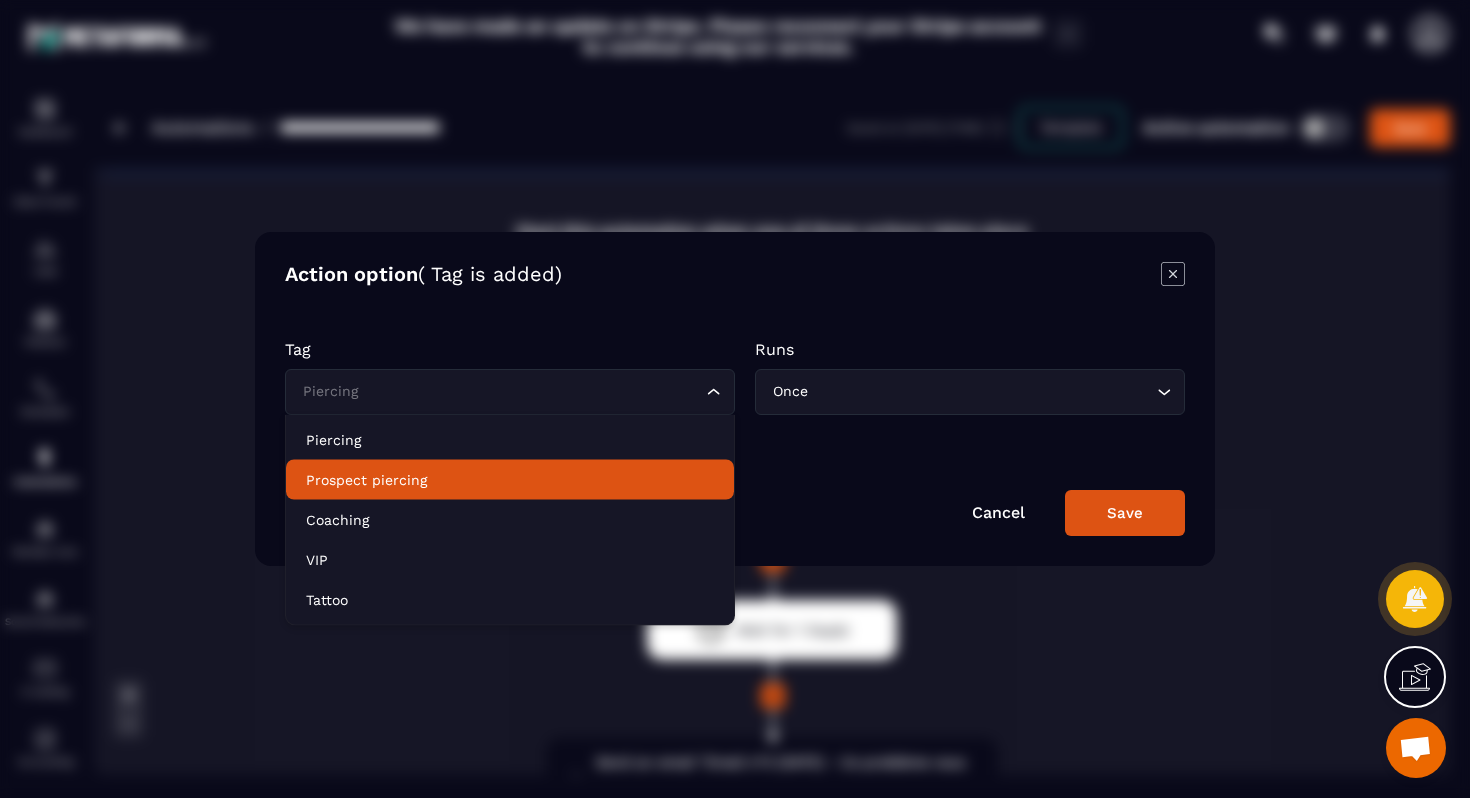 click on "Prospect piercing" 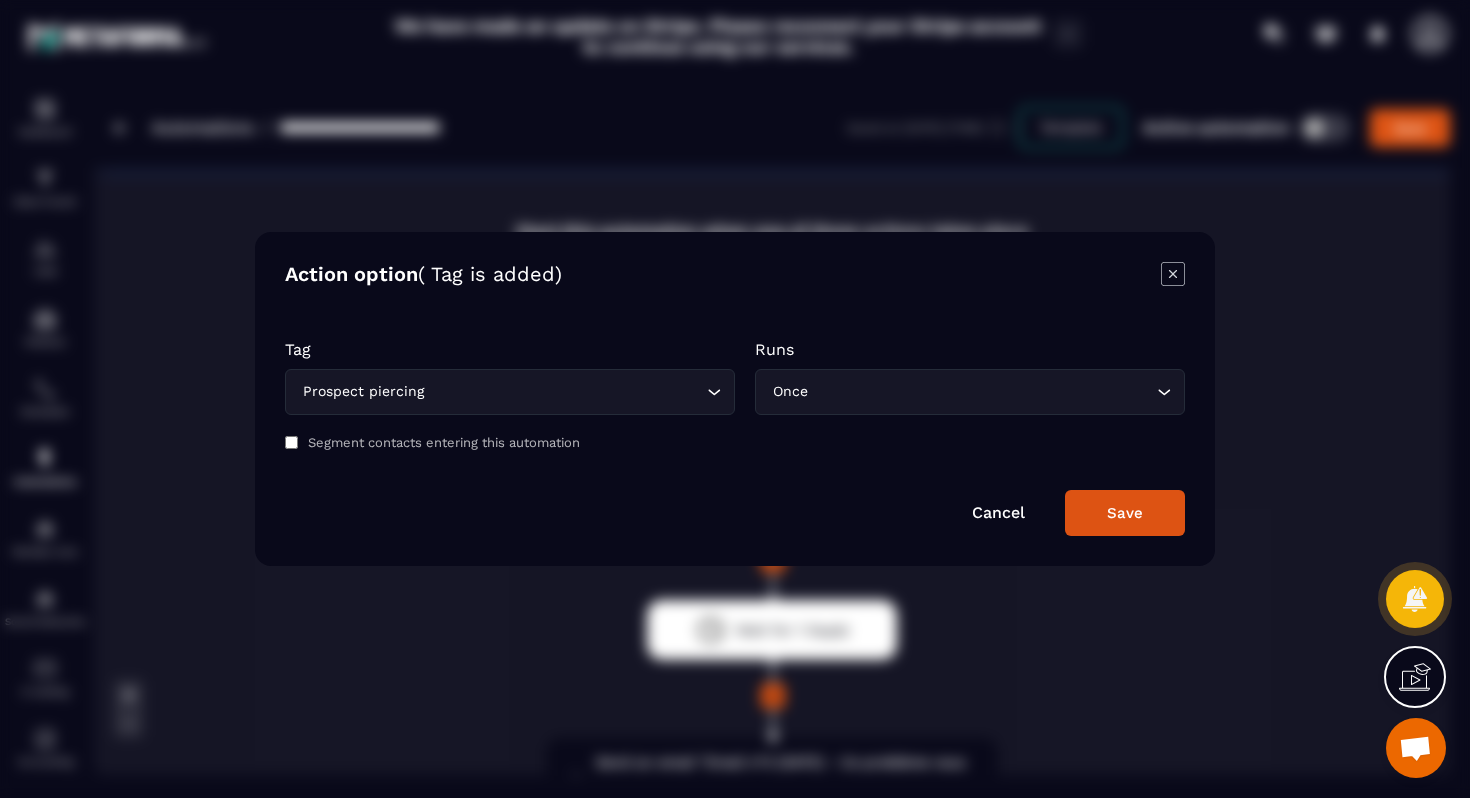 click on "Save" at bounding box center [1125, 513] 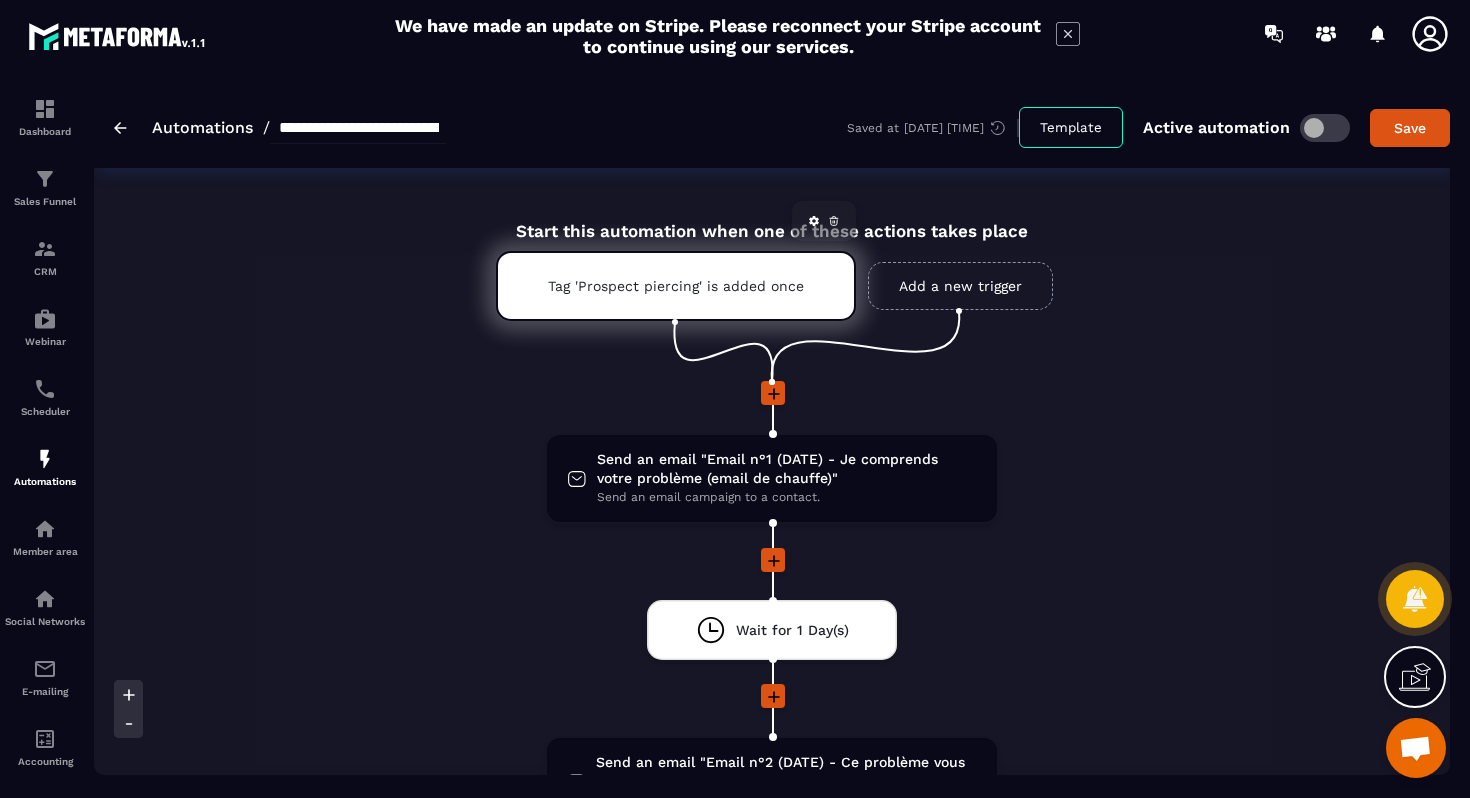 click on "Tag 'Prospect piercing' is added once" at bounding box center (676, 286) 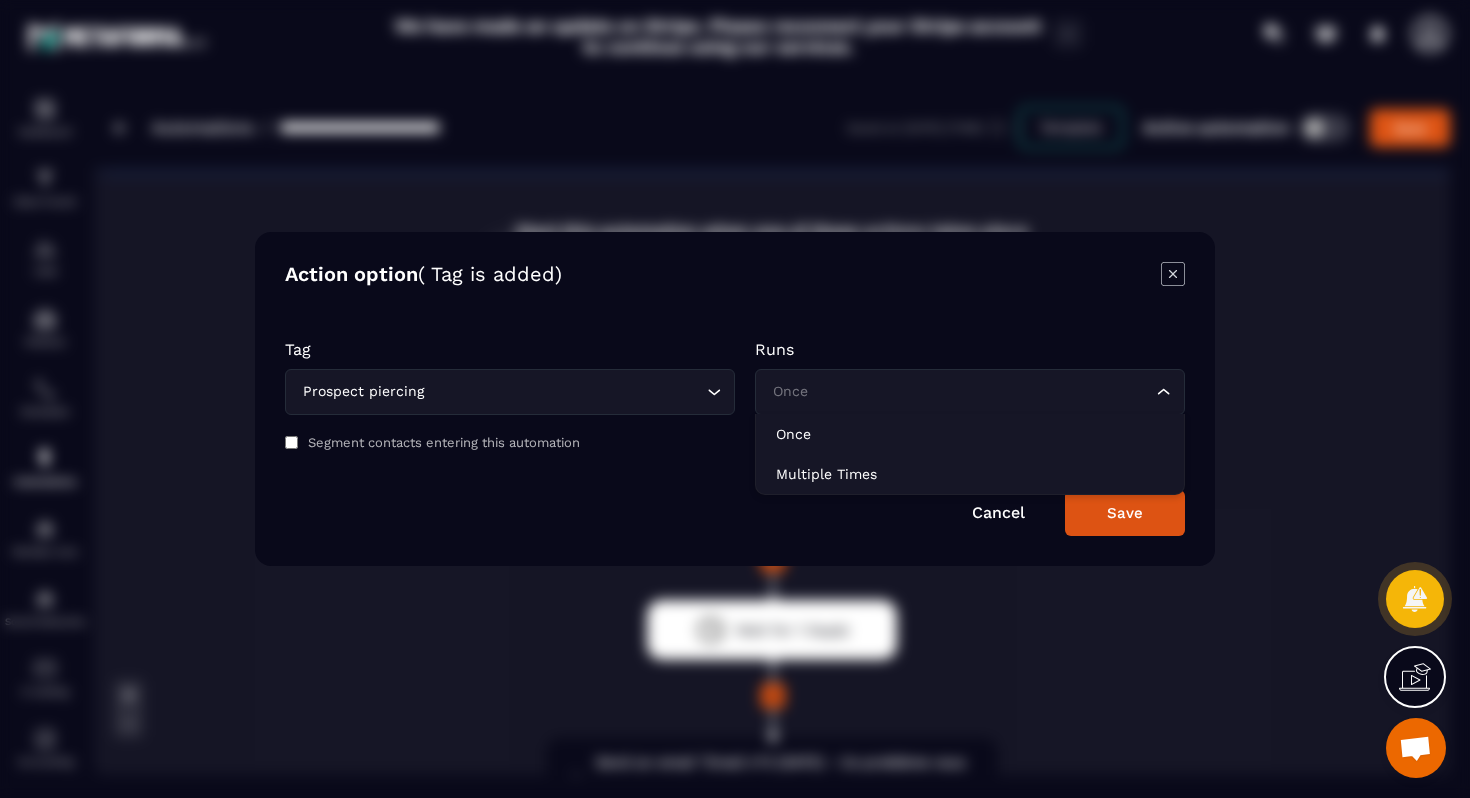 click 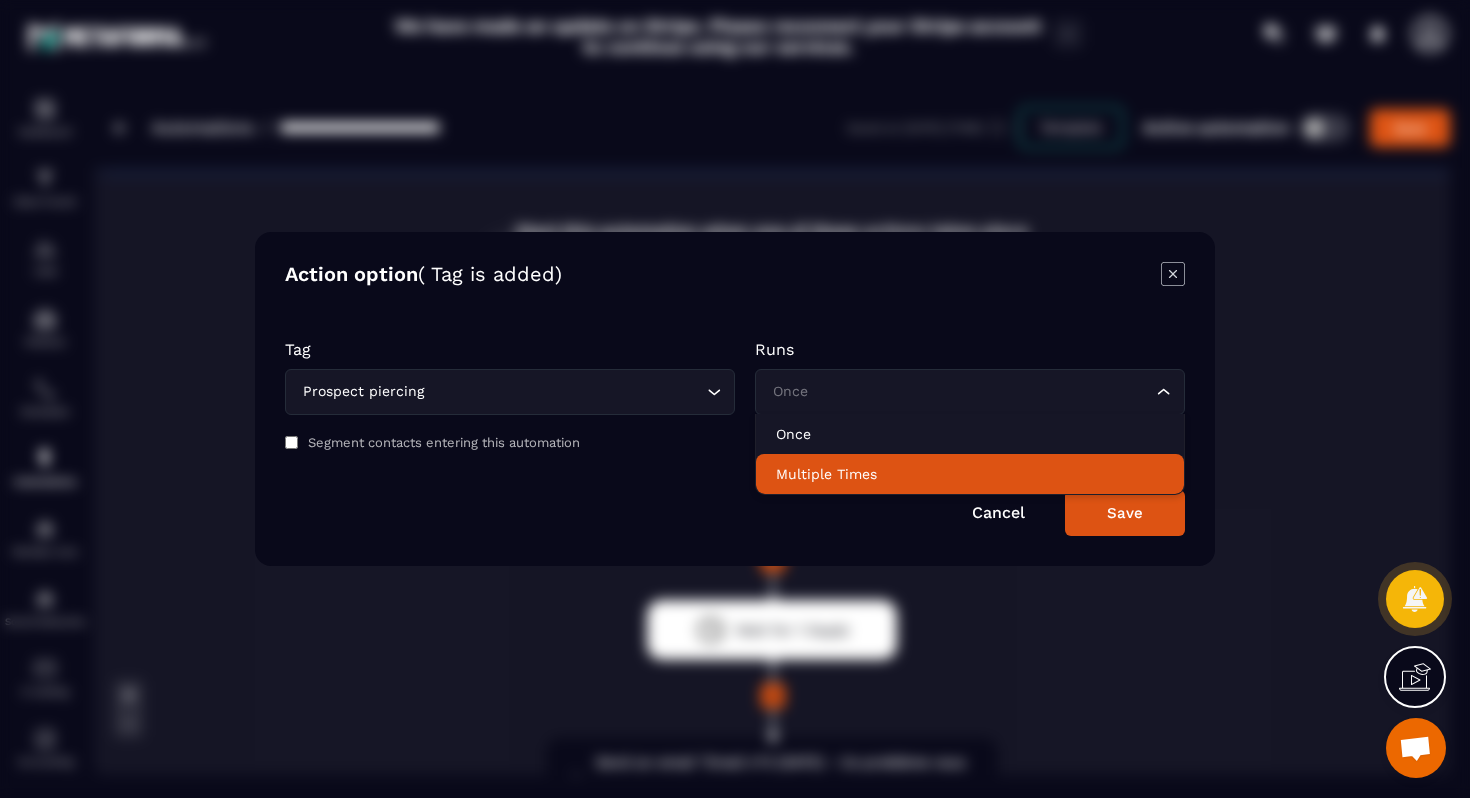click on "Save" at bounding box center (1125, 513) 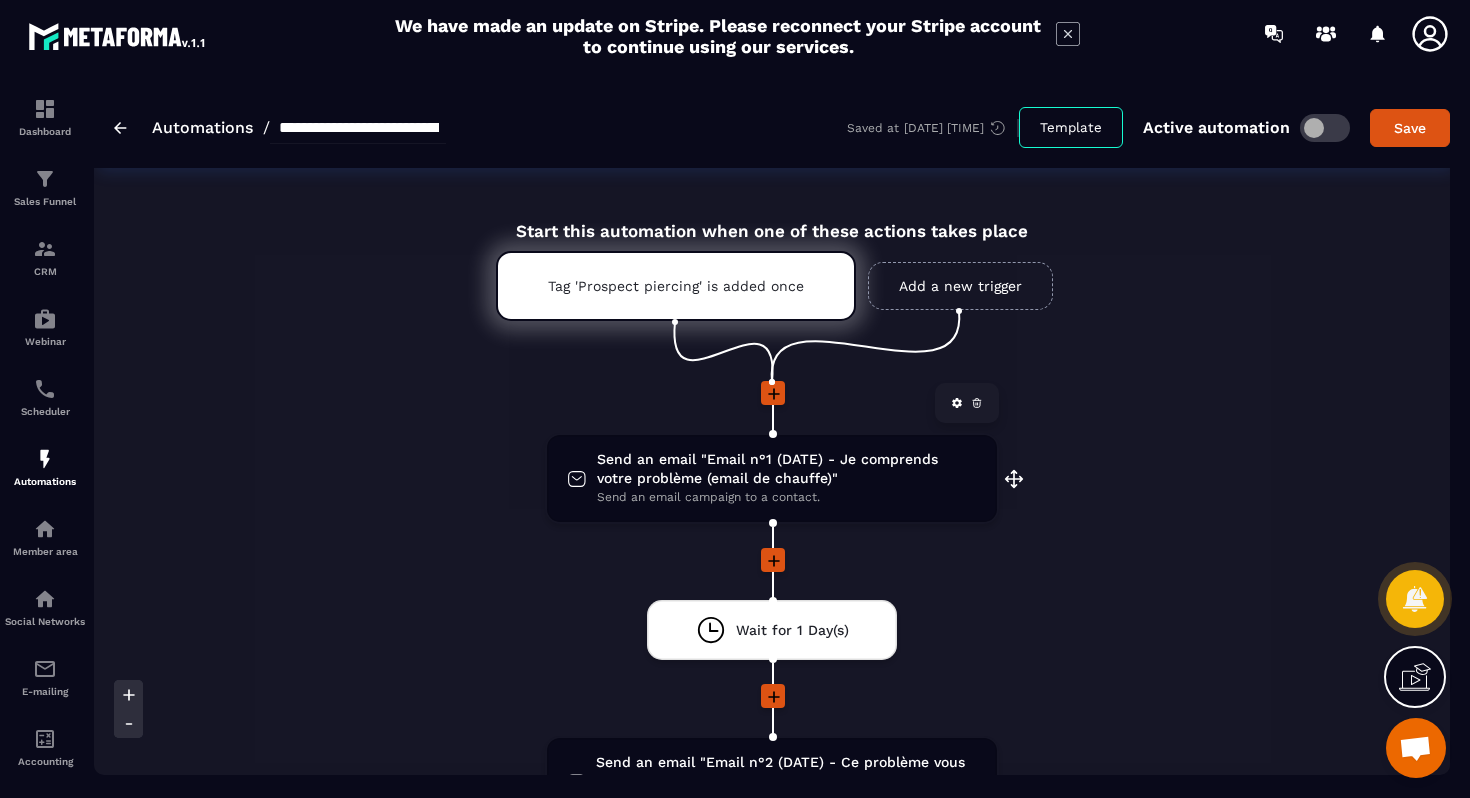 click on "Send an email "Email n°1 (DATE) - Je comprends votre problème (email de chauffe)"" at bounding box center [787, 469] 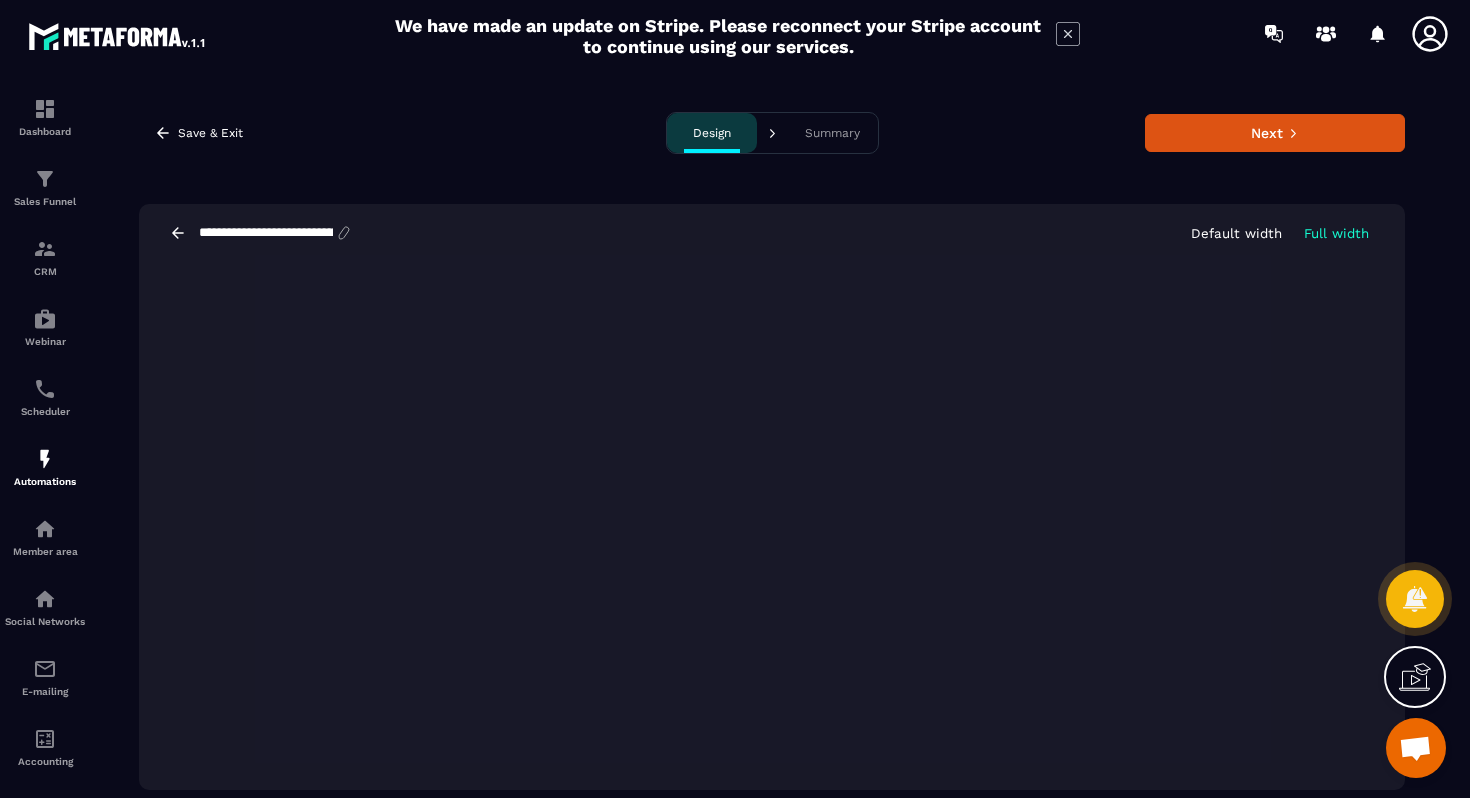 click 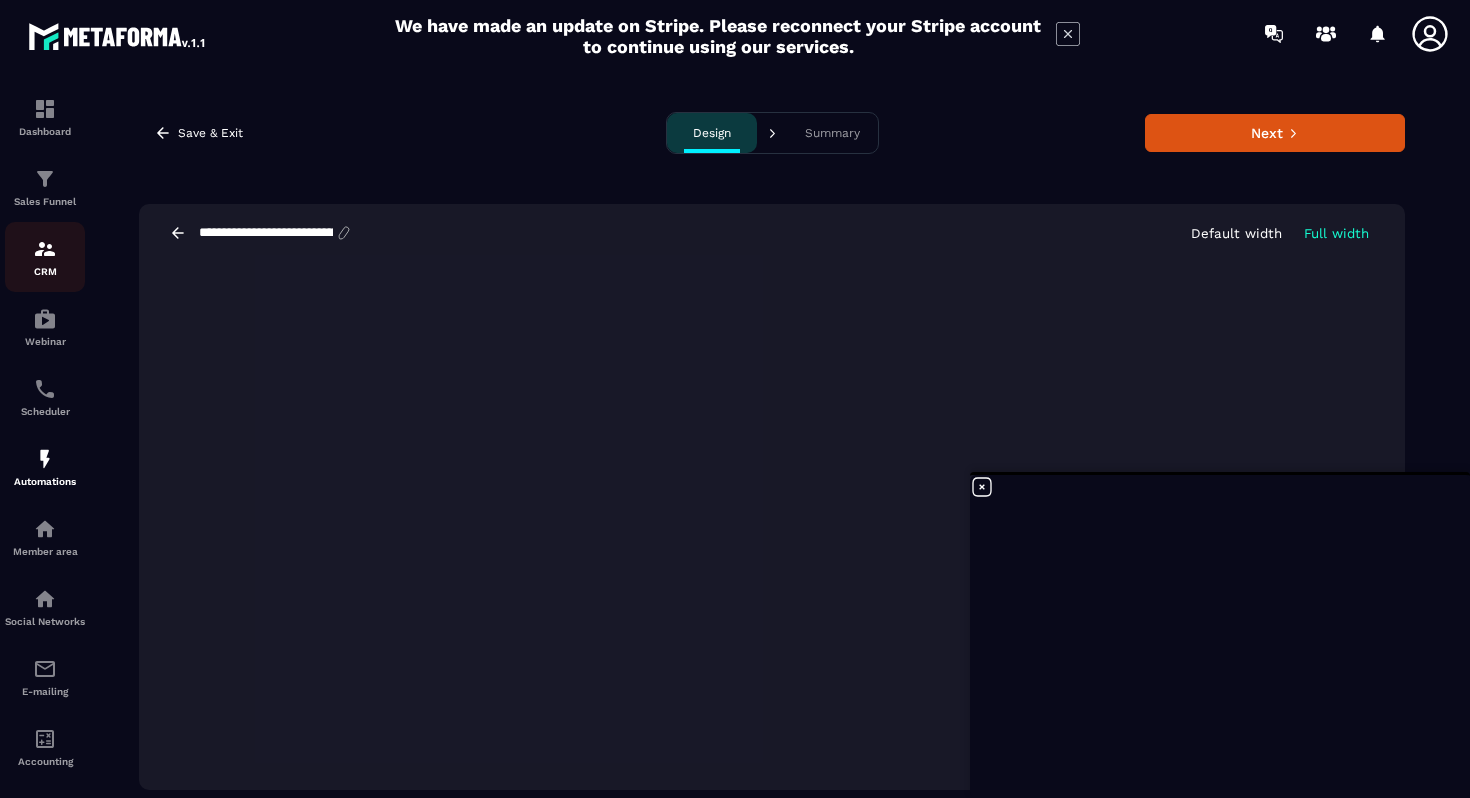 click on "CRM" at bounding box center [45, 271] 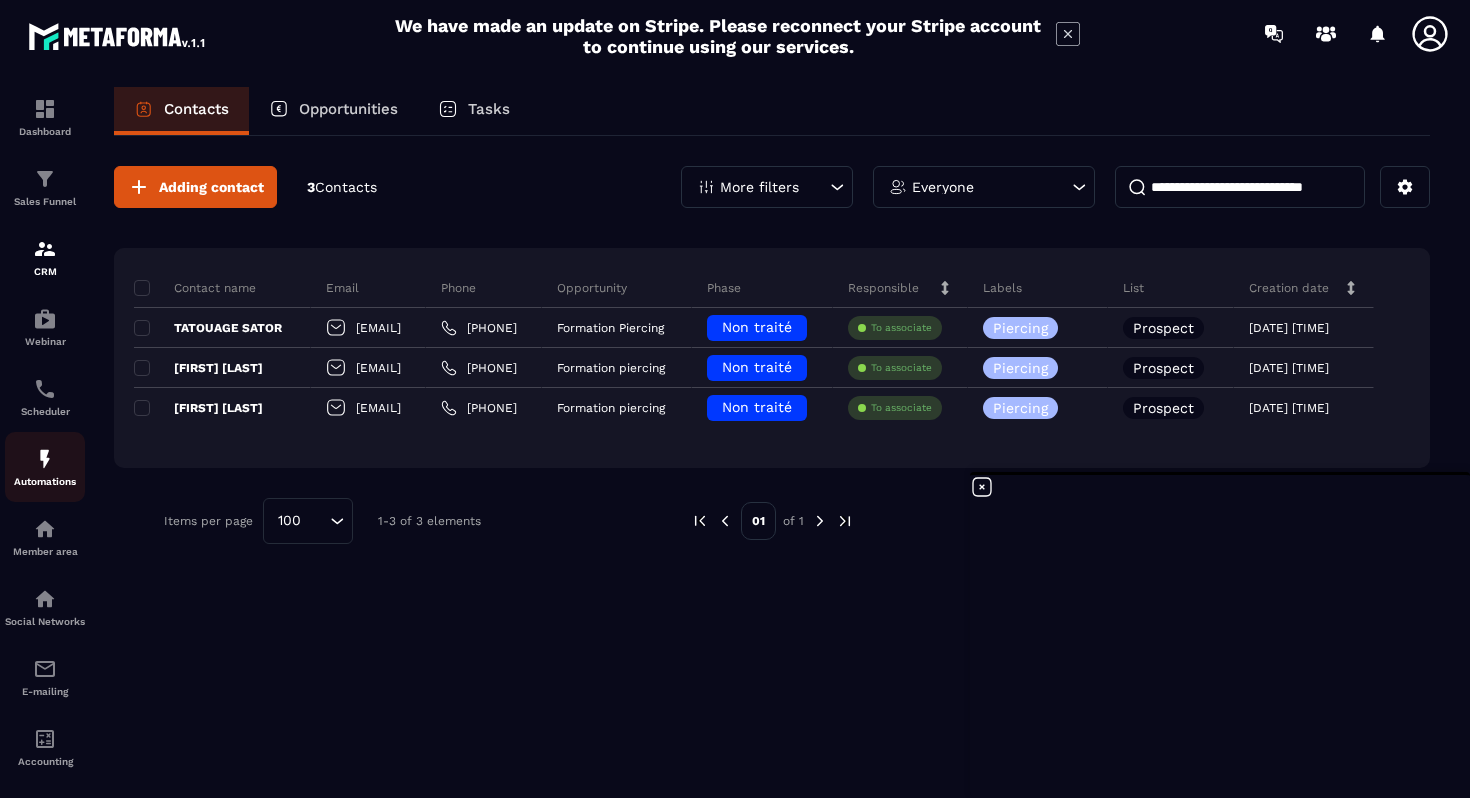 click on "Automations" at bounding box center [45, 467] 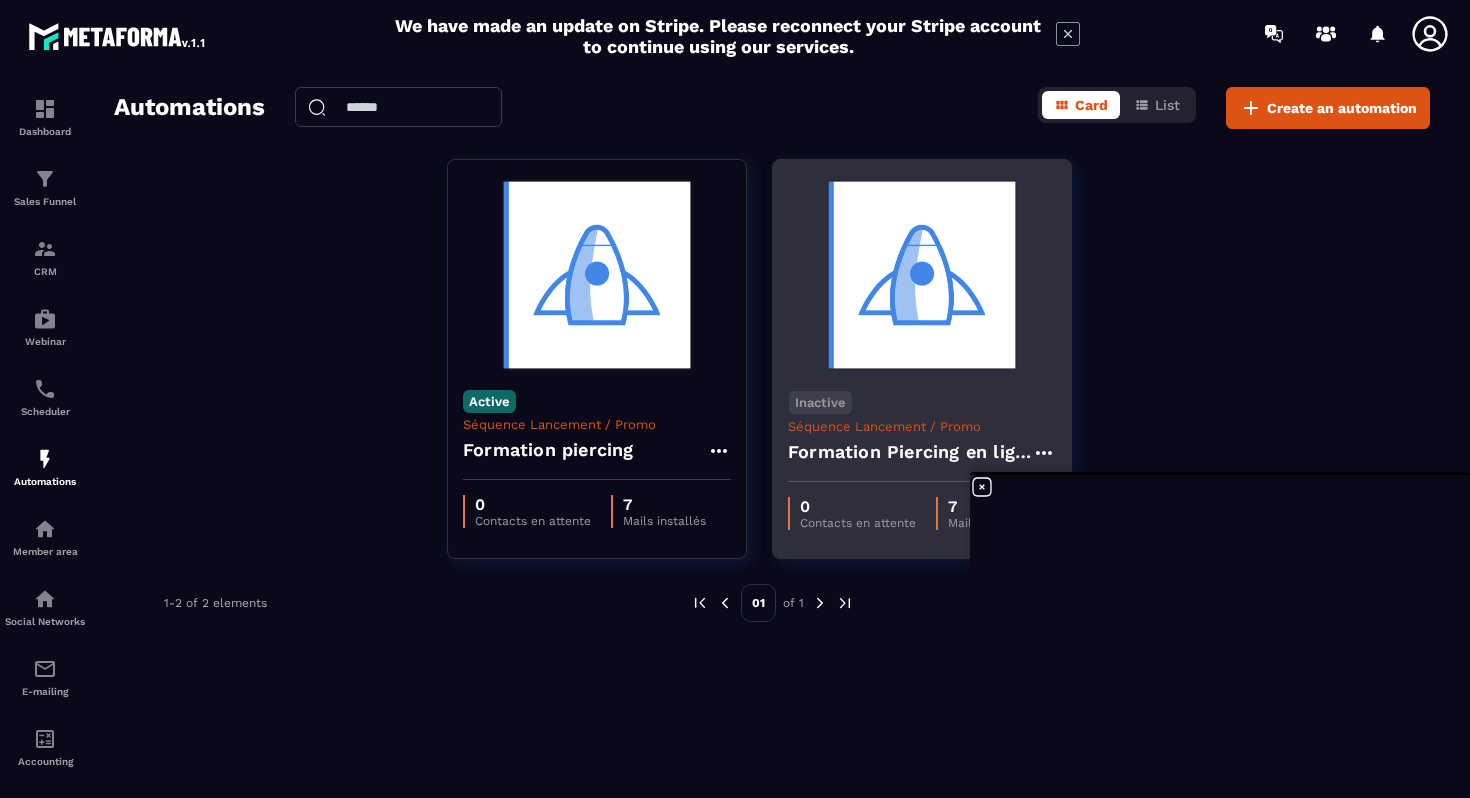 click 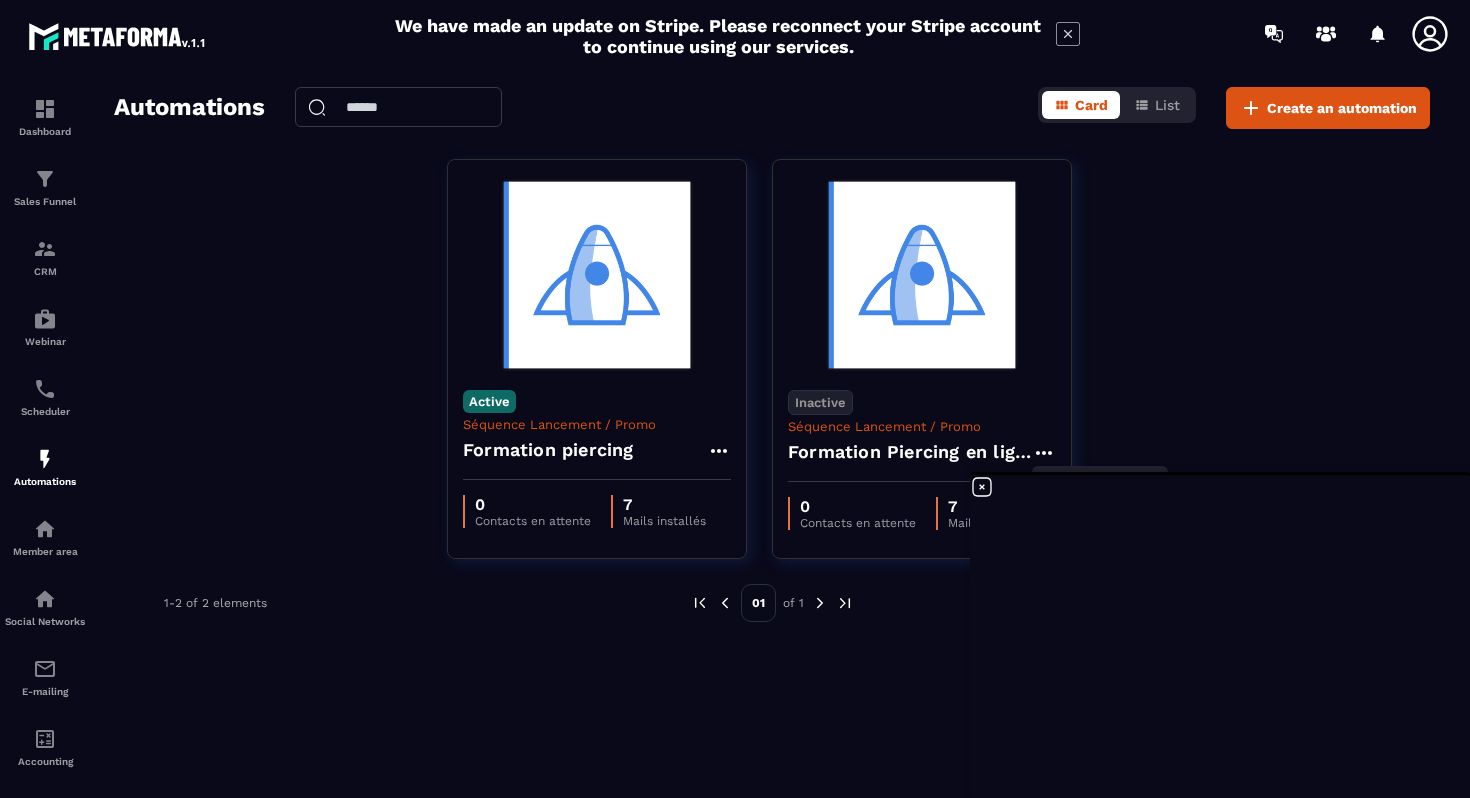 click 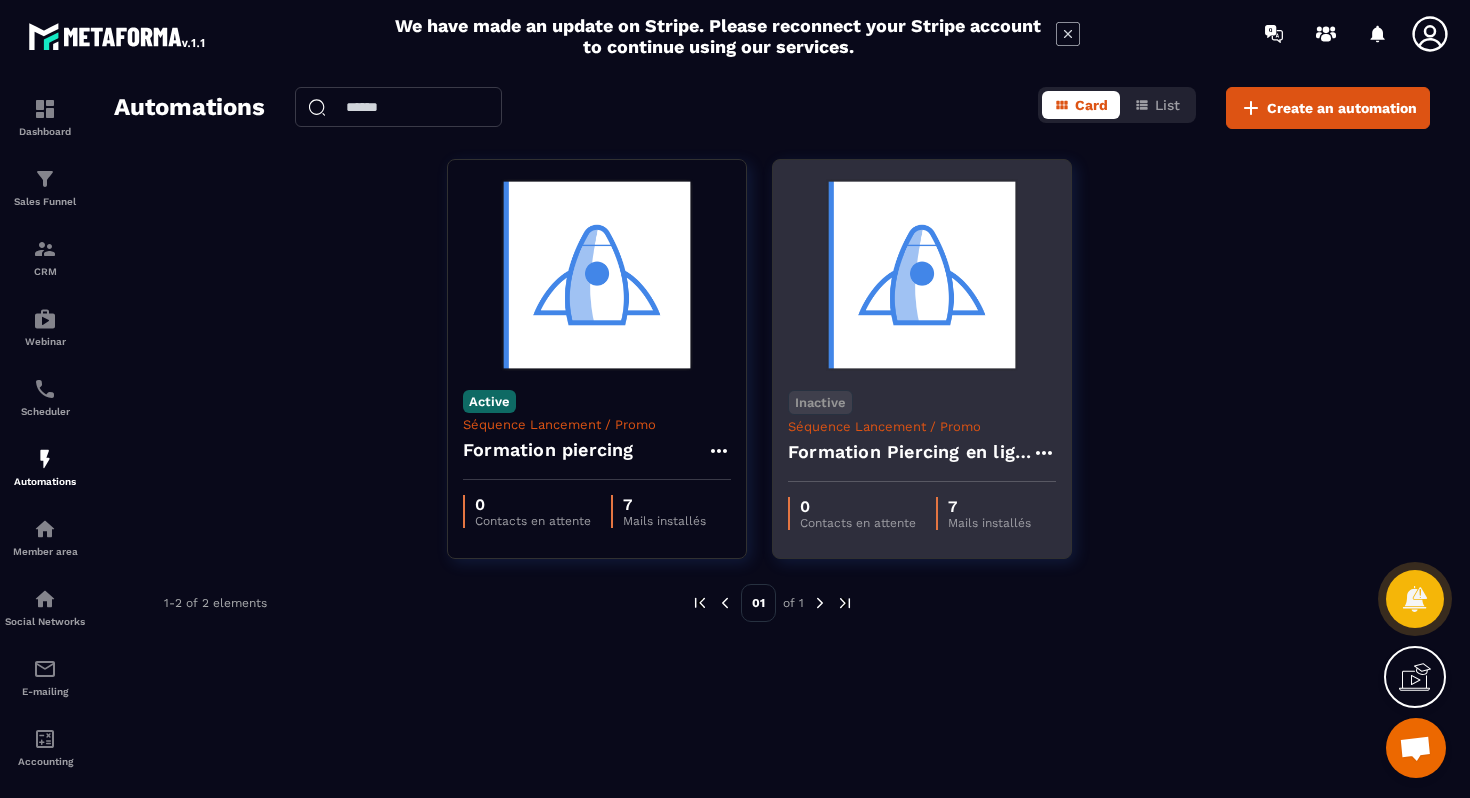 click 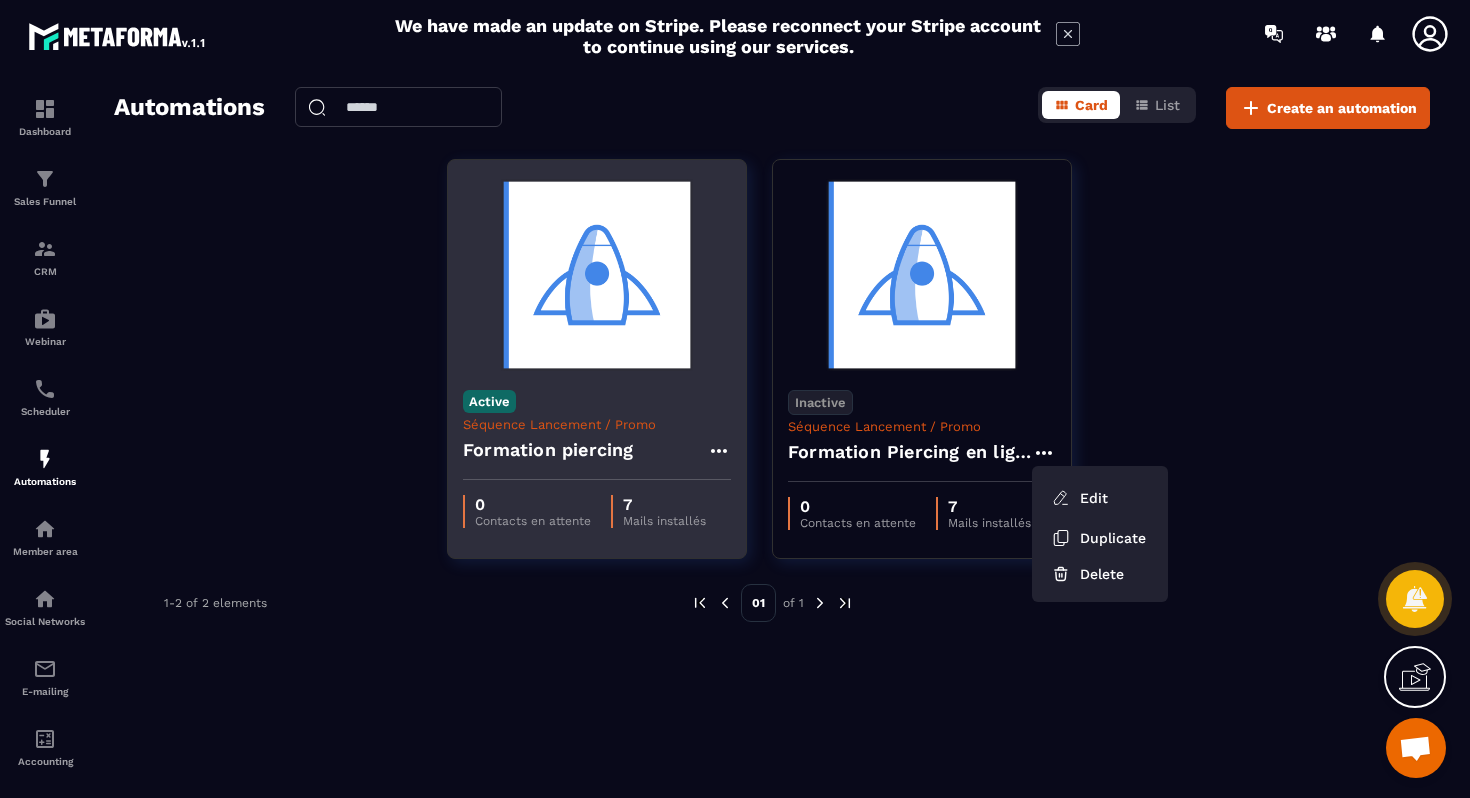 click 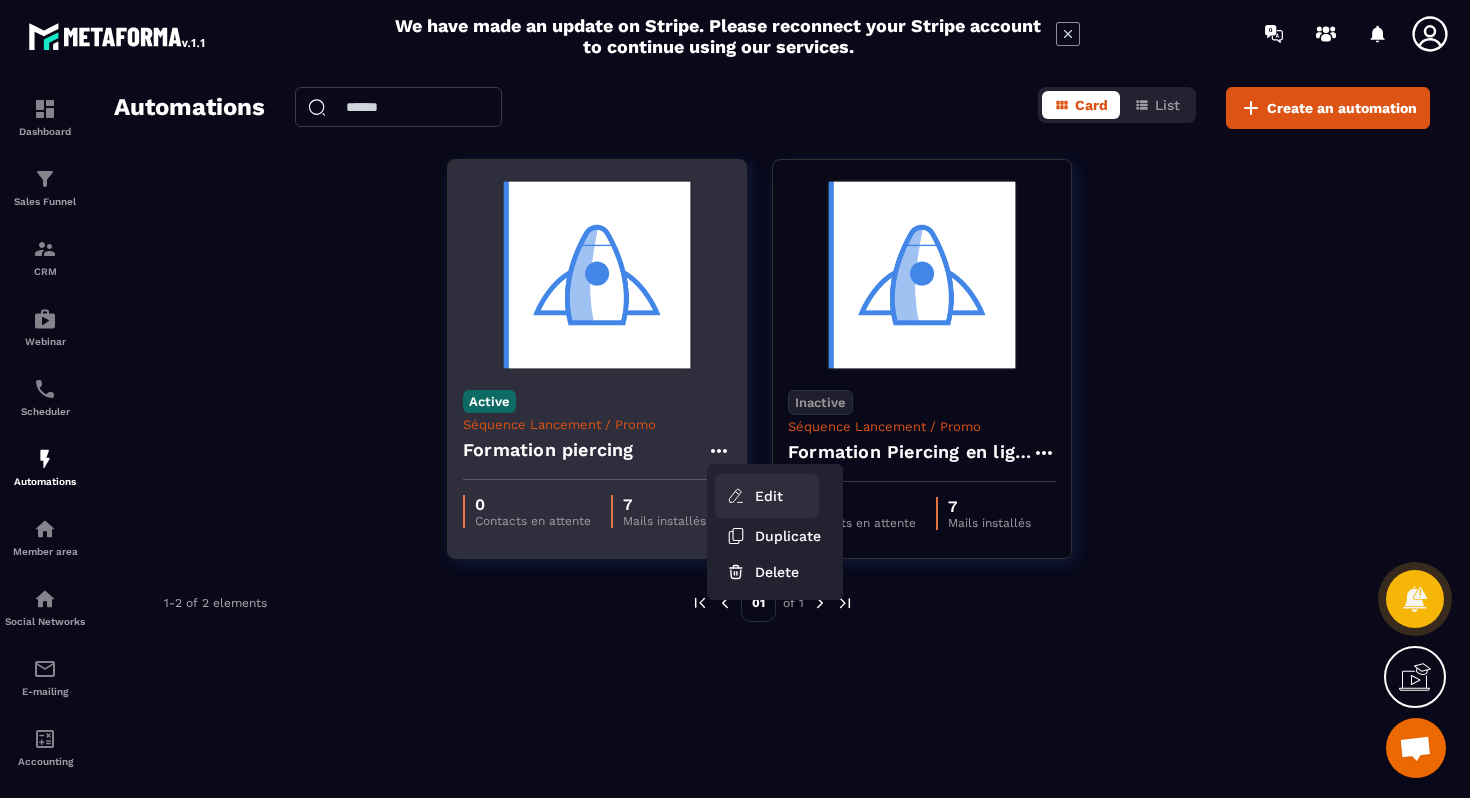 click on "Edit" at bounding box center (767, 496) 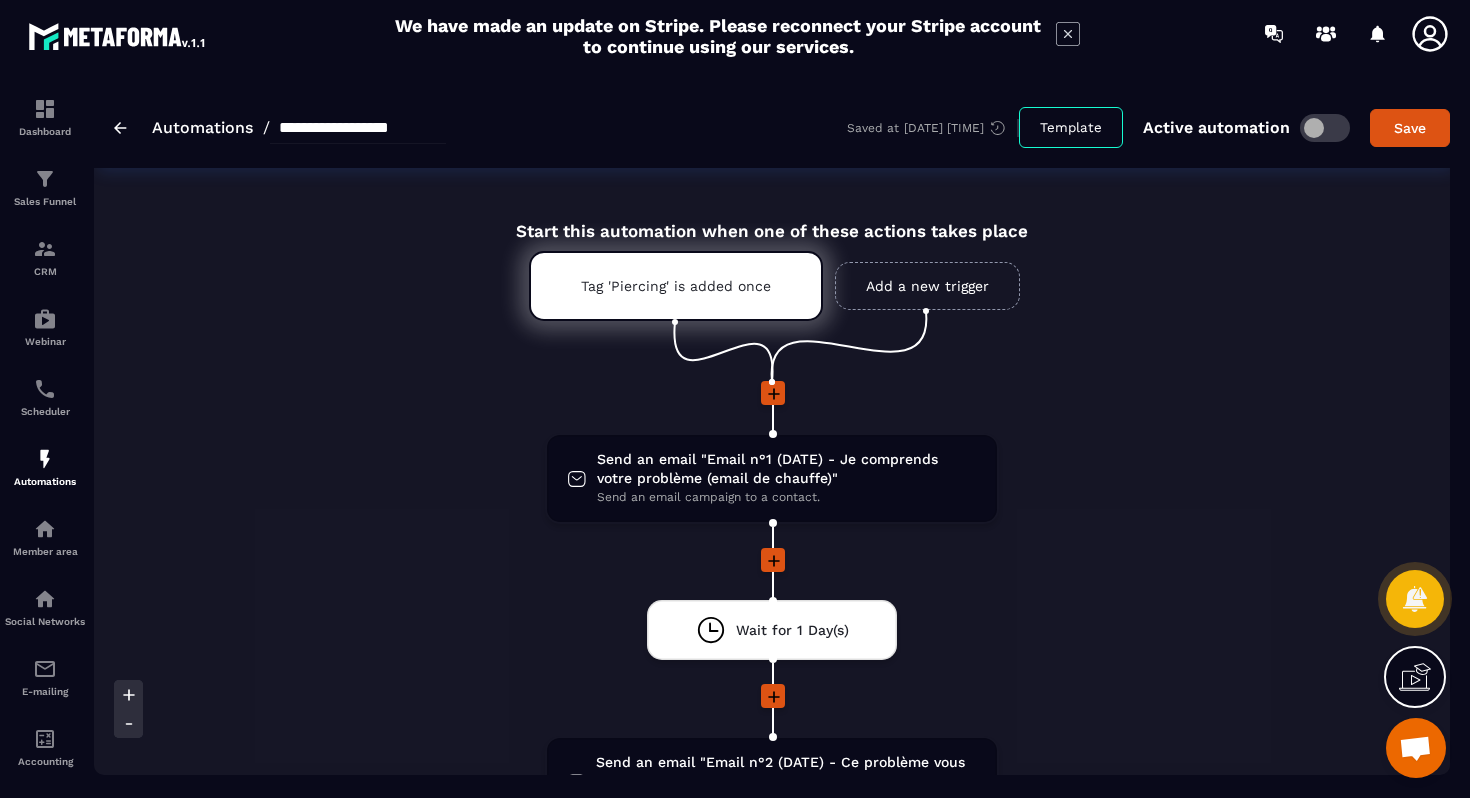 click at bounding box center (120, 128) 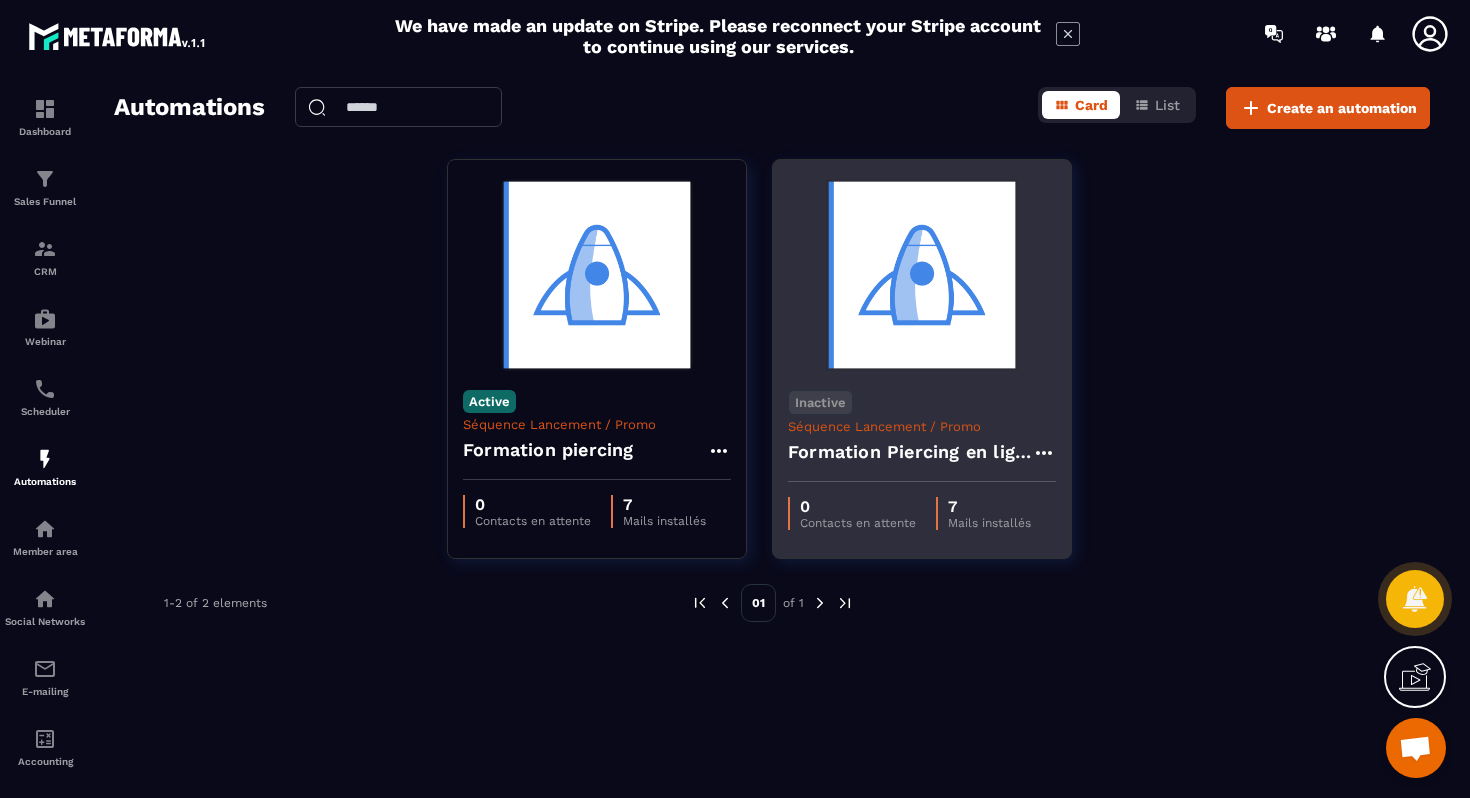 click 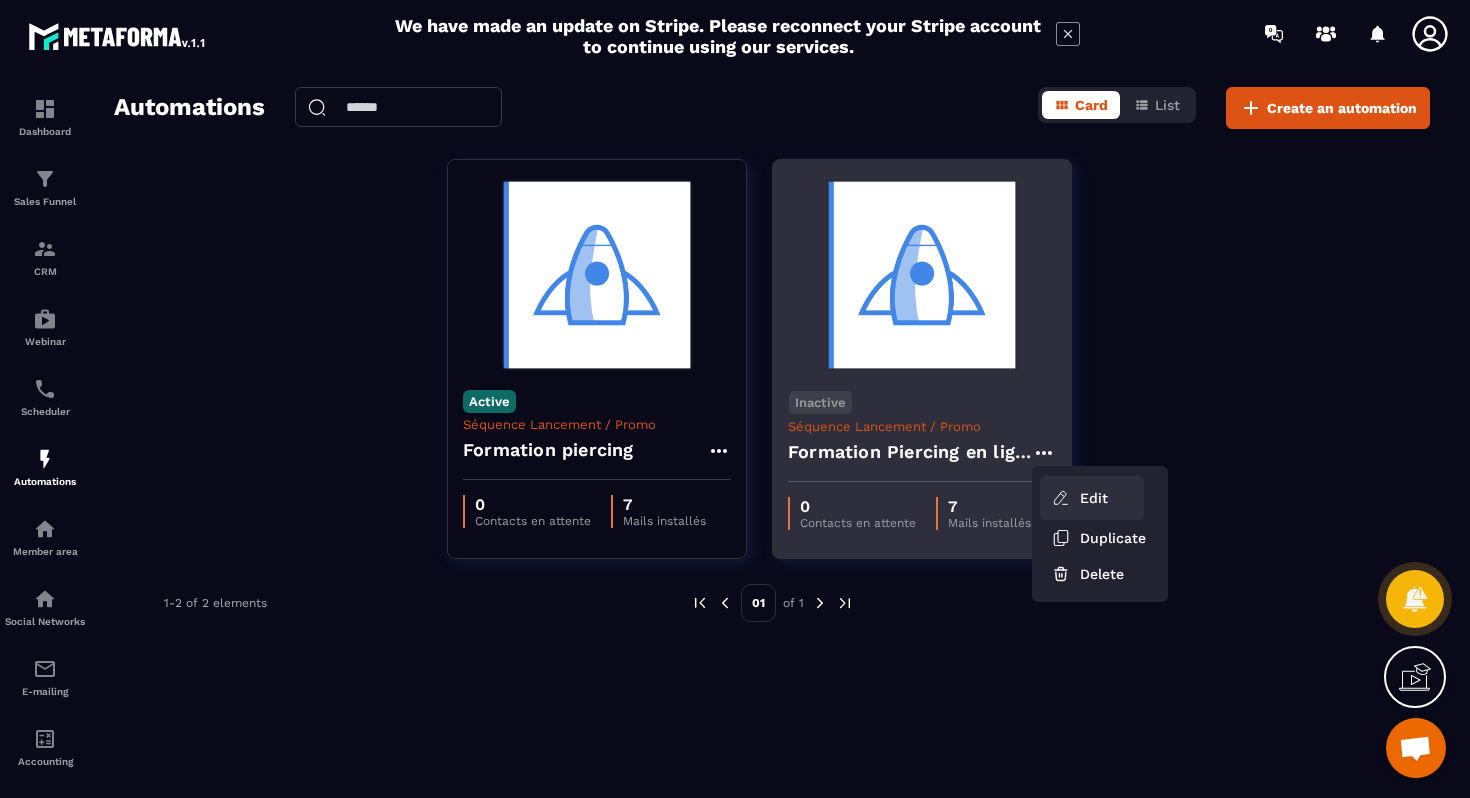 click on "Edit" at bounding box center [1092, 498] 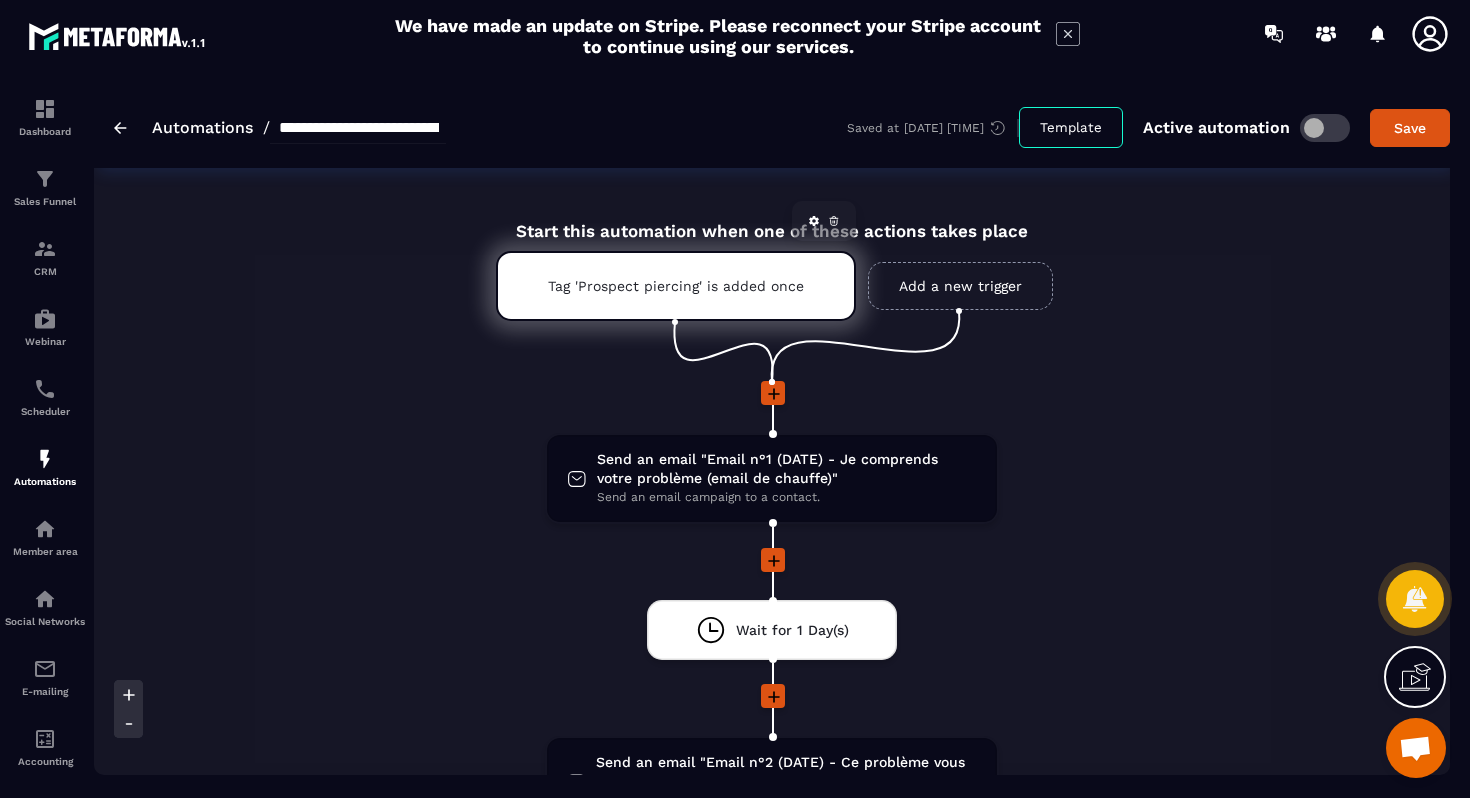 click on "Tag 'Prospect piercing' is added once" at bounding box center (676, 286) 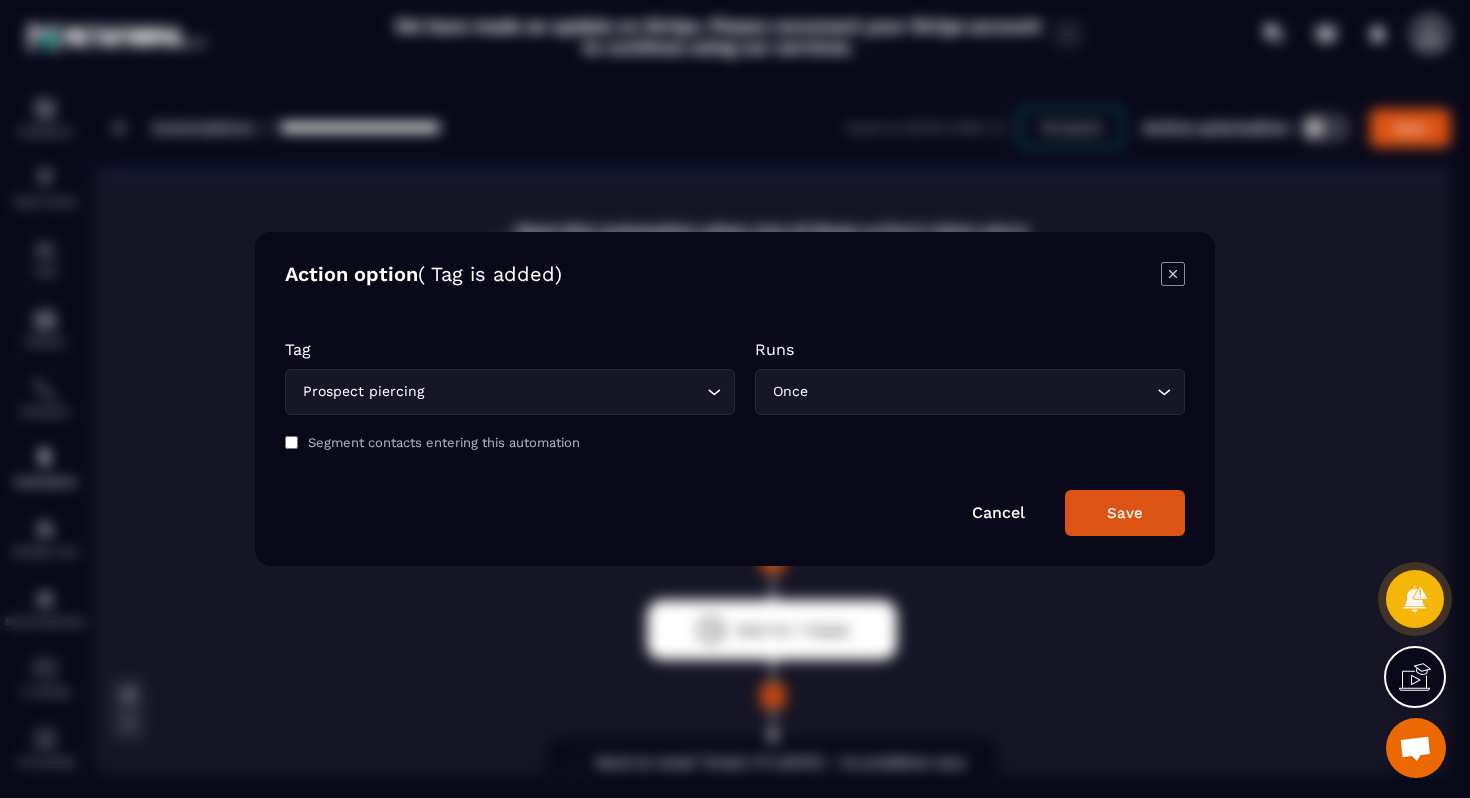 click on "Save" at bounding box center (1125, 513) 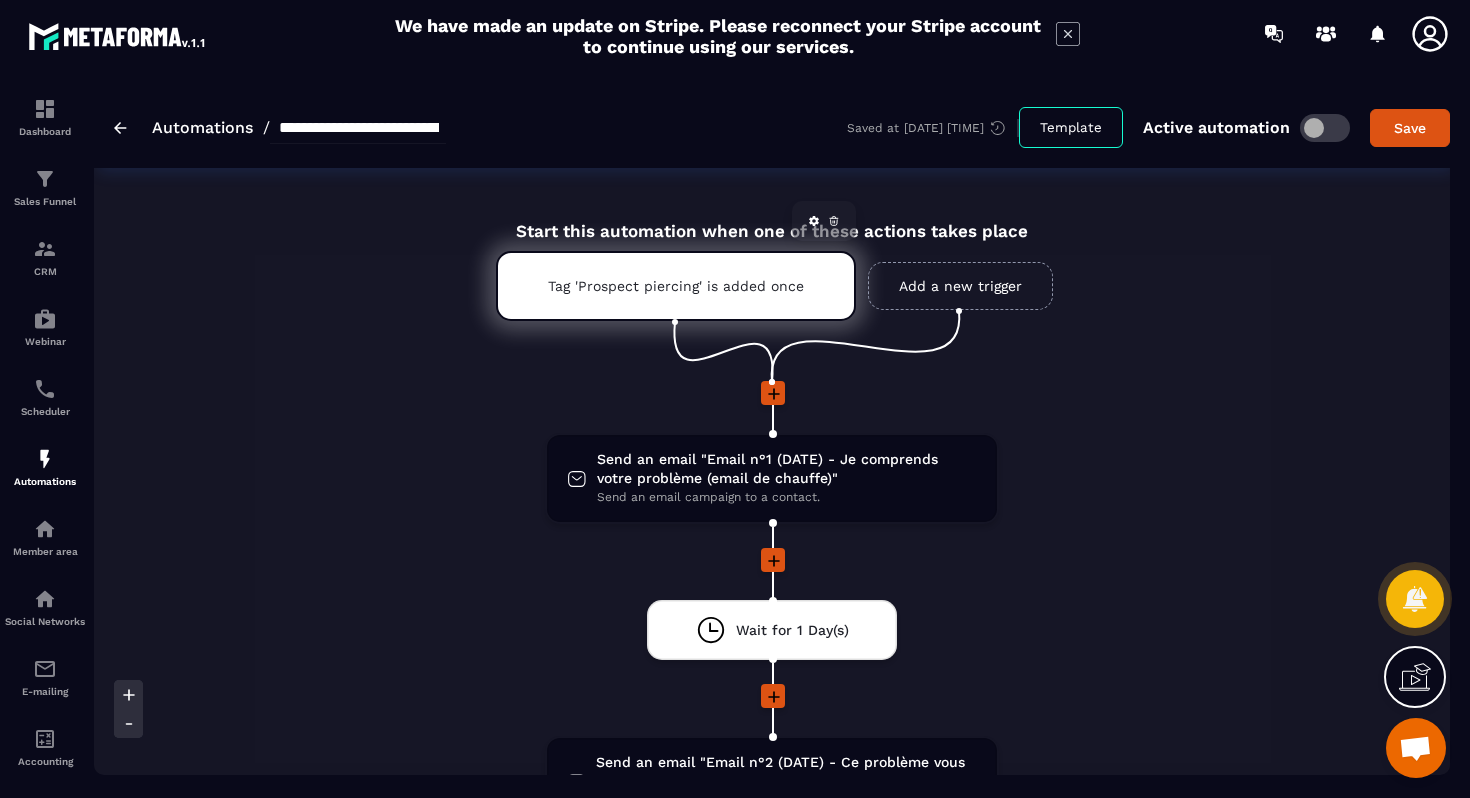 click on "Tag 'Prospect piercing' is added once" at bounding box center (676, 286) 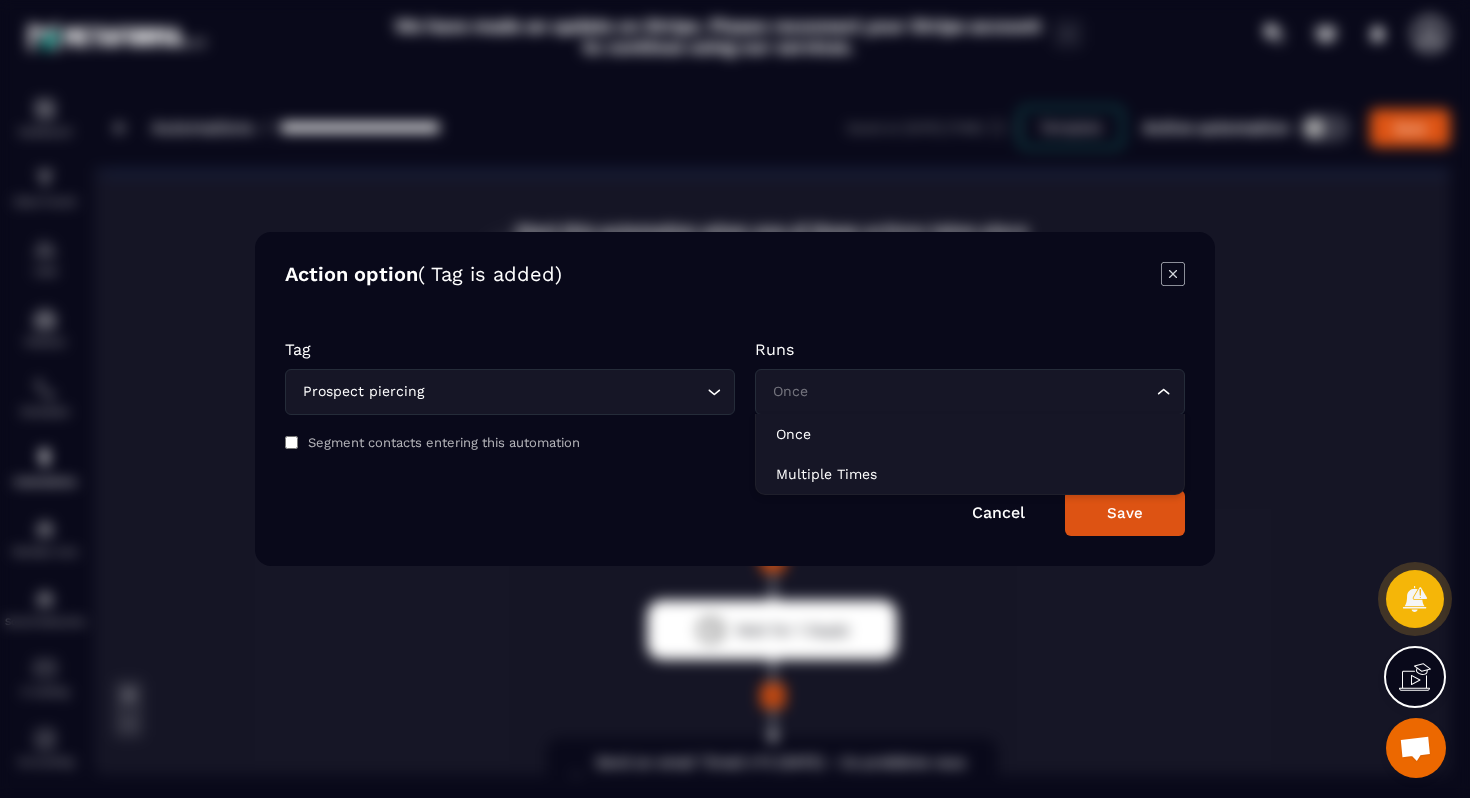 click 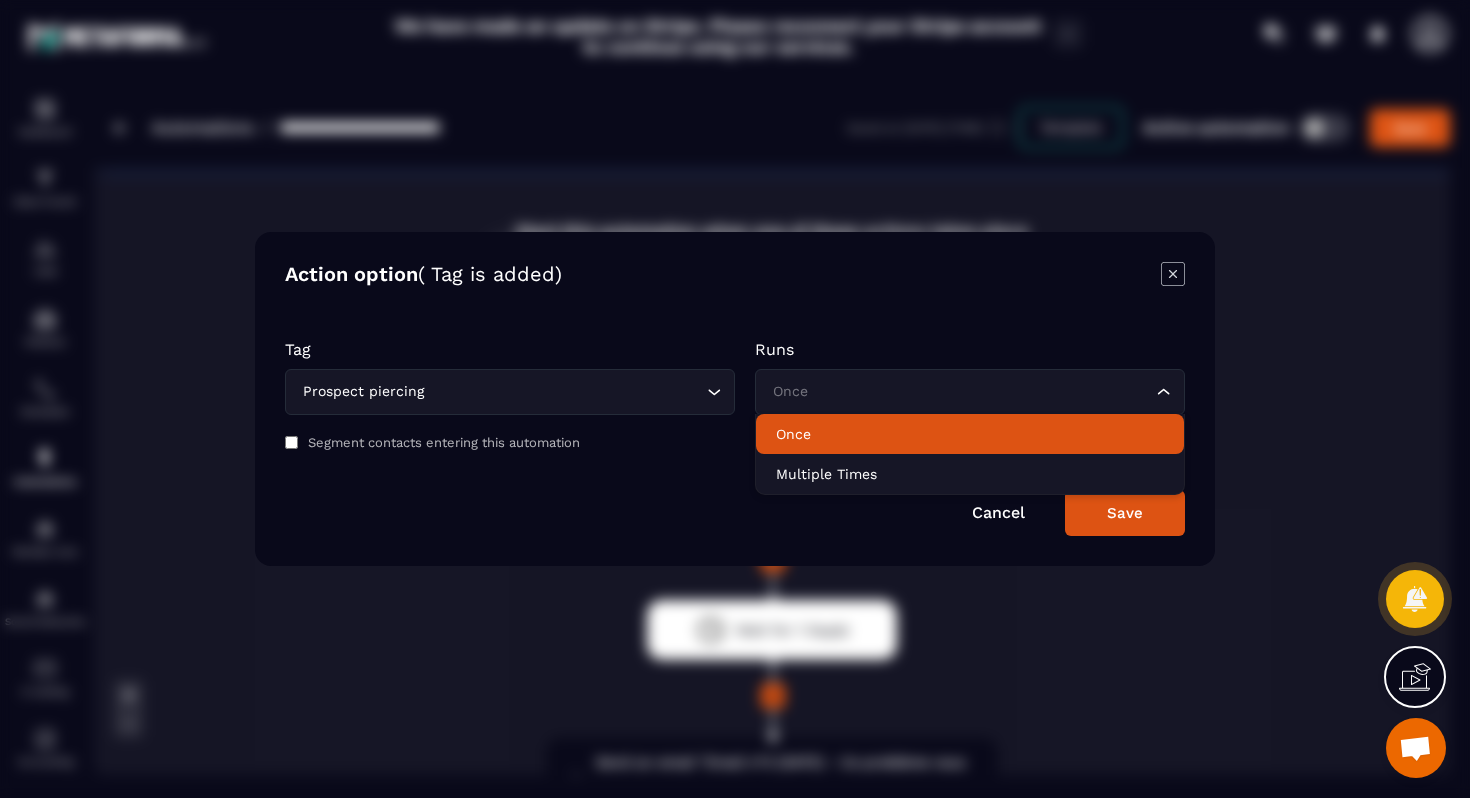 click on "Tag Prospect piercing Loading... Runs Once Loading... Once Multiple Times Segment contacts entering this automation Cancel Save" at bounding box center [735, 428] 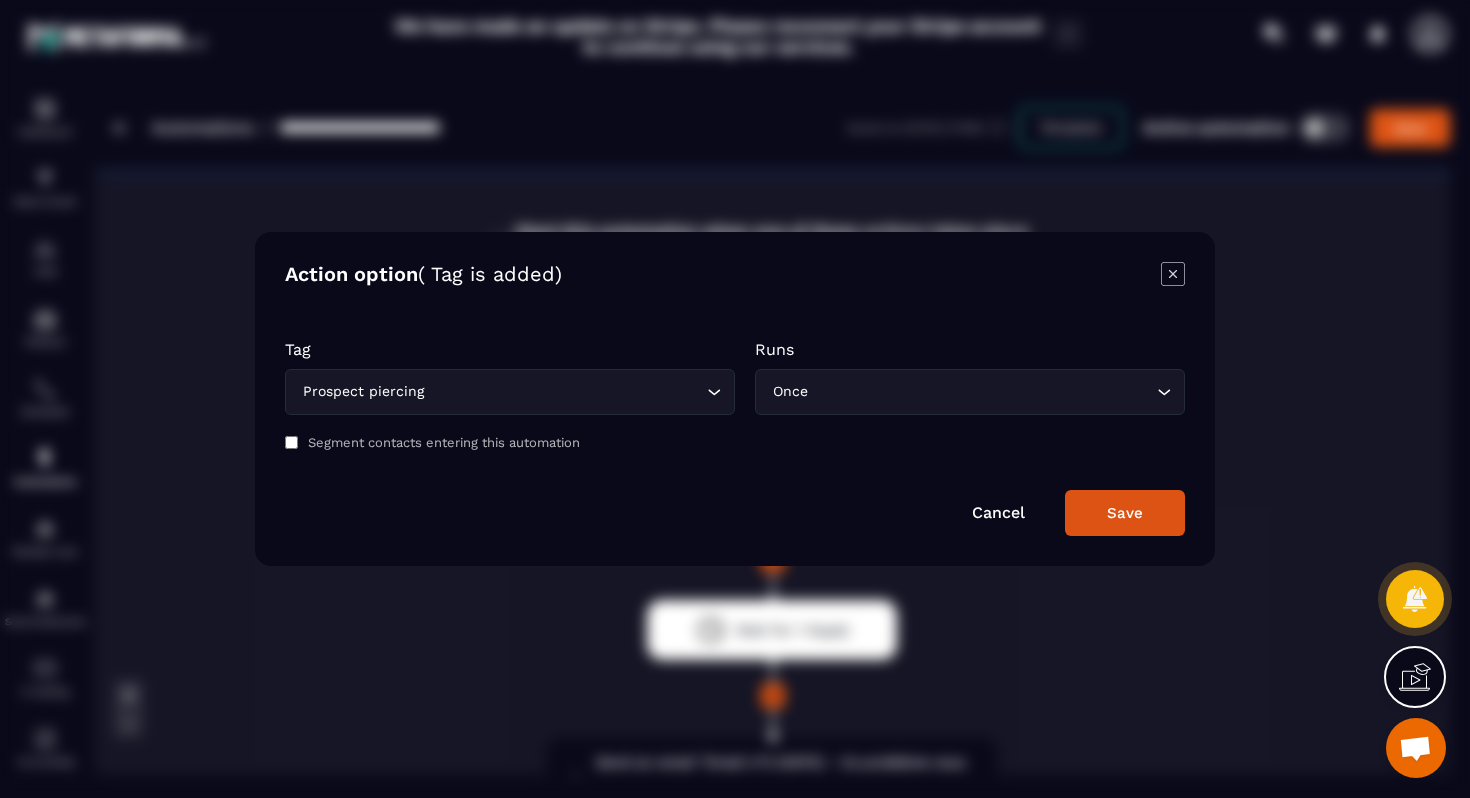 click at bounding box center (735, 399) 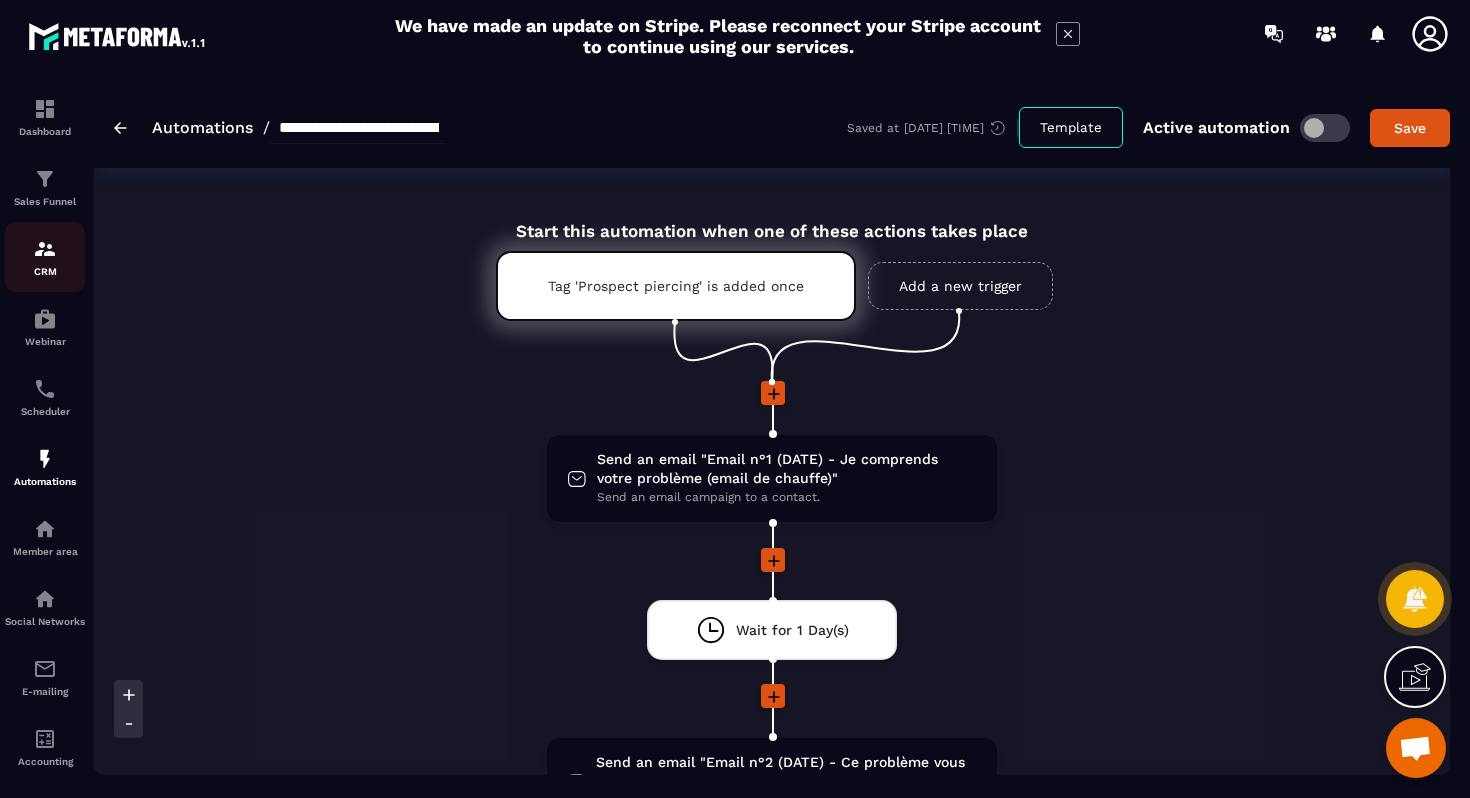 click at bounding box center [45, 249] 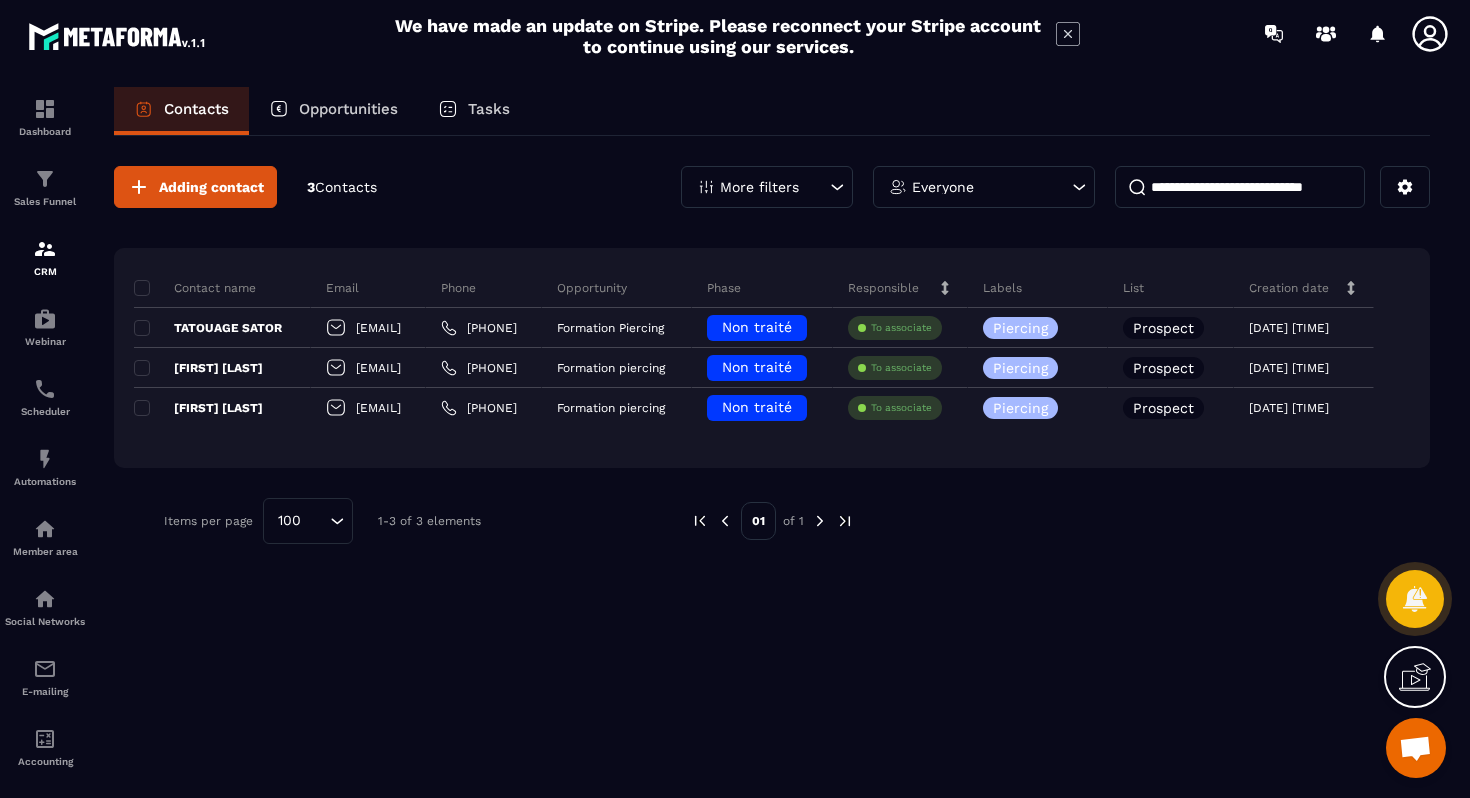 click on "Opportunities" at bounding box center (348, 109) 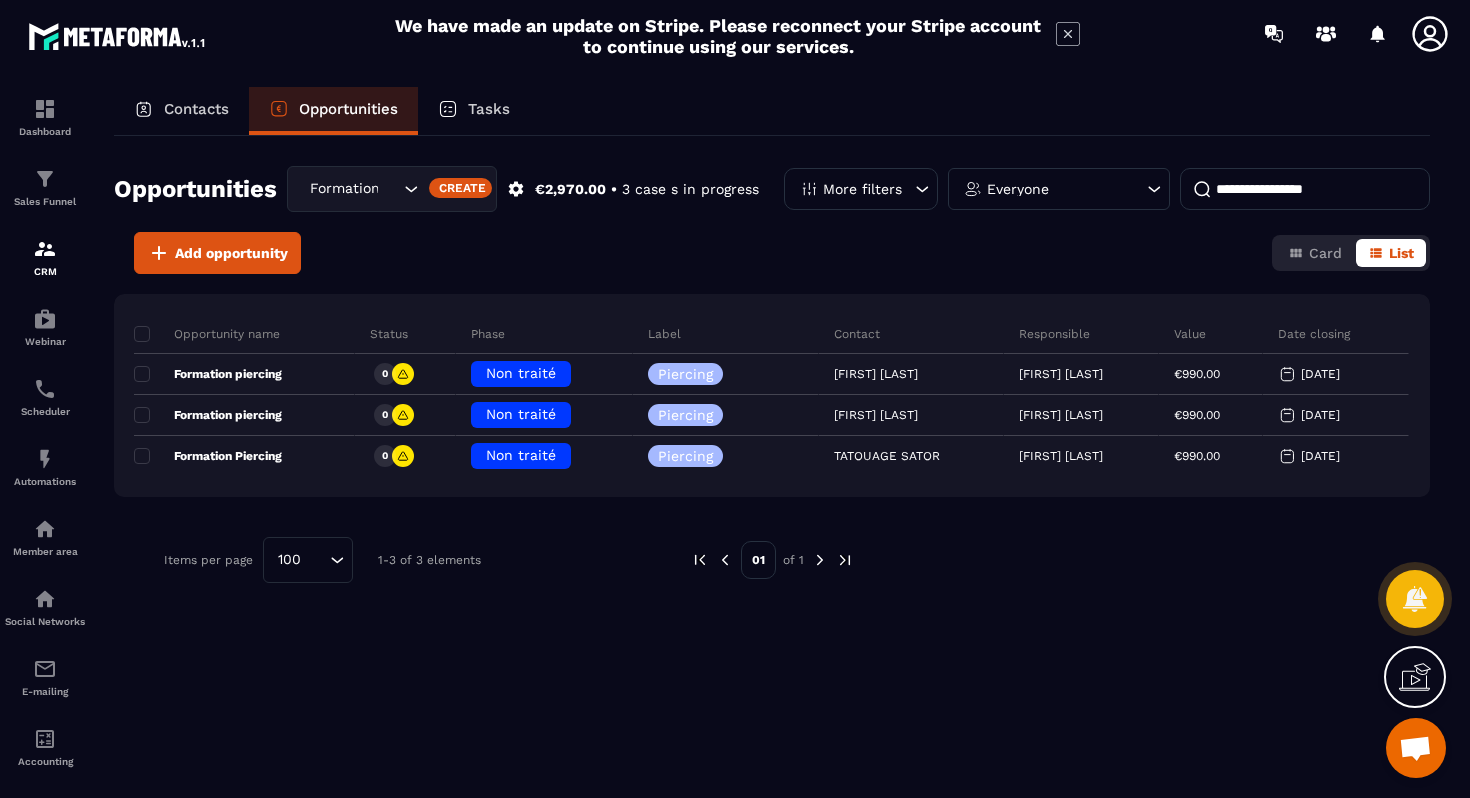 click on "Tasks" at bounding box center [489, 109] 